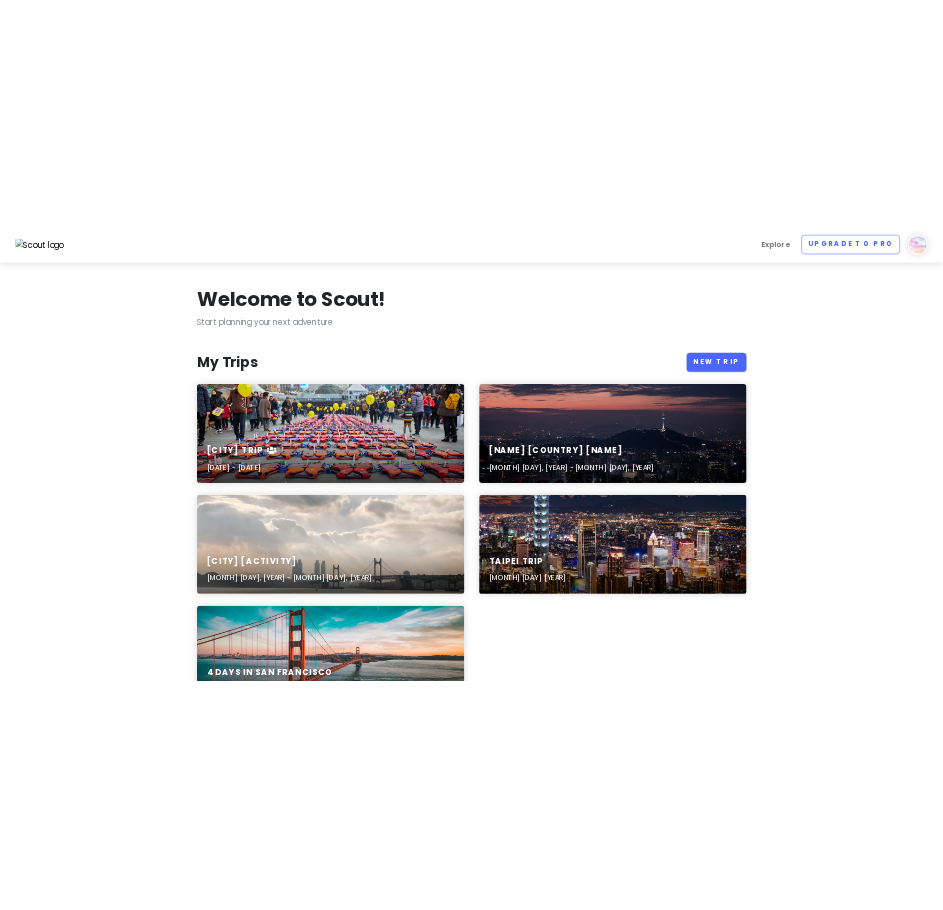 scroll, scrollTop: 0, scrollLeft: 0, axis: both 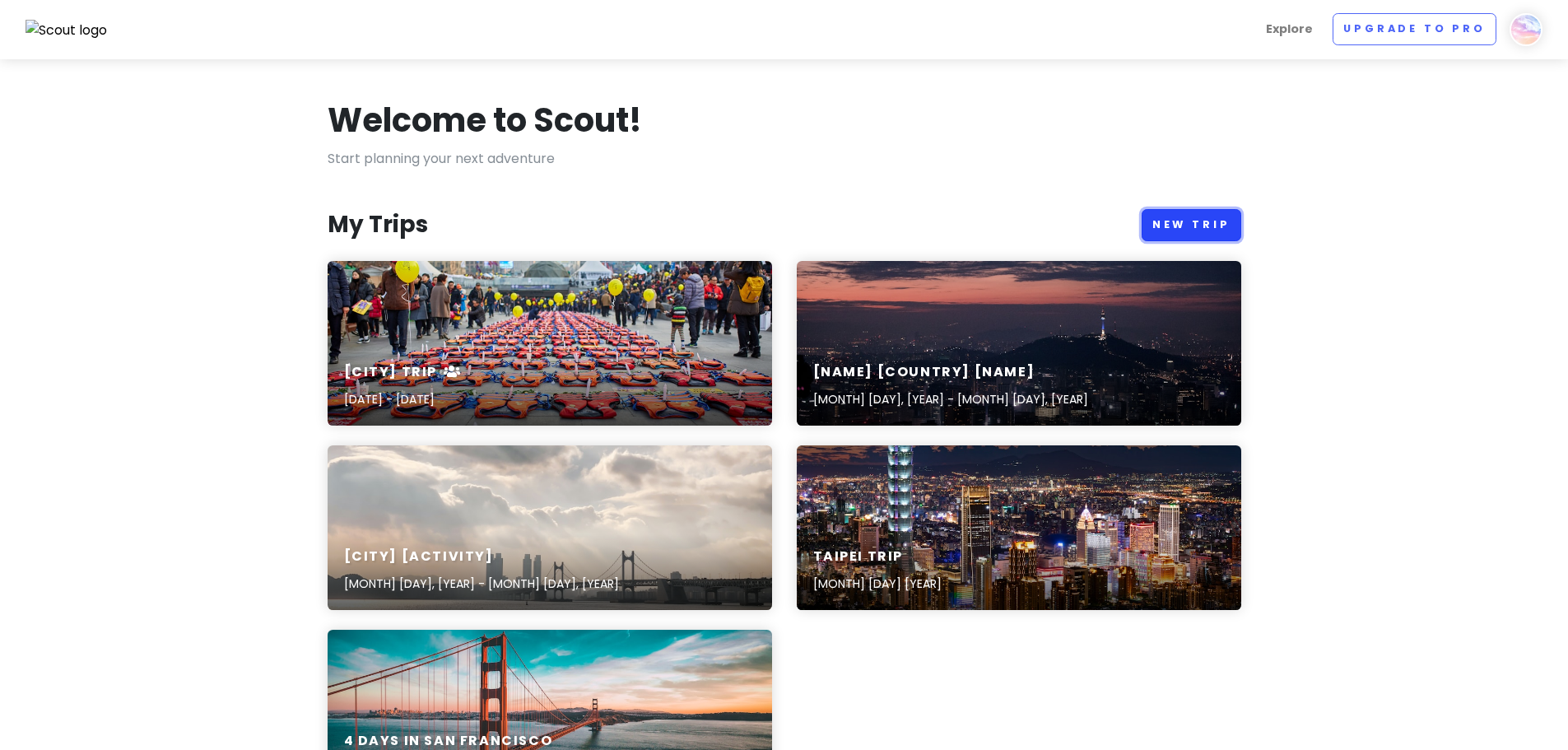 click on "New Trip" at bounding box center [1191, 225] 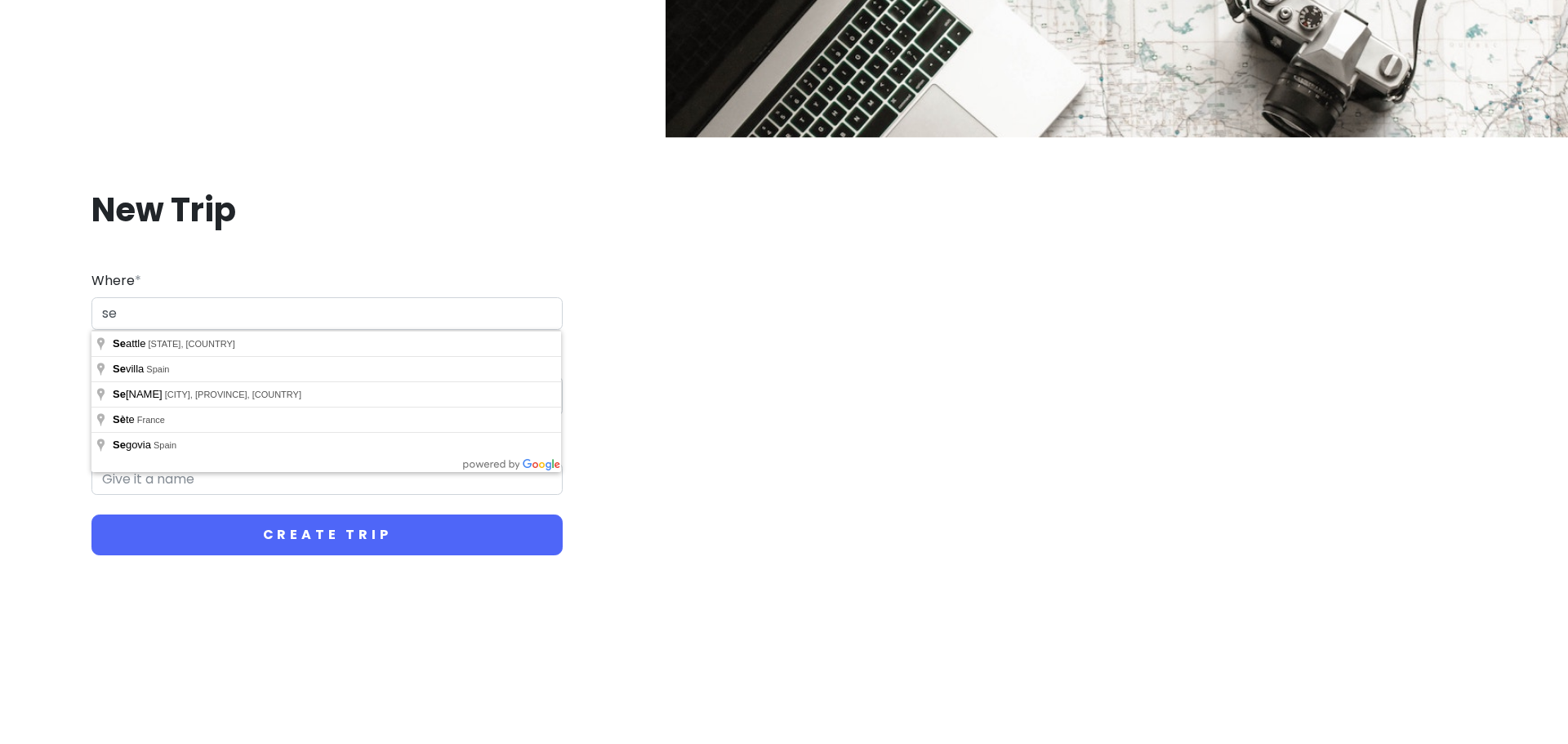 type on "s" 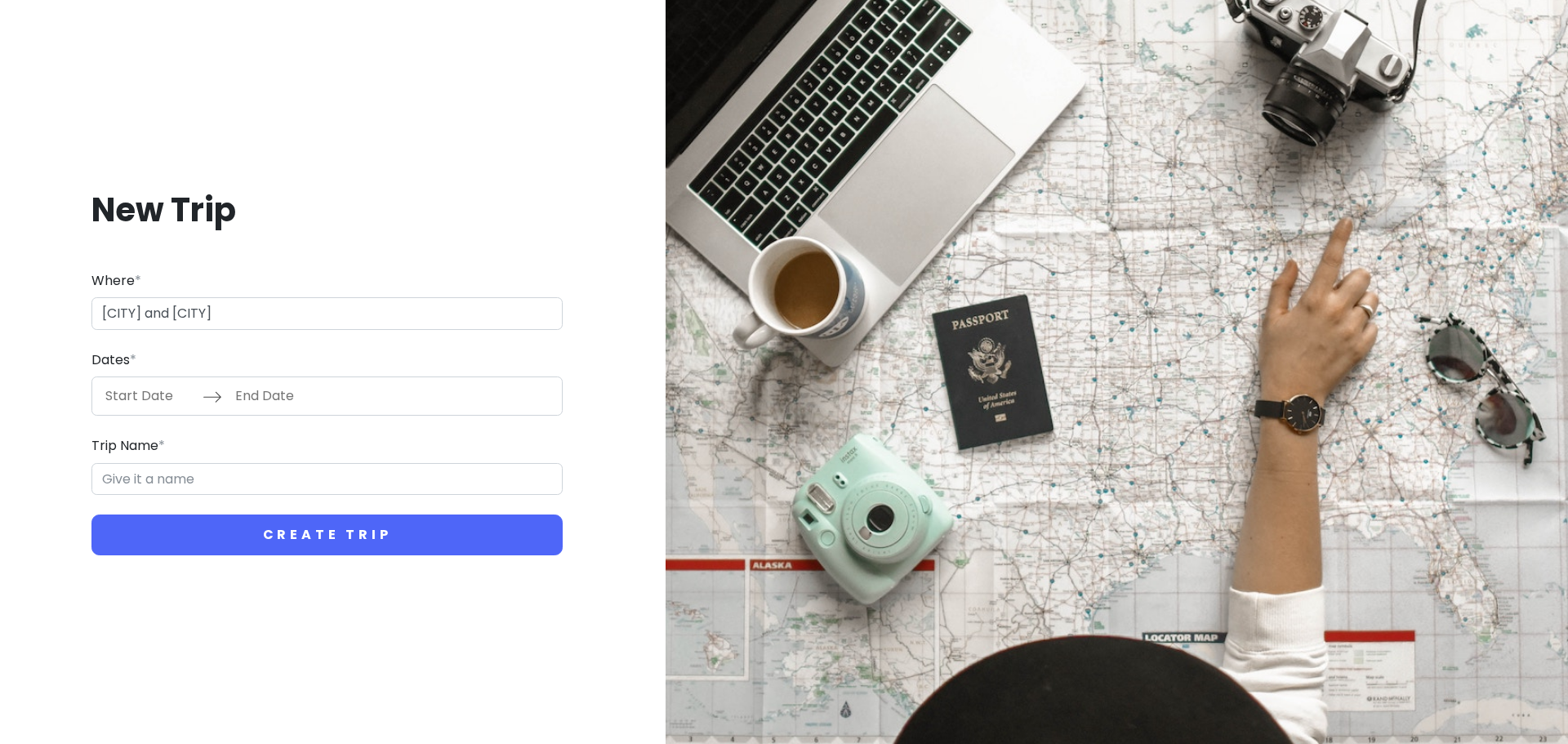 type on "[CITY] and [CITY]" 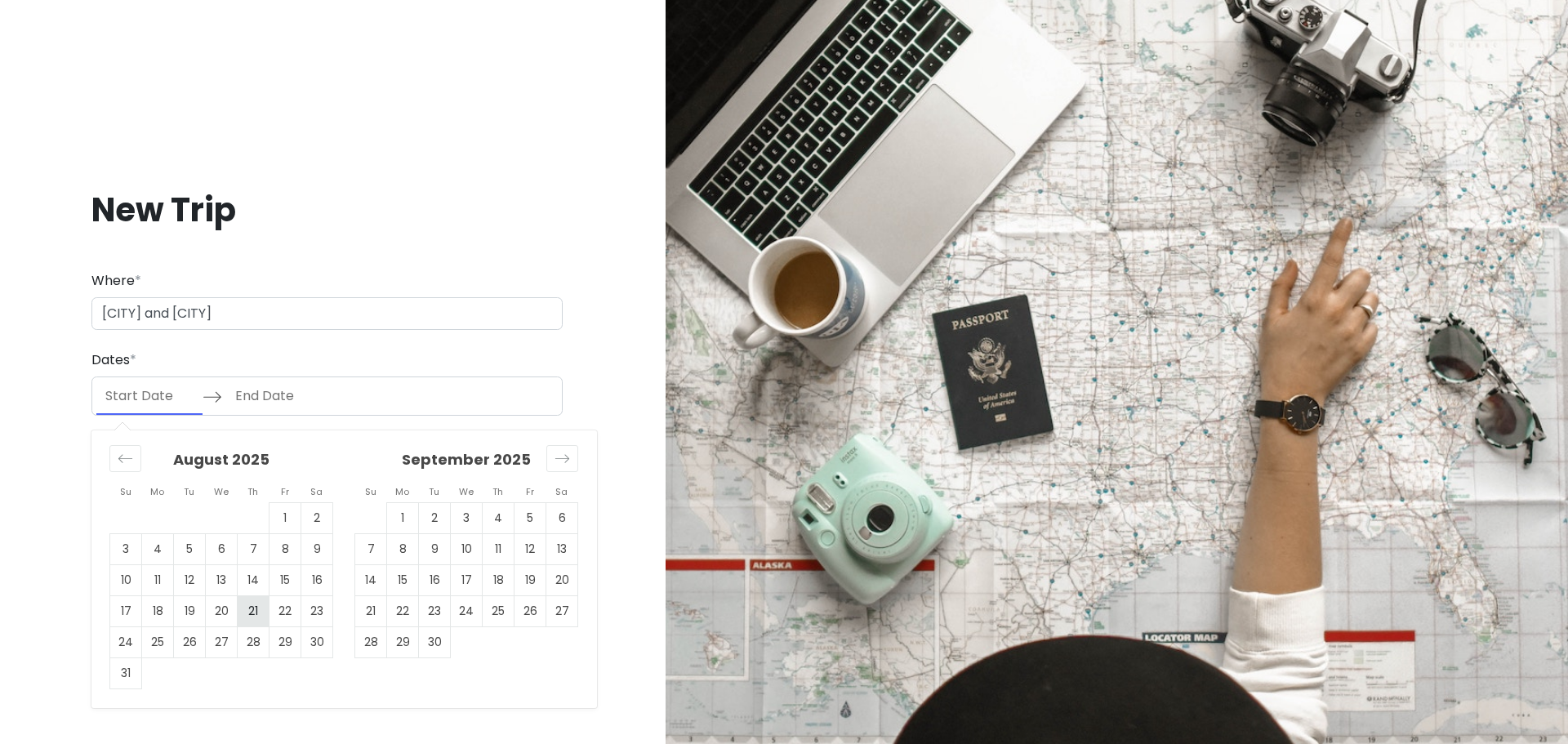 click on "21" at bounding box center [253, 612] 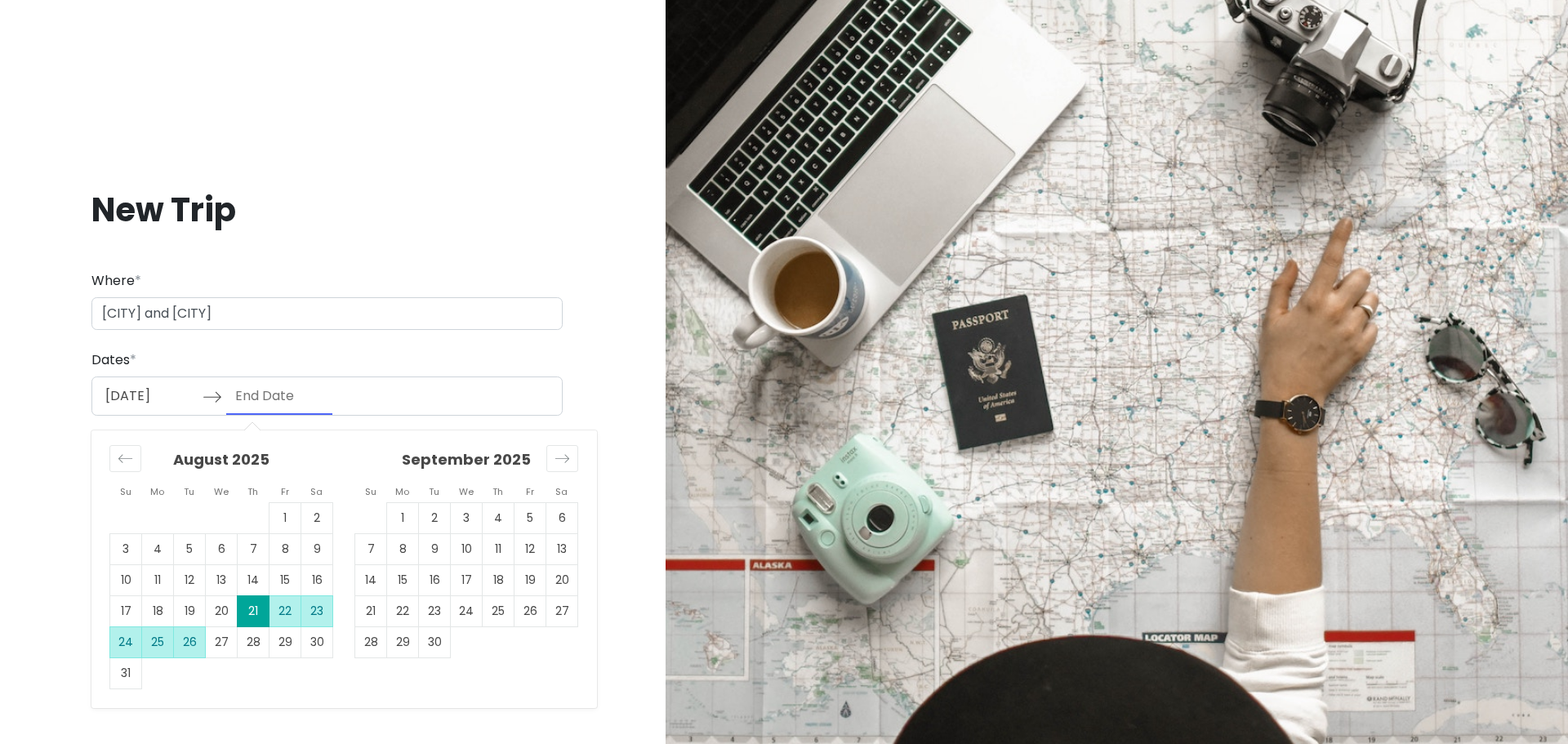 click on "26" at bounding box center [189, 643] 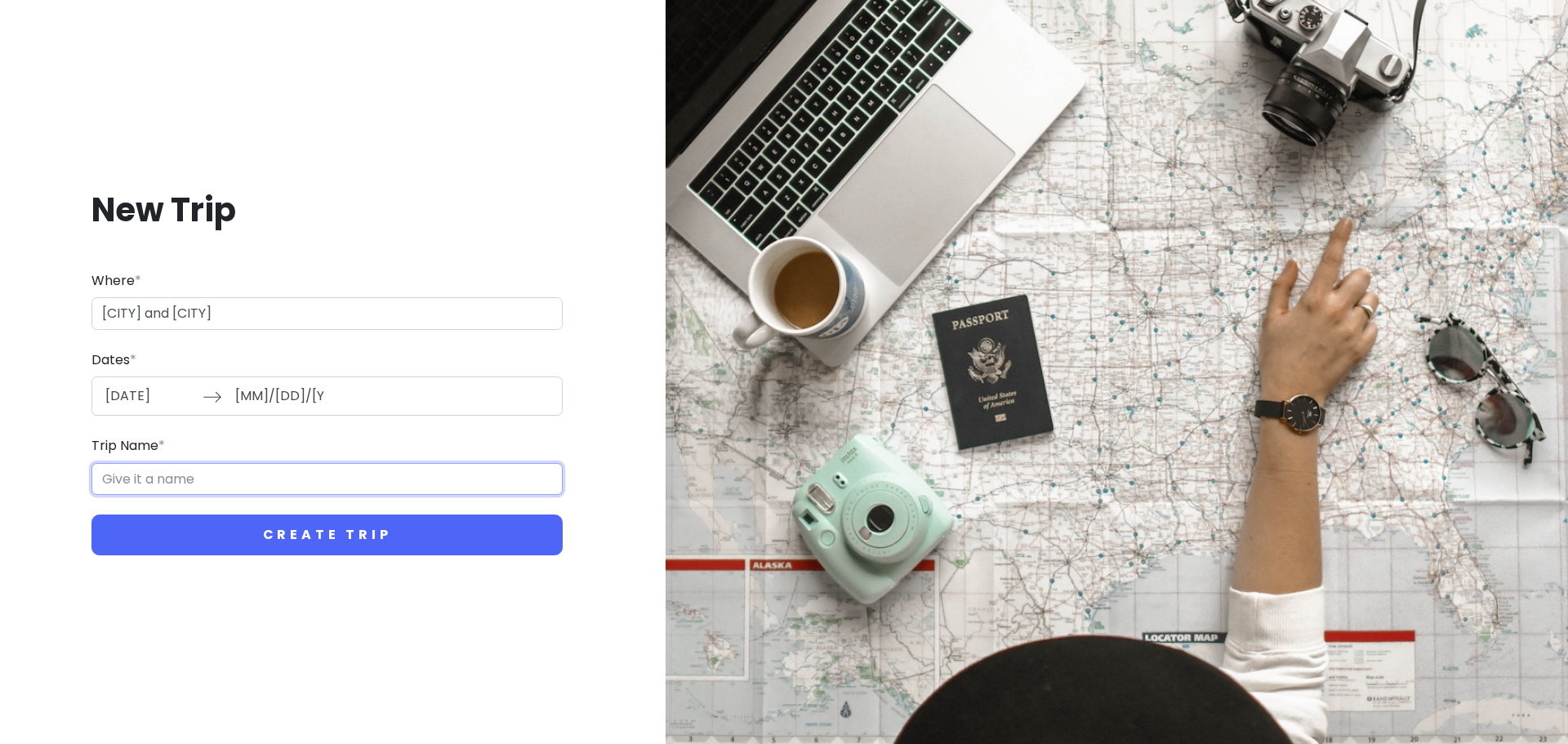 click on "Trip Name  *" at bounding box center (327, 479) 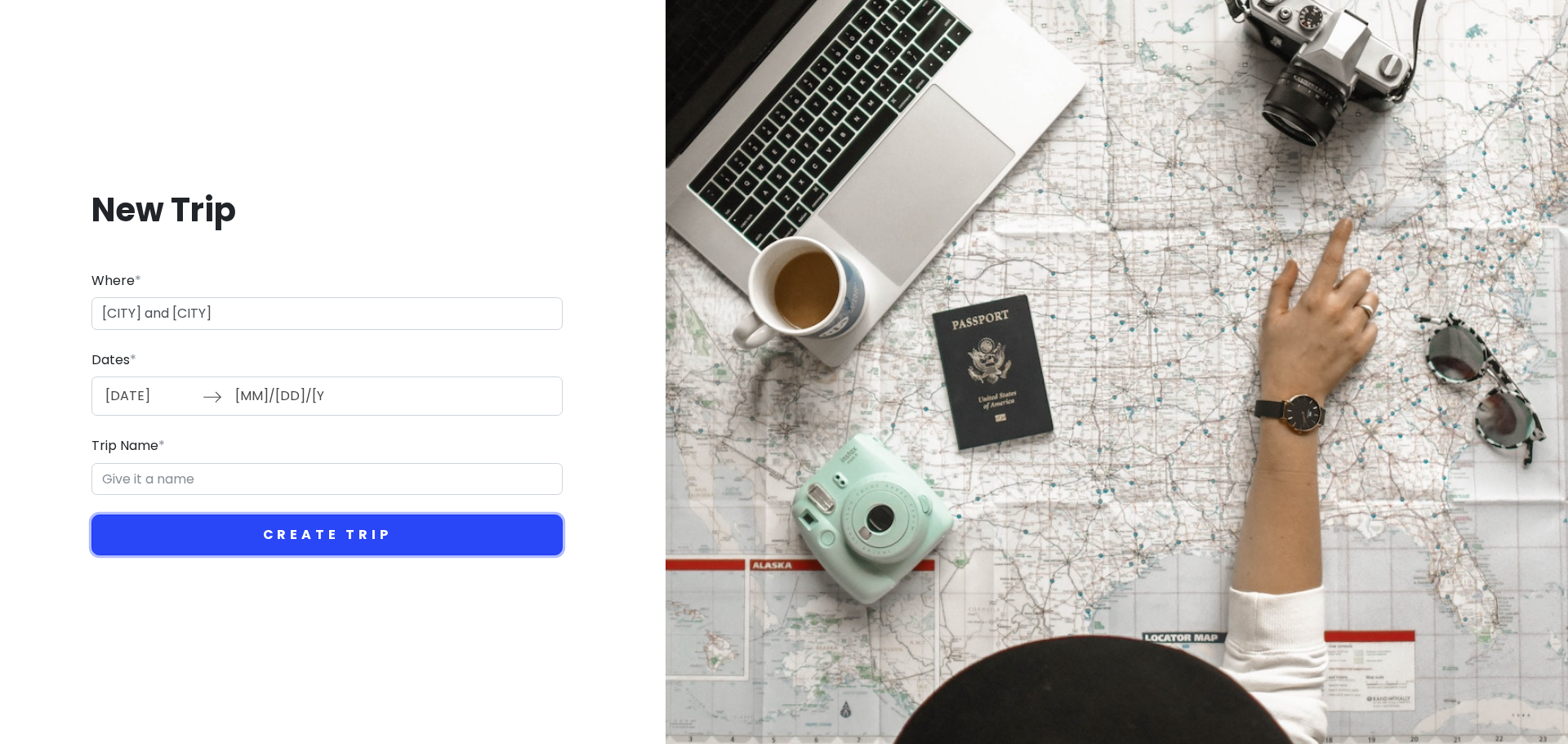 click on "Create Trip" at bounding box center (327, 535) 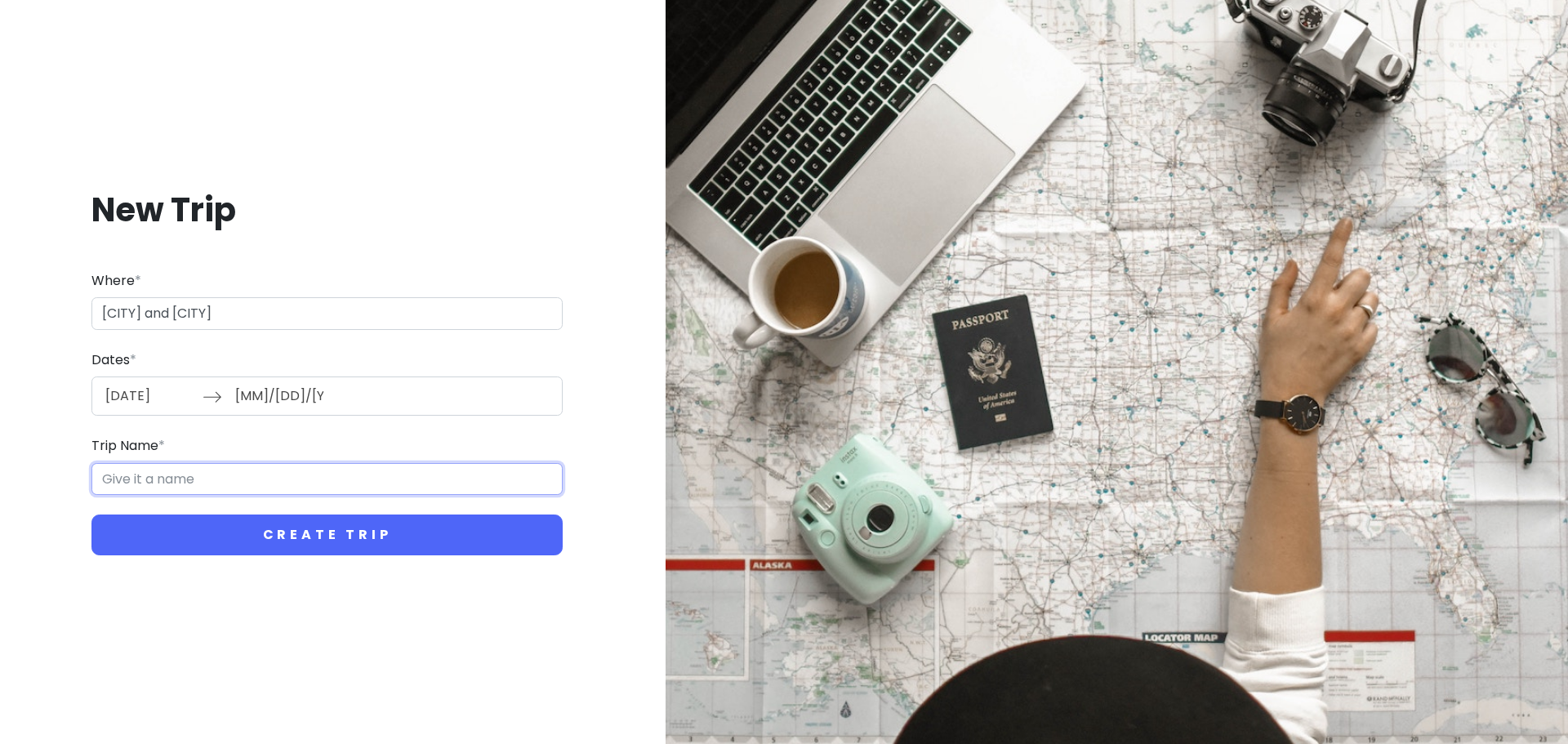 click on "Trip Name  *" at bounding box center [327, 479] 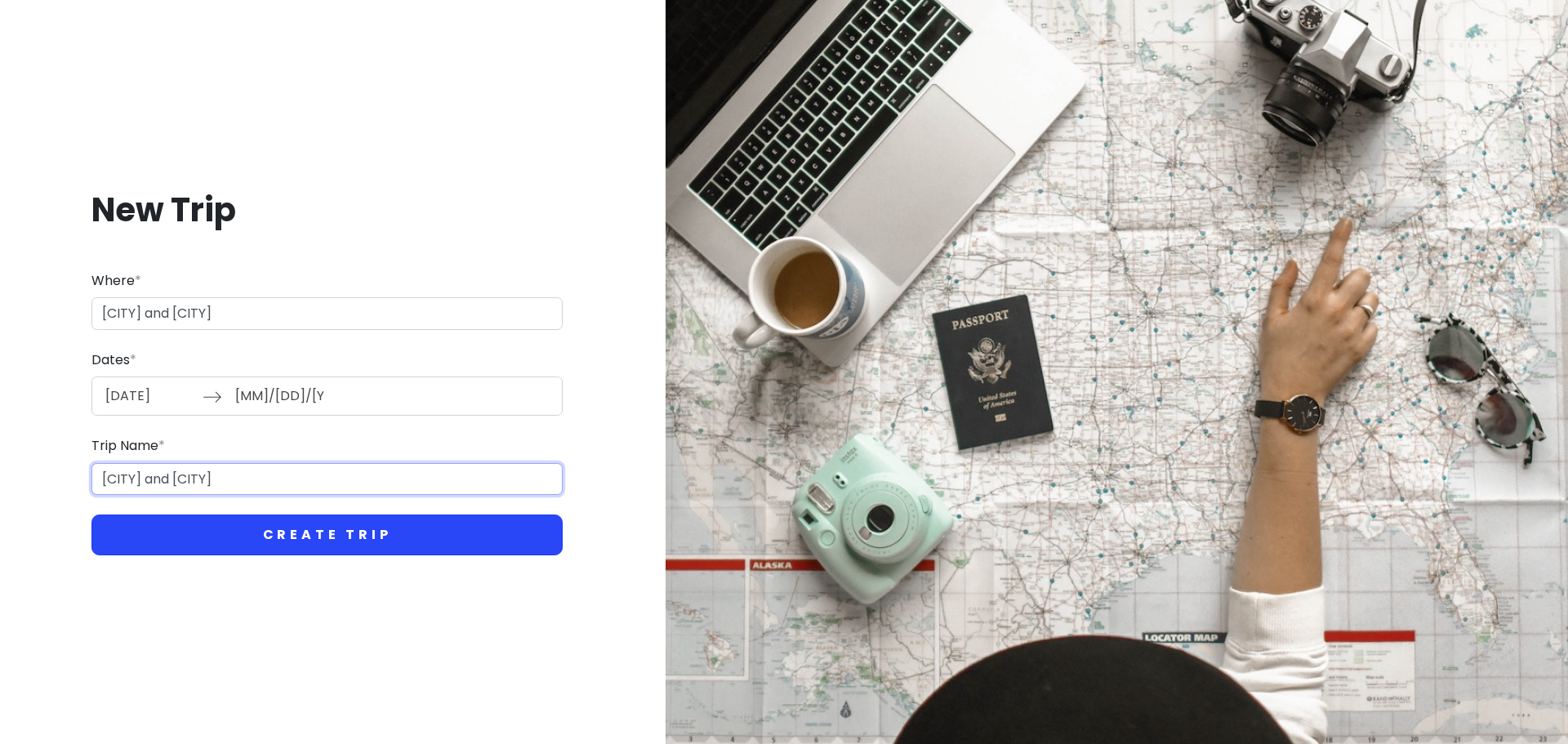 type on "[CITY] and [CITY]" 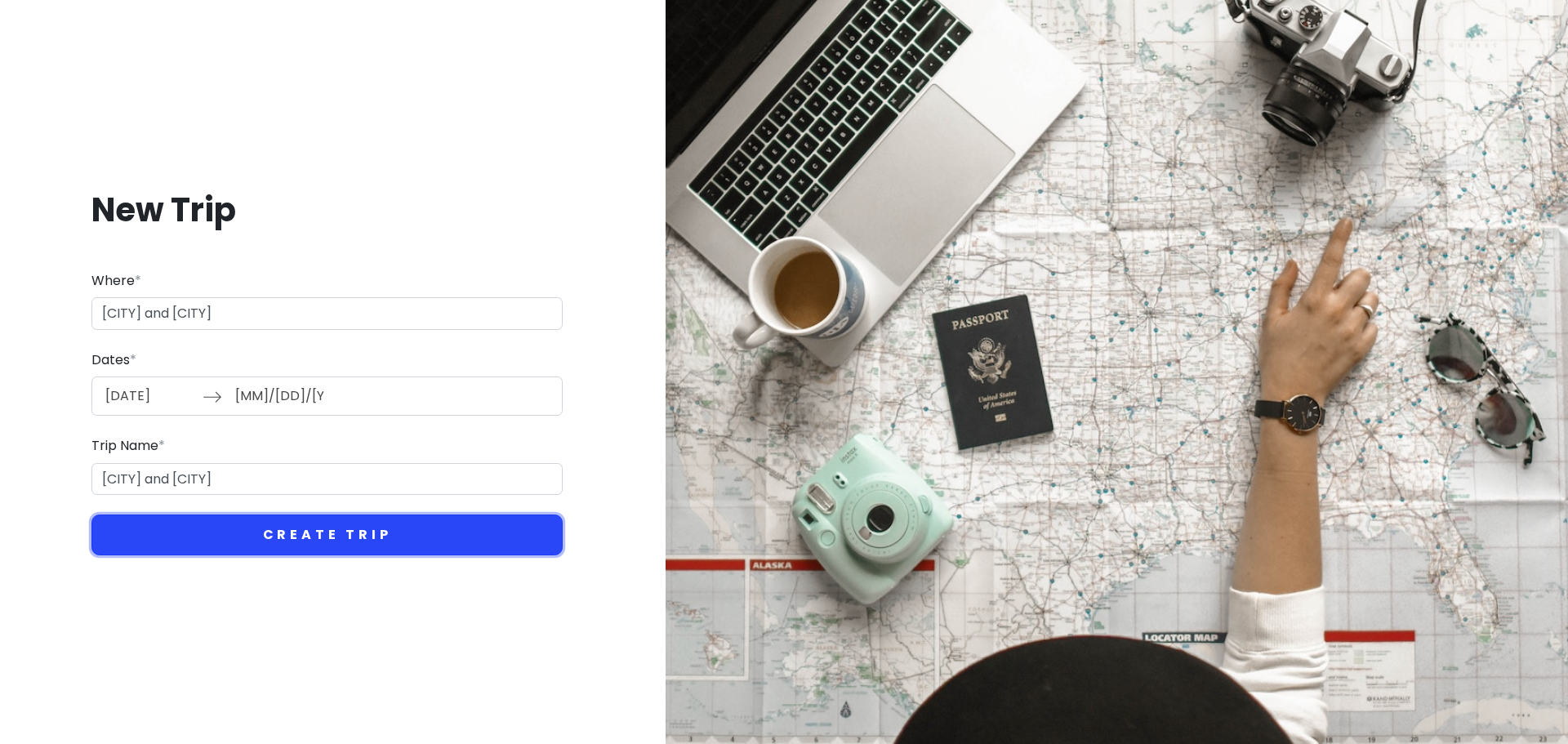 click on "Create Trip" at bounding box center [327, 535] 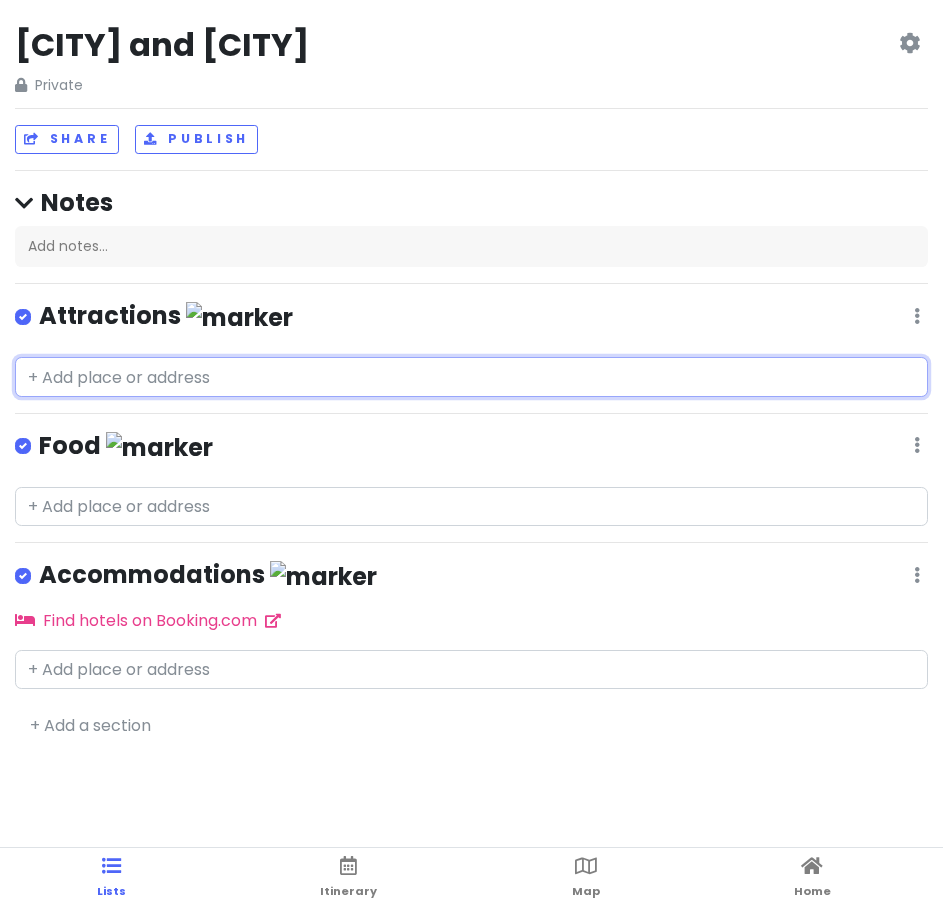 click at bounding box center [471, 377] 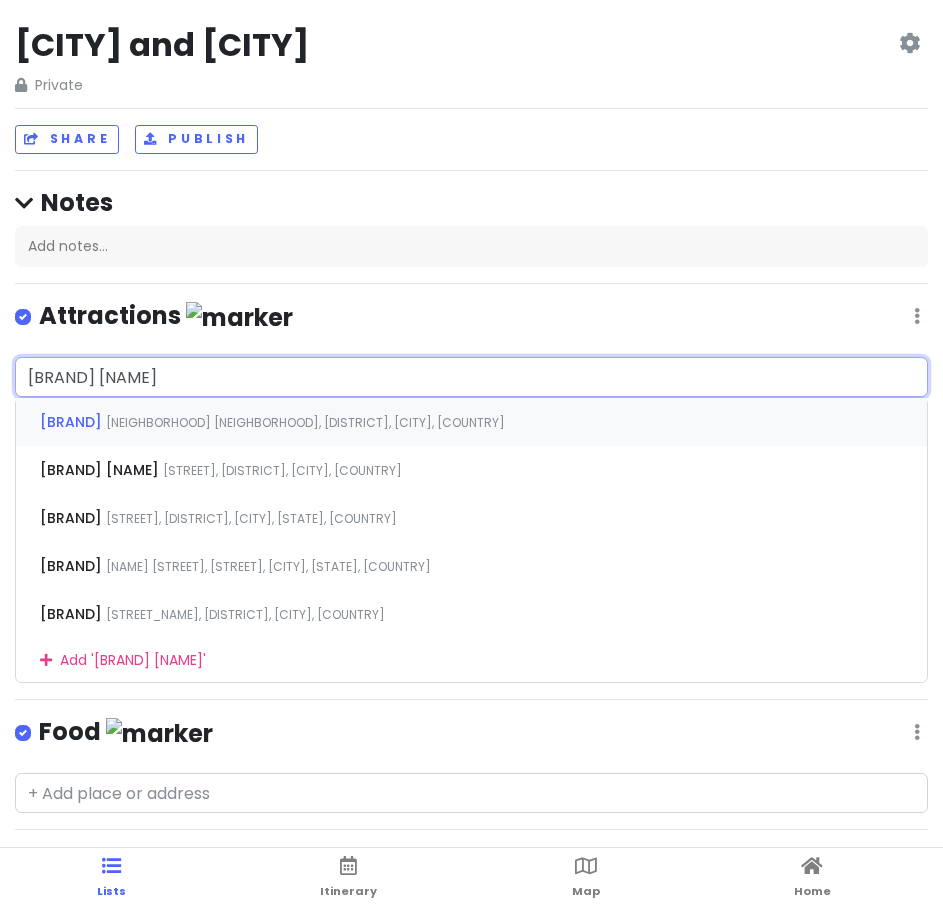 type on "olive young seongsu" 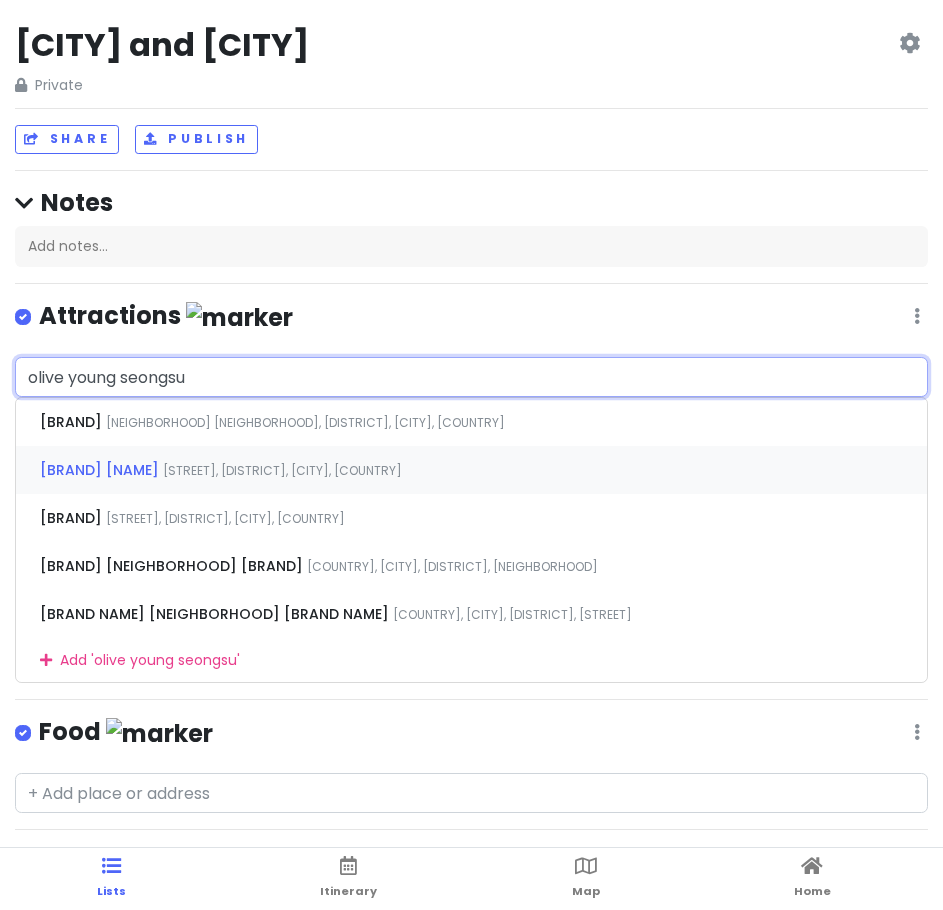 click on "[STREET], [DISTRICT], [CITY], [COUNTRY]" at bounding box center [305, 422] 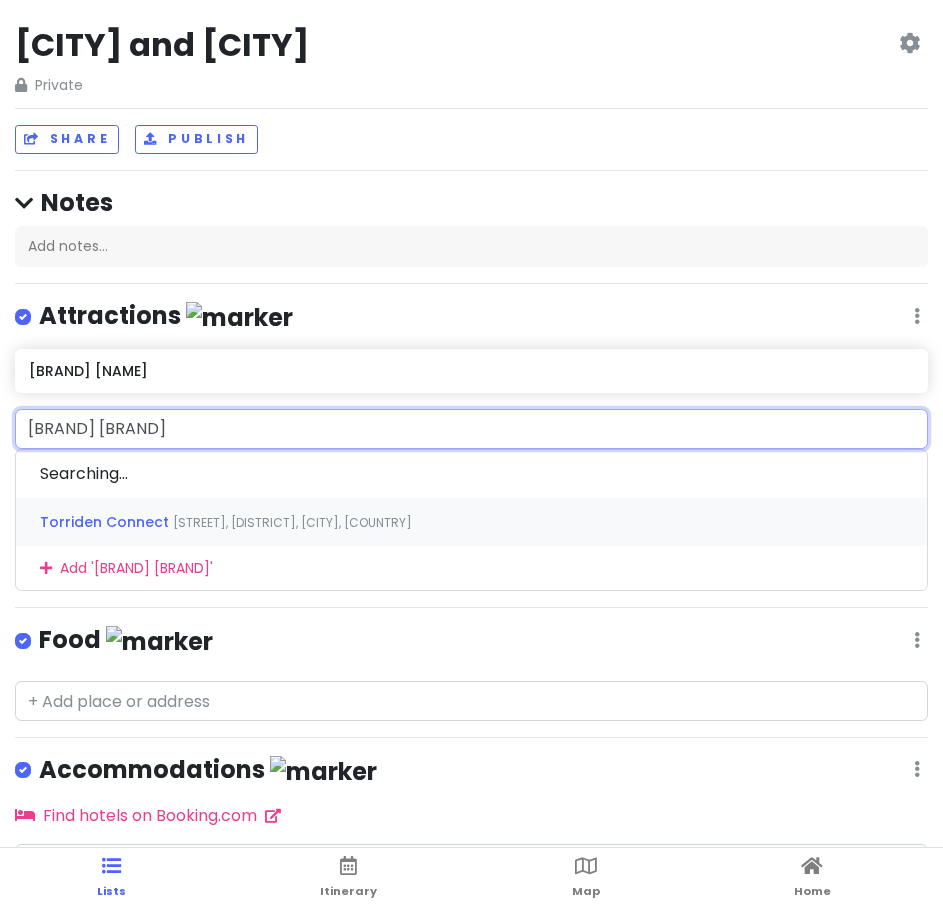 type on "seongsu torriden" 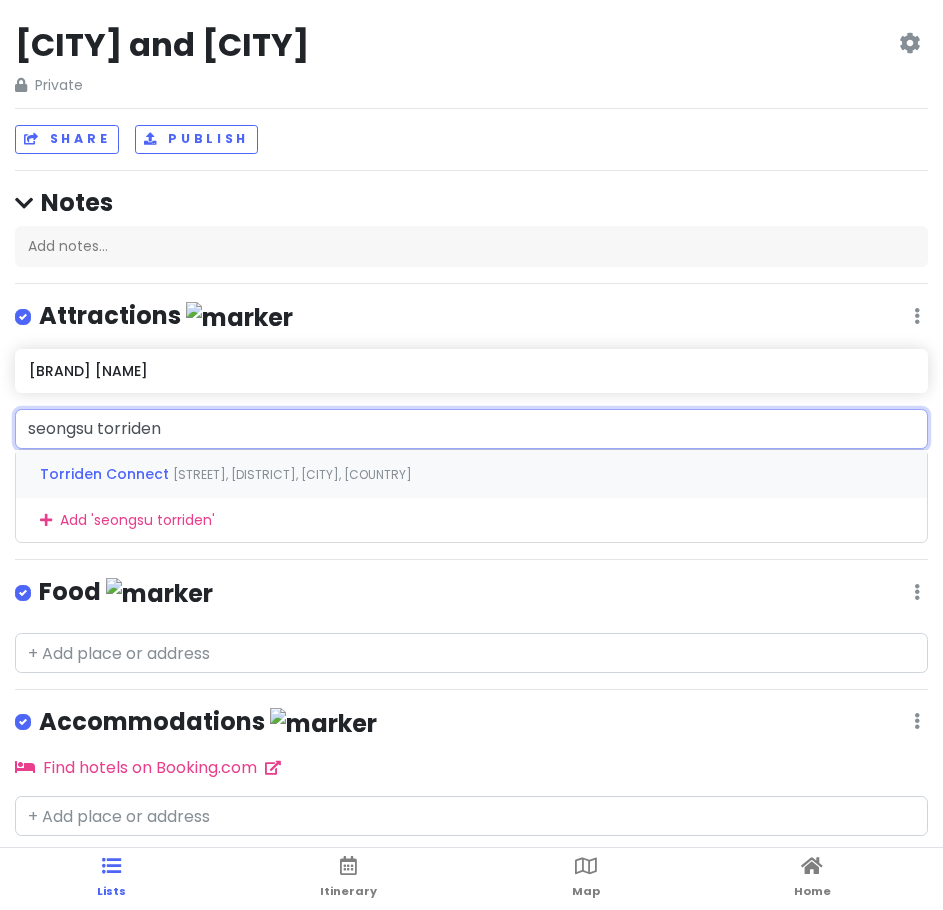 click on "Torriden Connect   [STREET_NAME], [DISTRICT], [CITY], [COUNTRY]" at bounding box center (471, 474) 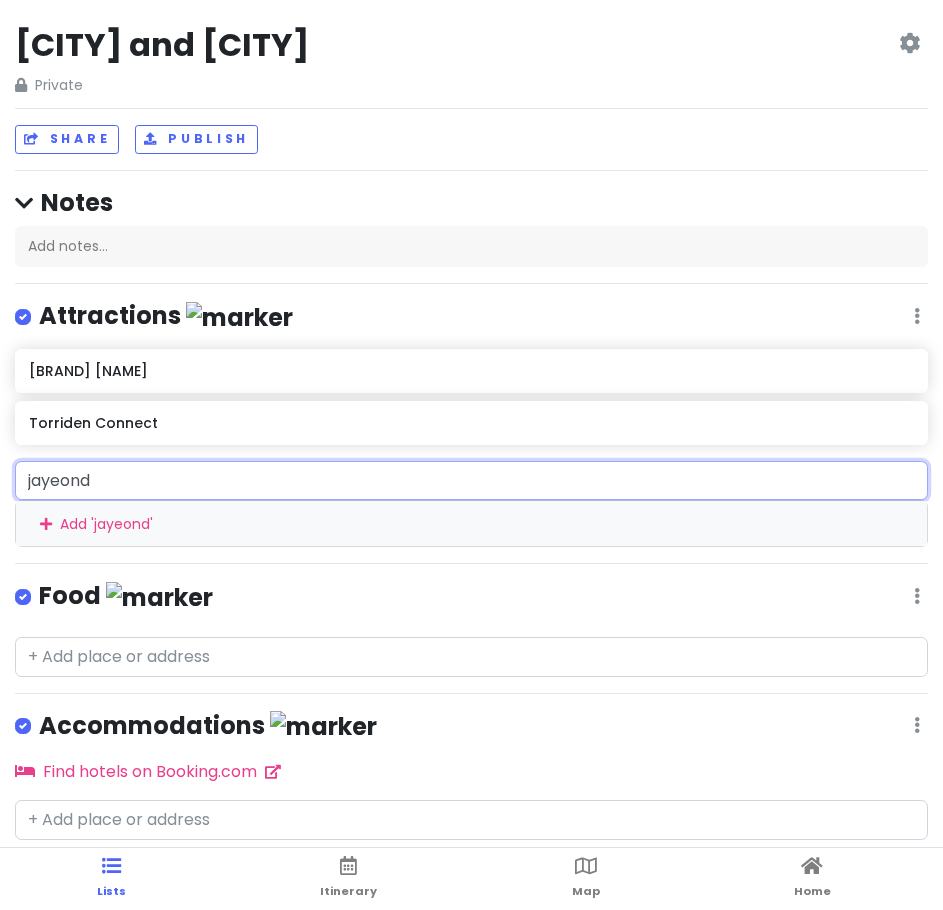type on "[BRAND]" 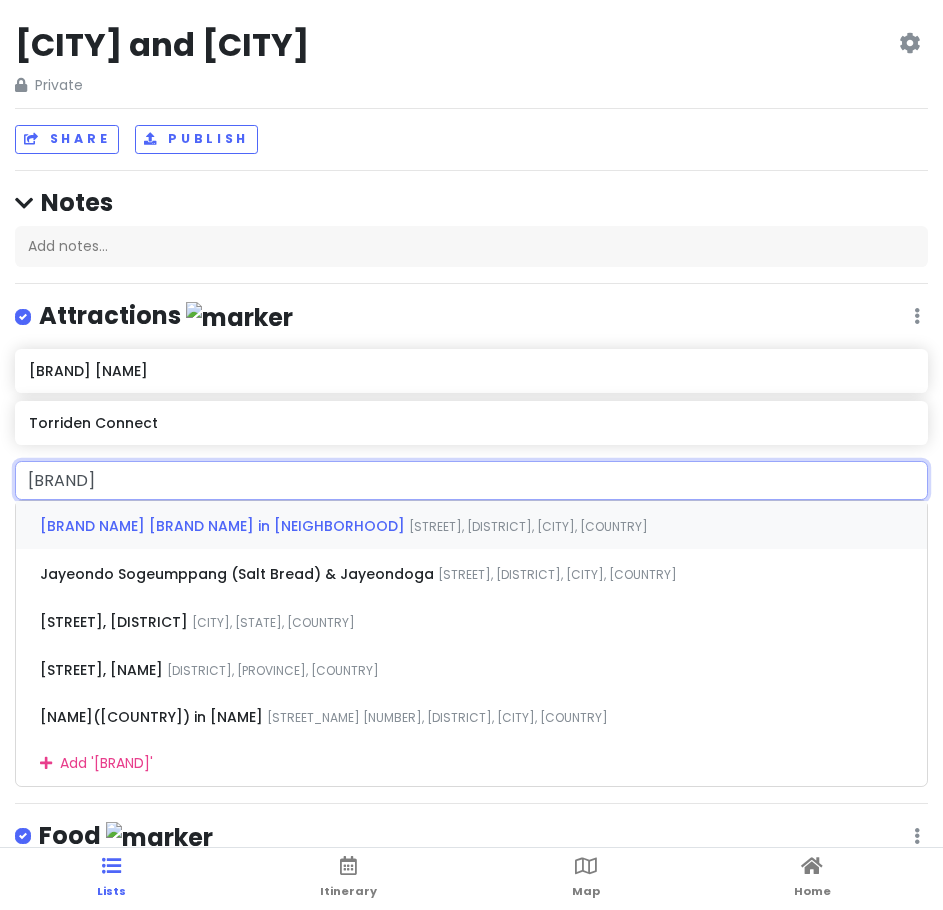 click on "[BRAND NAME] [BRAND NAME] in [NEIGHBORHOOD]" at bounding box center [224, 526] 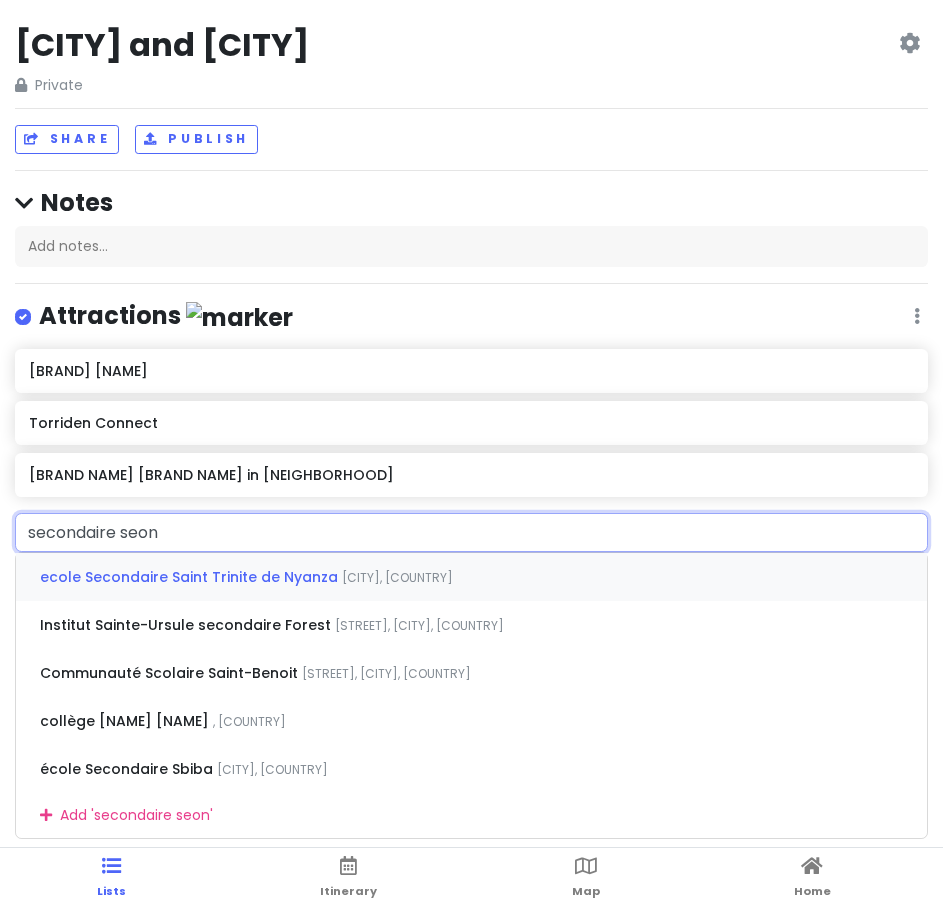 type on "[NAME] [NAME]" 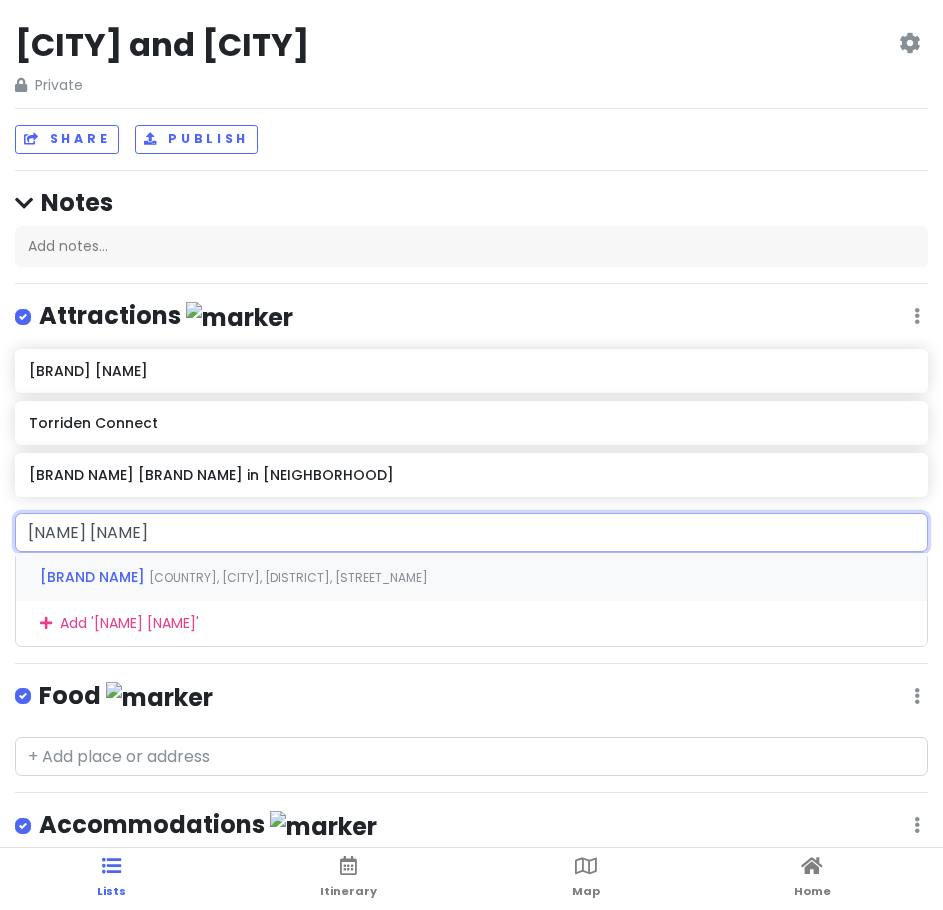 click on "[BRAND] [BRAND] [COUNTRY], [CITY], [DISTRICT], [STREET]" at bounding box center (471, 577) 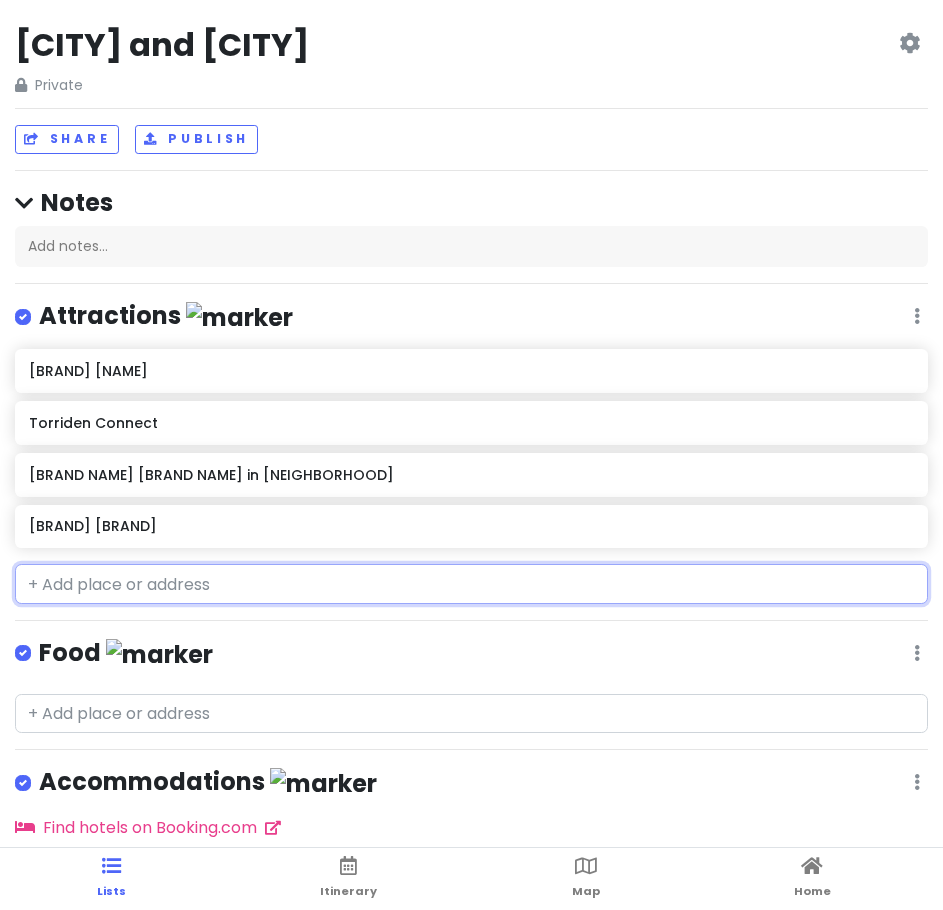 click at bounding box center [471, 584] 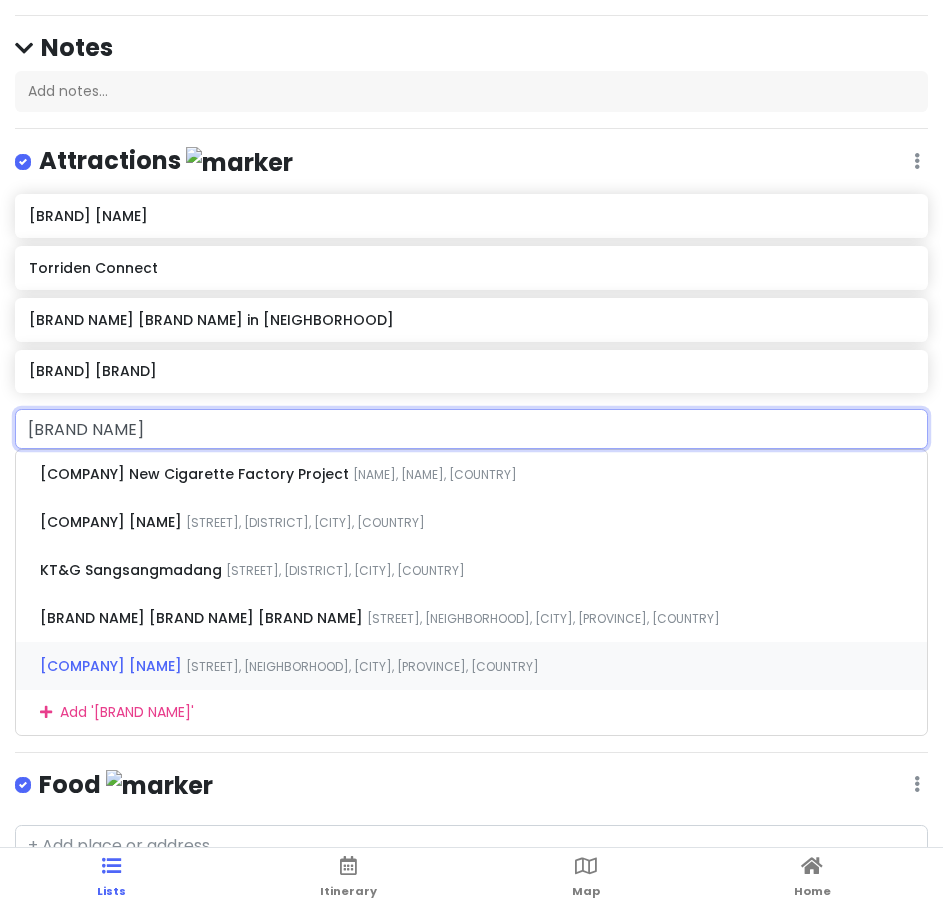 scroll, scrollTop: 200, scrollLeft: 0, axis: vertical 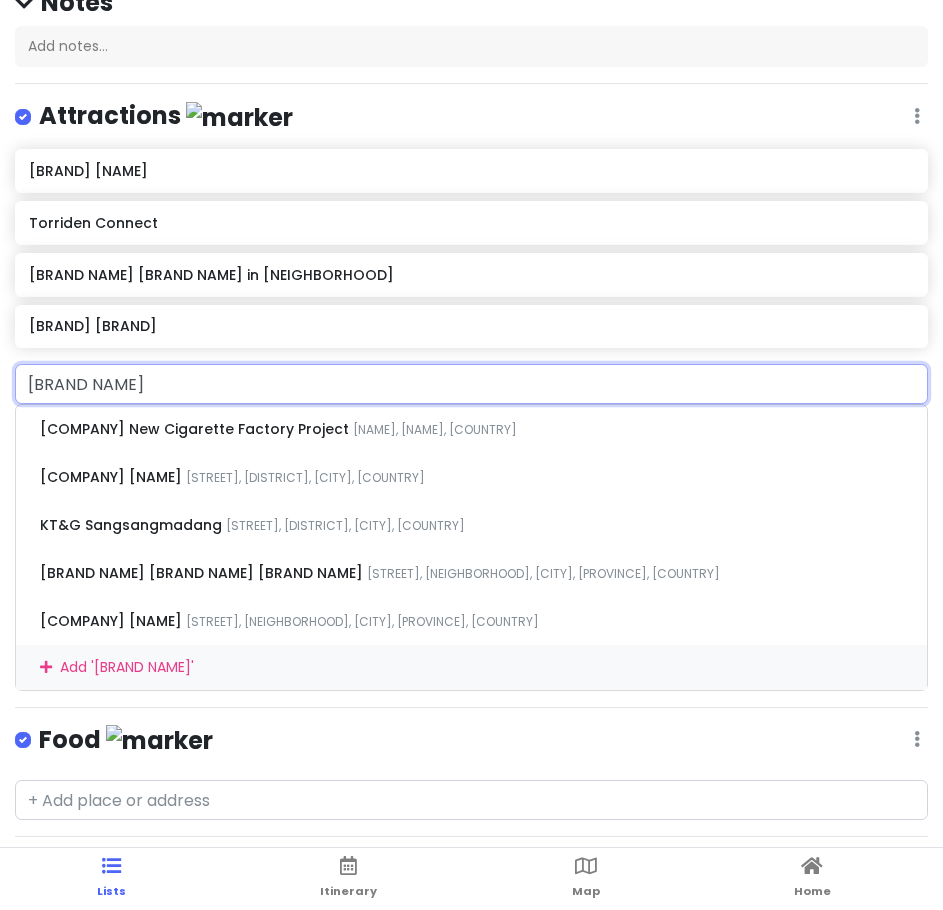 drag, startPoint x: 149, startPoint y: 388, endPoint x: 13, endPoint y: 371, distance: 137.05838 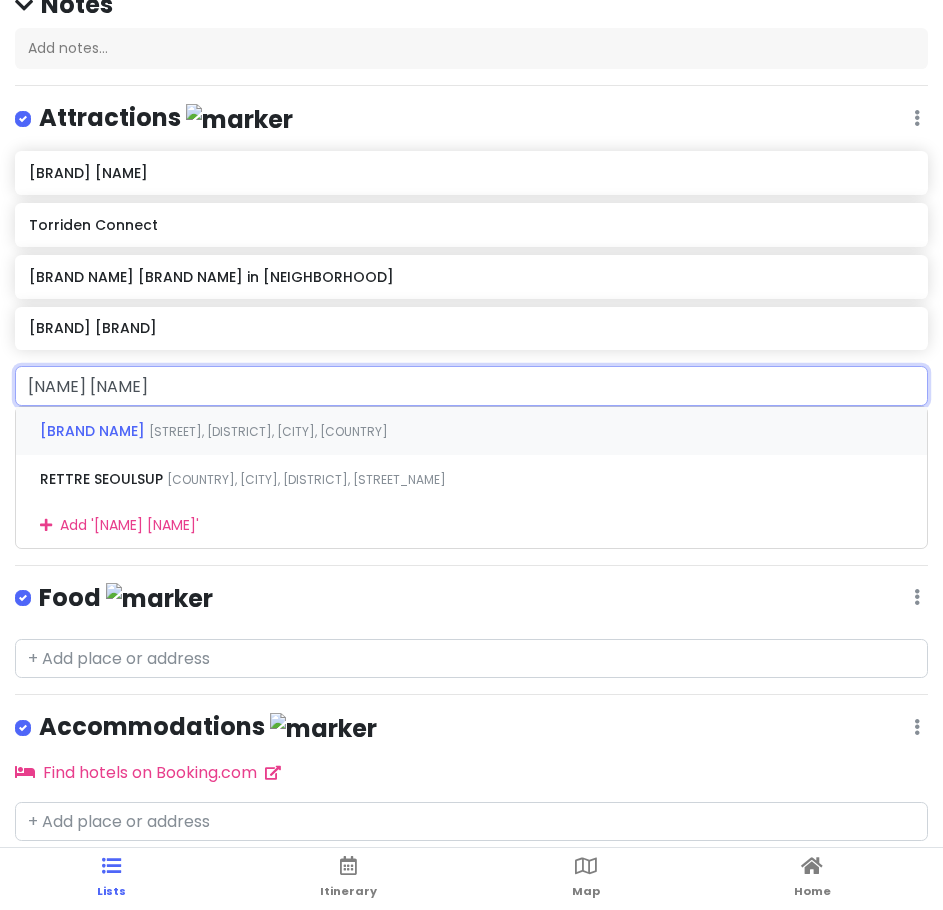 type on "[NAME] [NAME]" 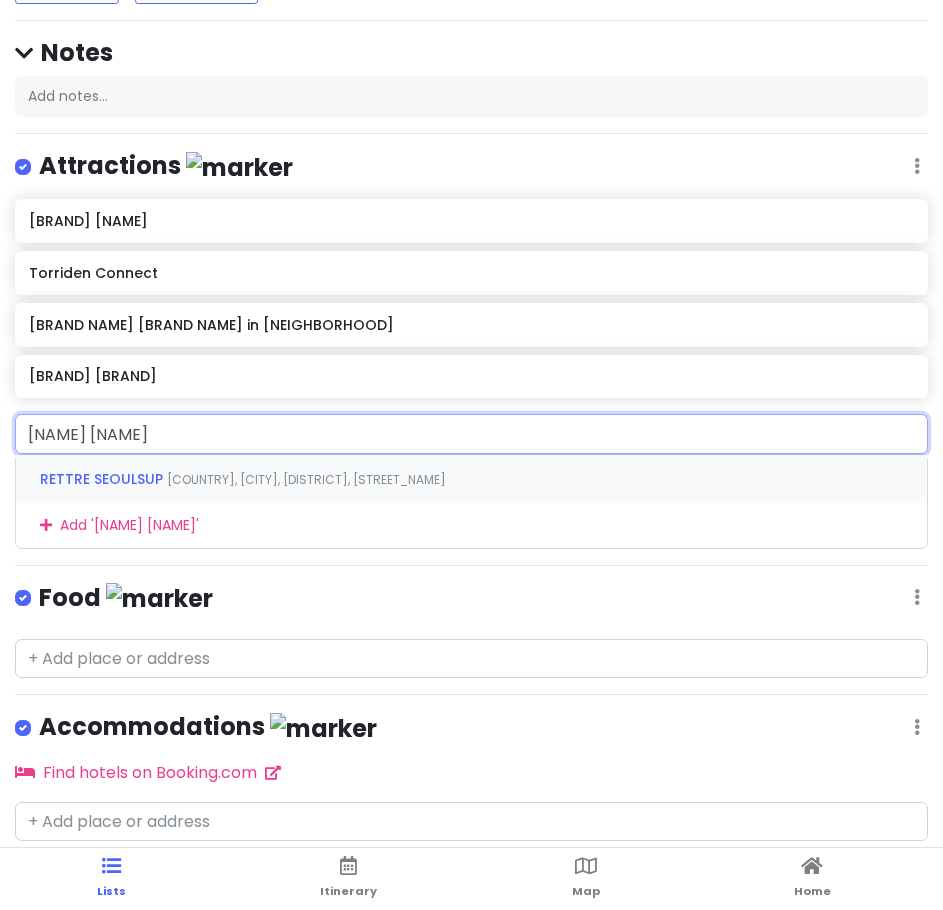 click on "RETTRE SEOULSUP" at bounding box center [103, 479] 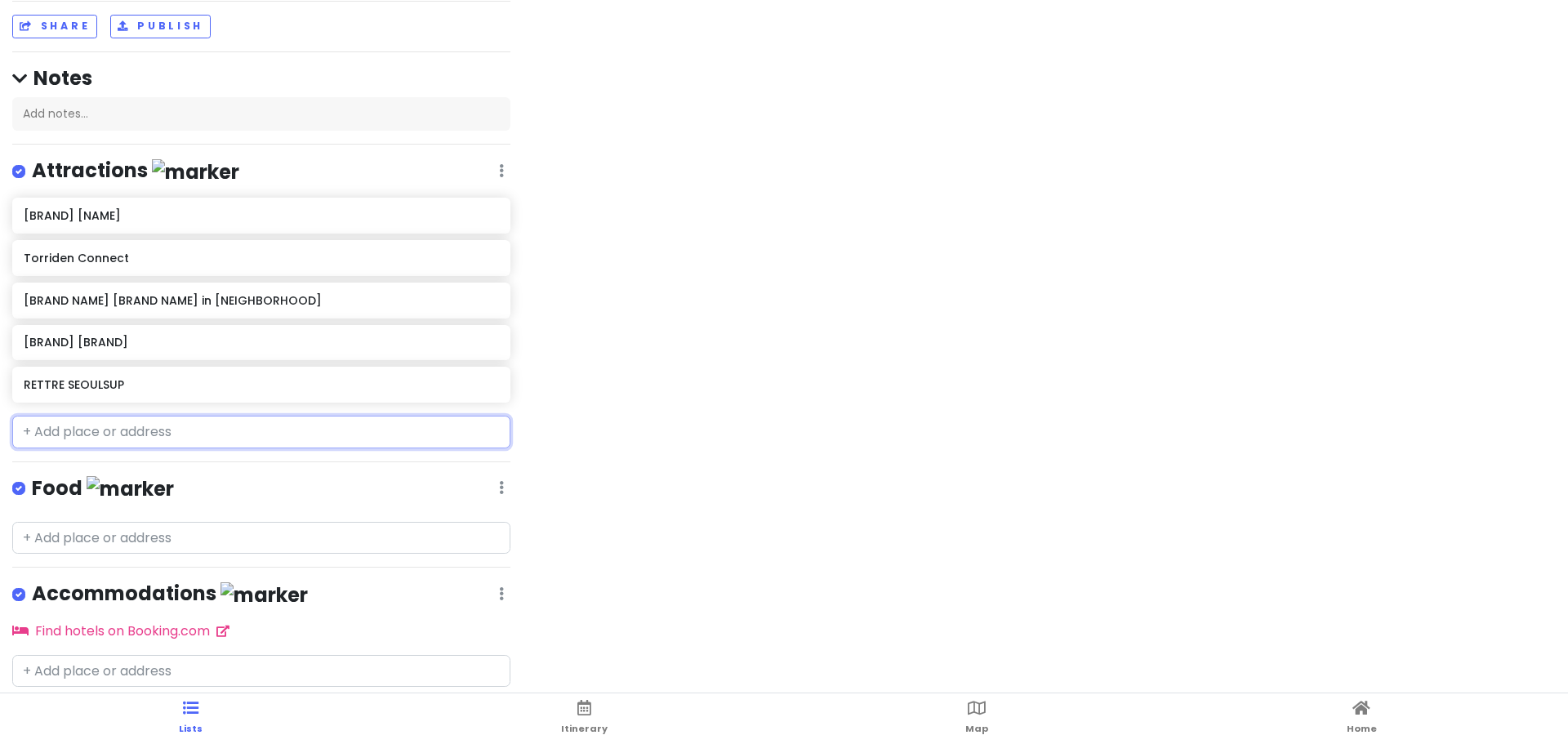 scroll, scrollTop: 87, scrollLeft: 0, axis: vertical 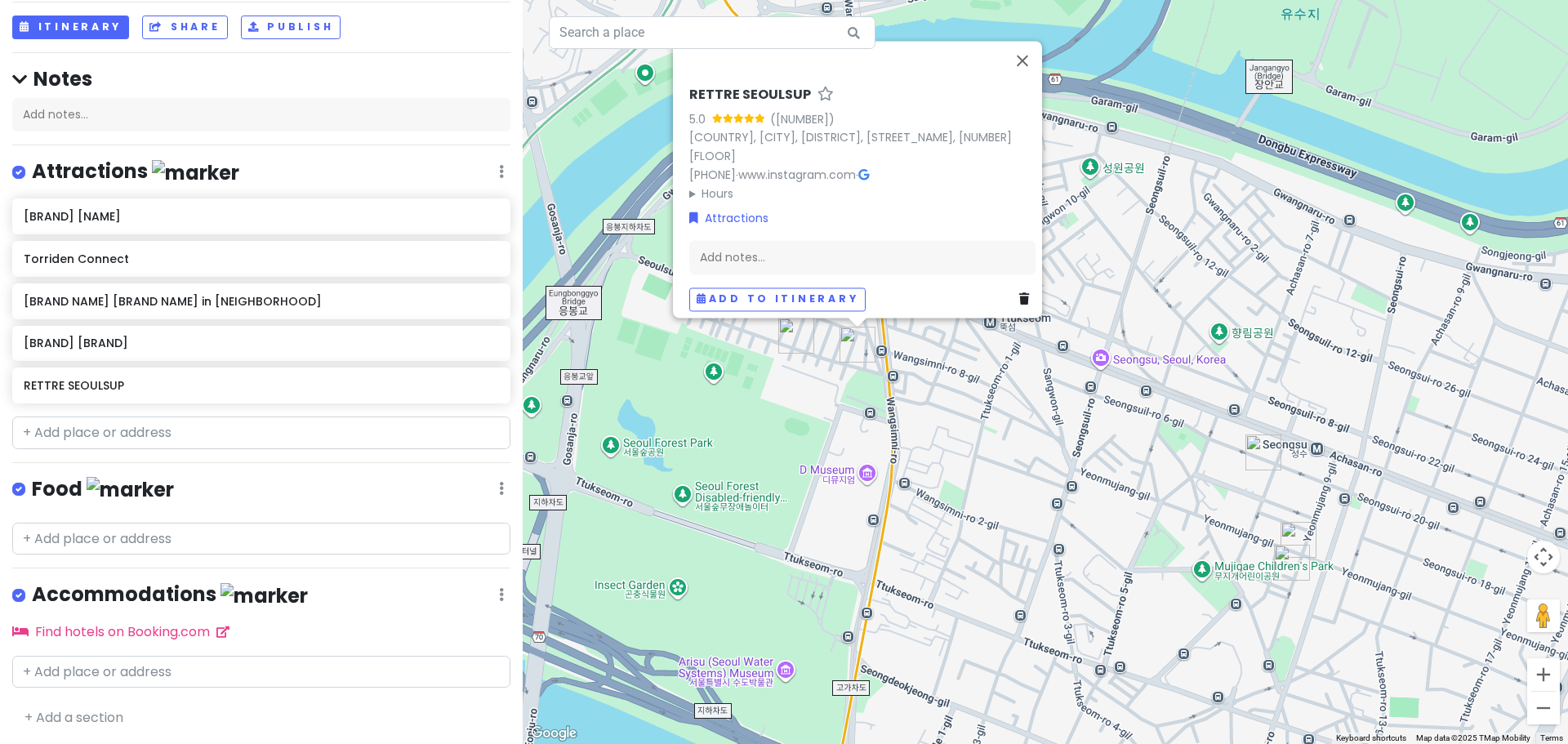 click at bounding box center (1292, 563) 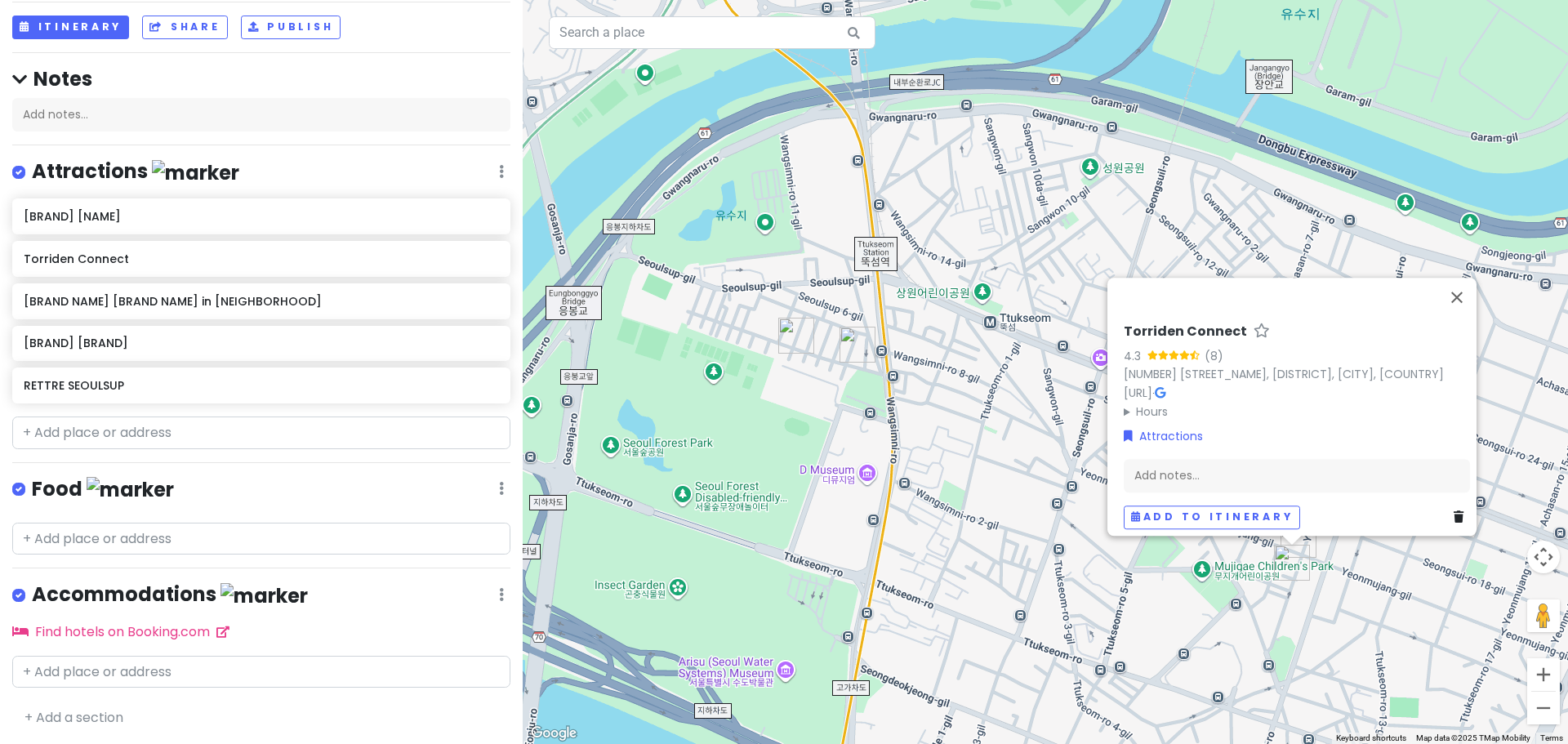 click on "[BRAND] [RATING] [NUMBER] [STREET], [DISTRICT], [CITY] [URL] · Hours [DAY] [TIME] AM – [TIME] PM [DAY] [TIME] AM – [TIME] PM [DAY] [TIME] AM – [TIME] PM [DAY] [TIME] AM – [TIME] PM [DAY] [TIME] AM – [TIME] PM [DAY] [TIME] AM – [TIME] PM [DAY] [TIME] AM – [TIME] PM Attractions Add notes... Add to itinerary" at bounding box center [1045, 372] 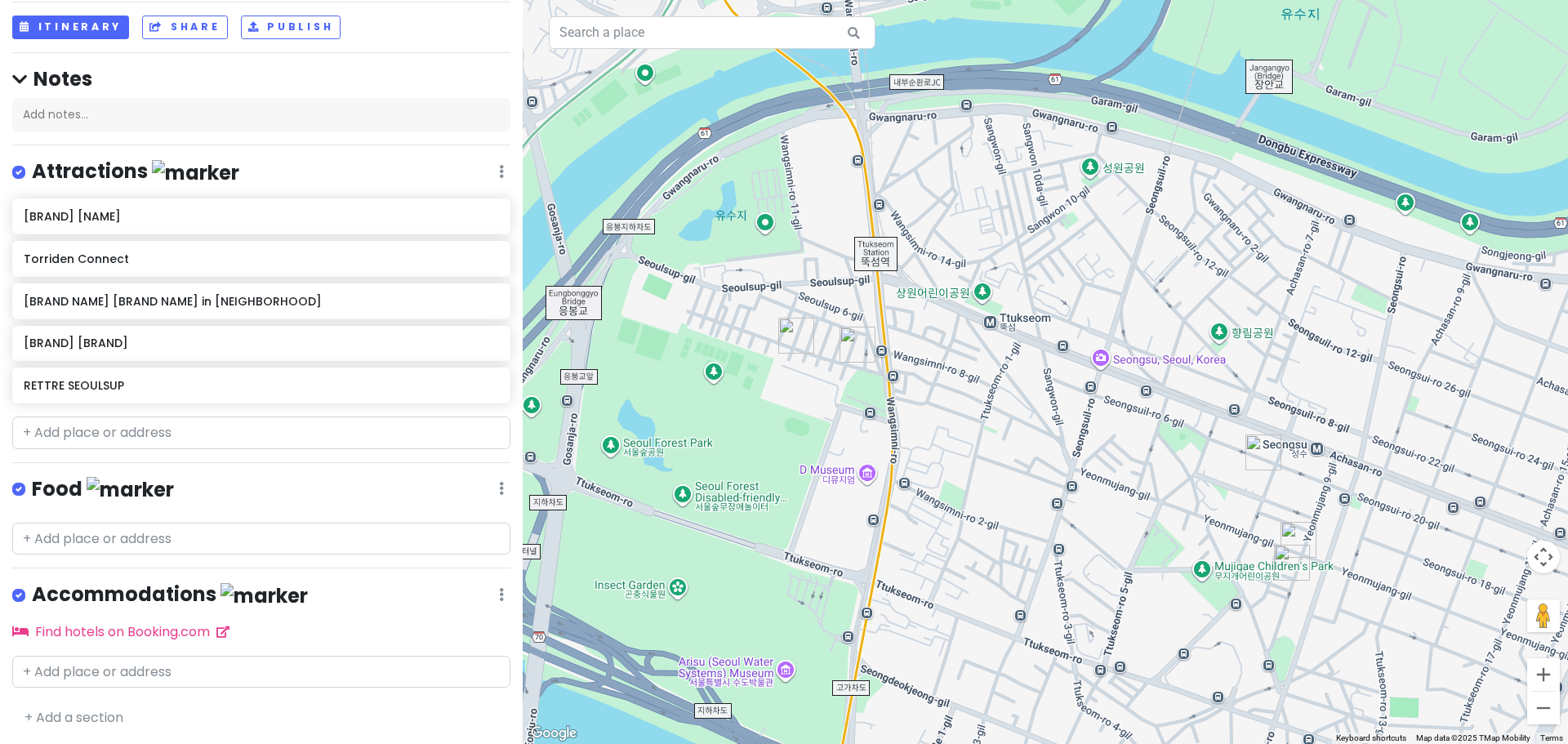click at bounding box center (796, 336) 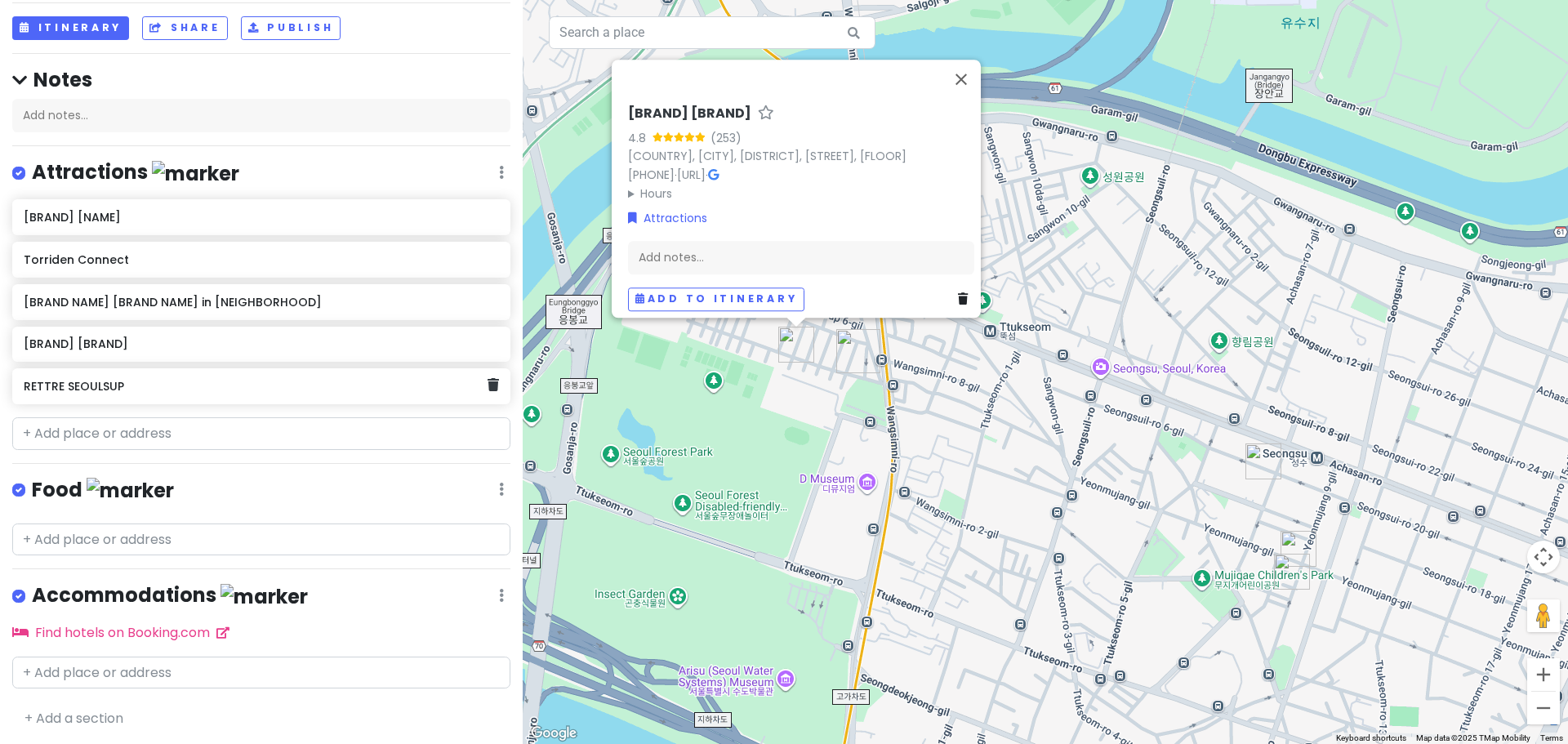 scroll, scrollTop: 87, scrollLeft: 0, axis: vertical 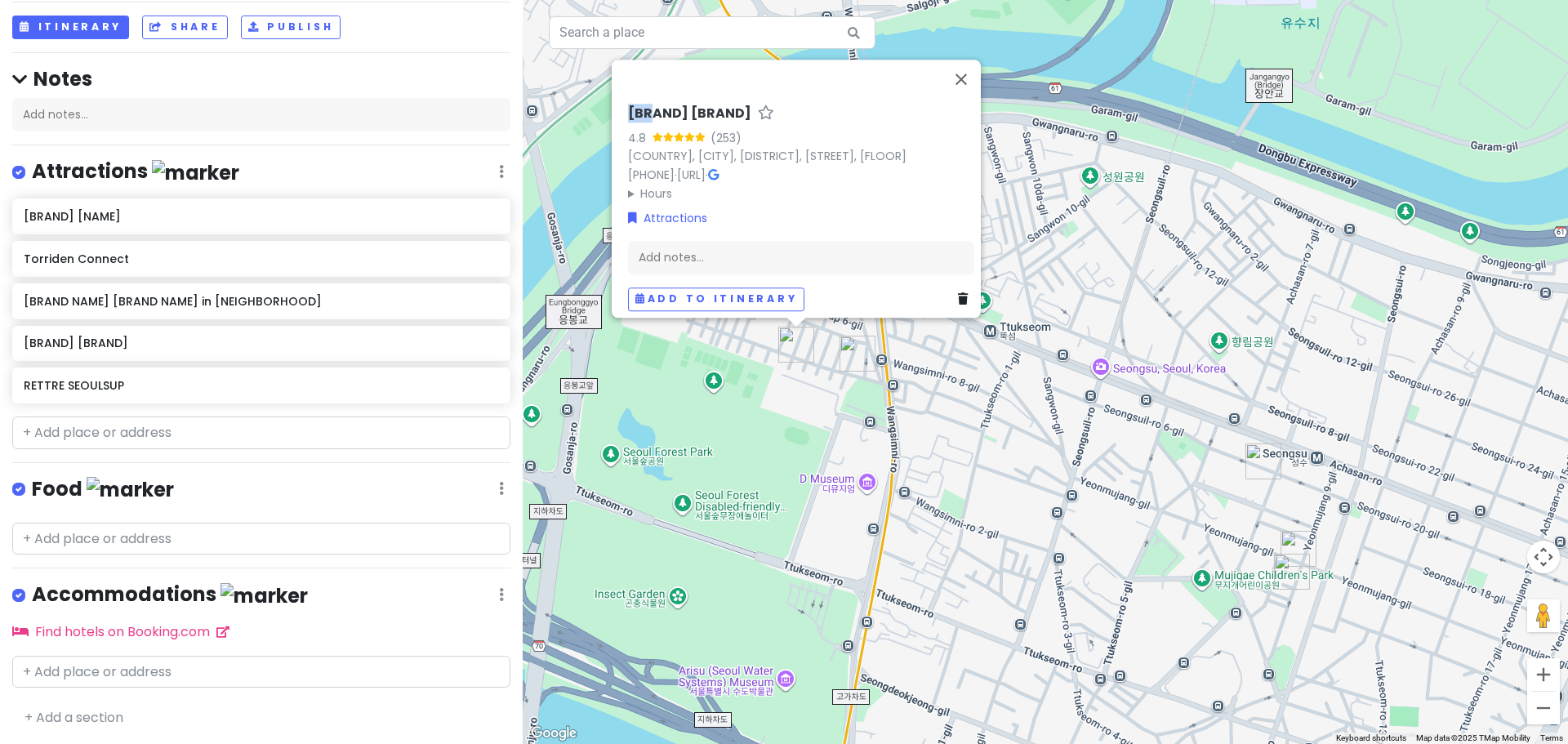 drag, startPoint x: 619, startPoint y: 97, endPoint x: 656, endPoint y: 105, distance: 37.85499 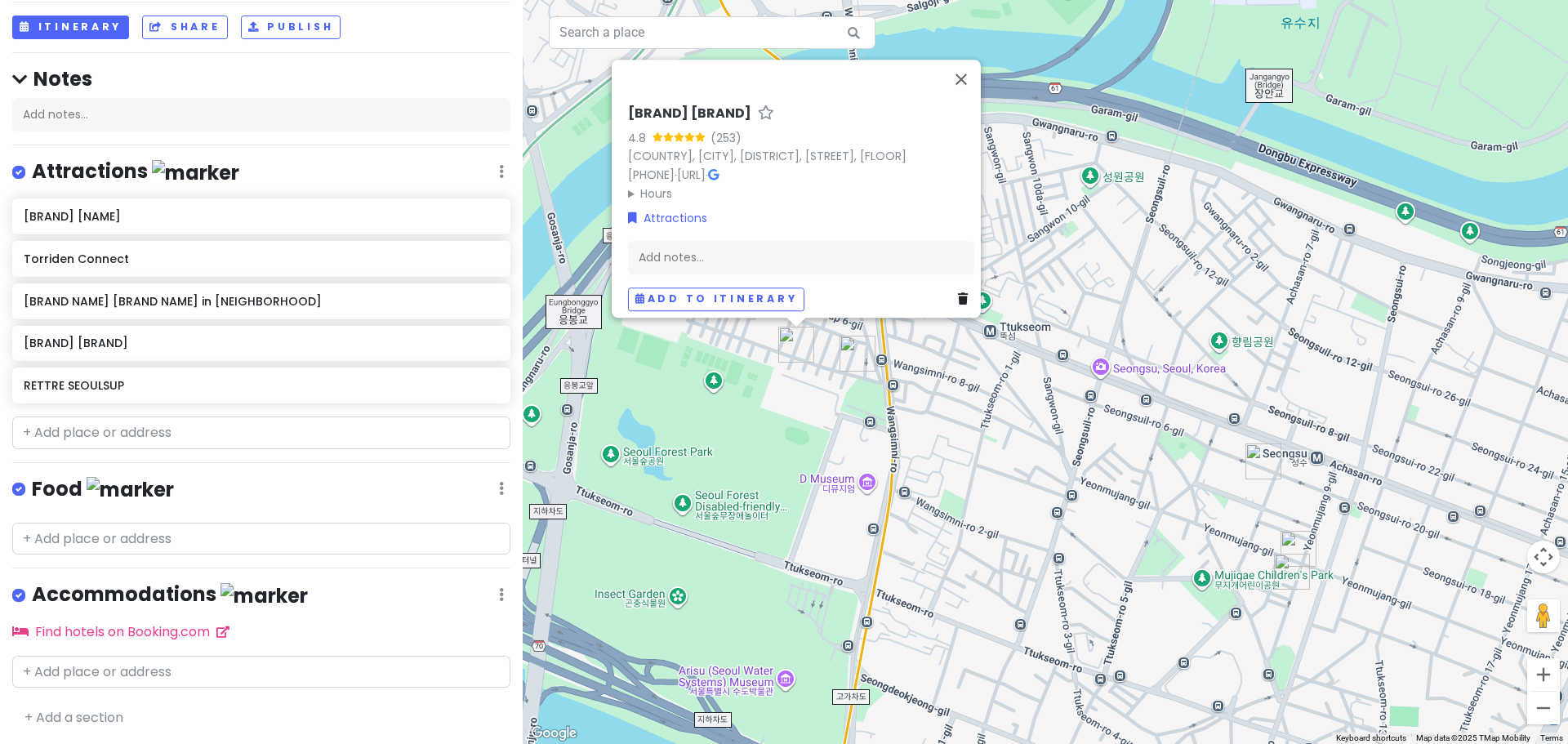 click on "[BRAND] [BRAND]" at bounding box center (801, 117) 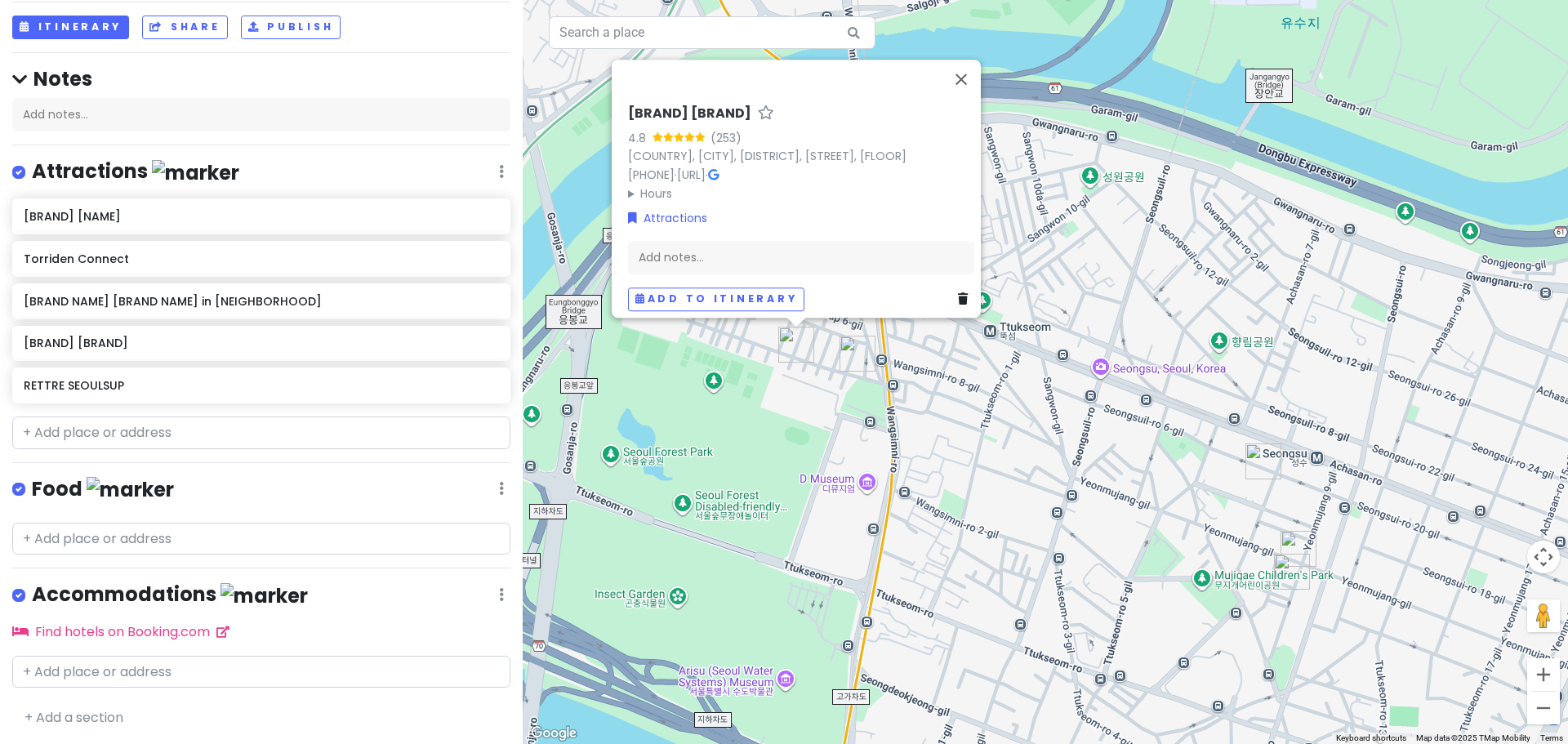 click at bounding box center [963, 299] 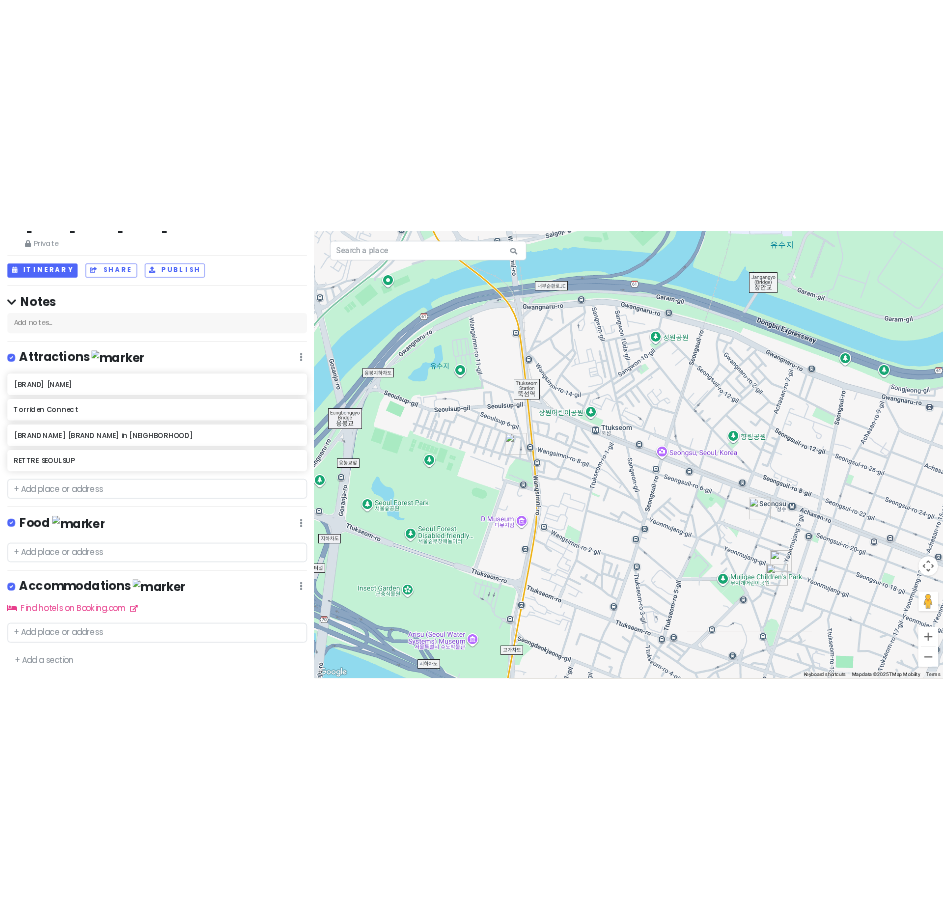 scroll, scrollTop: 54, scrollLeft: 0, axis: vertical 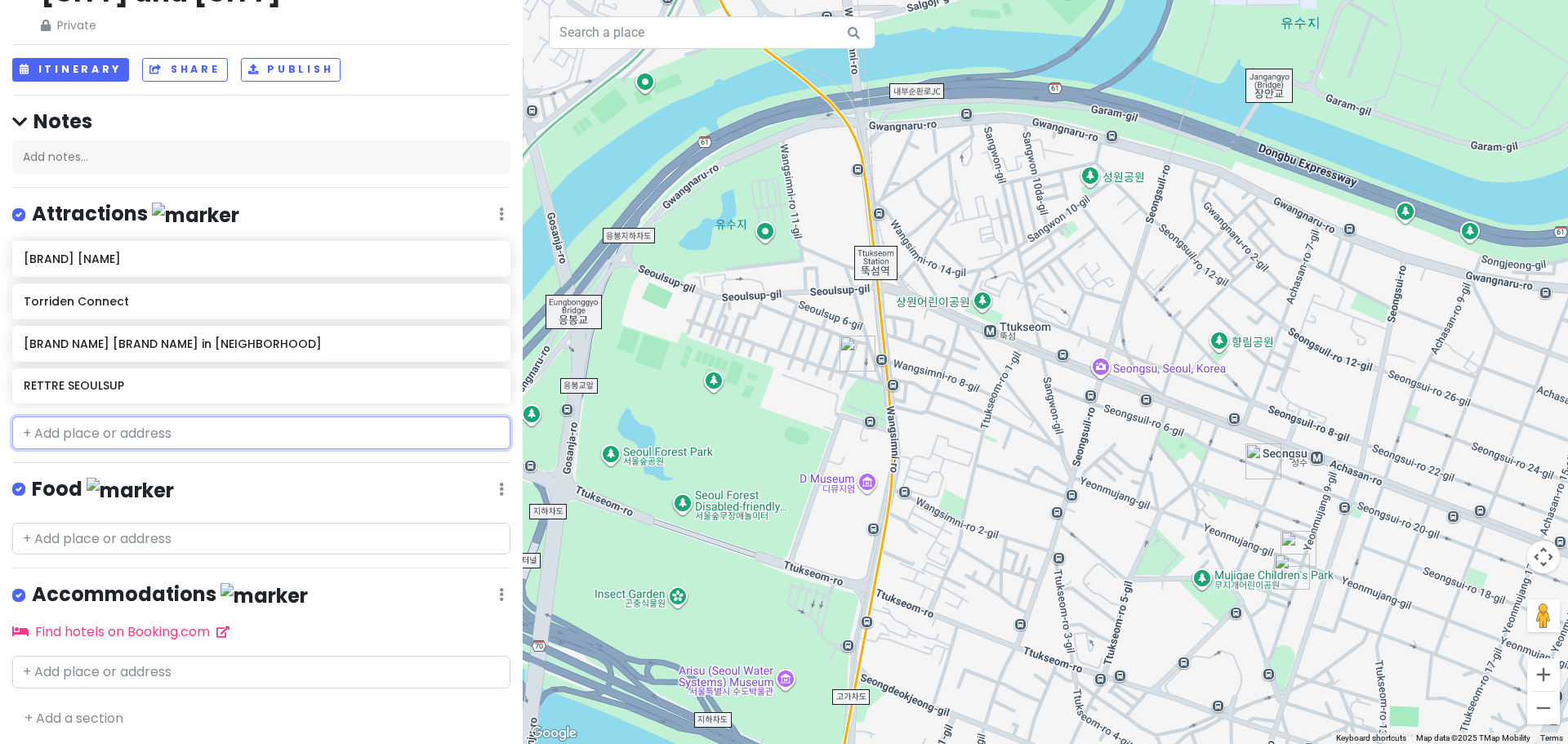 click at bounding box center [261, 433] 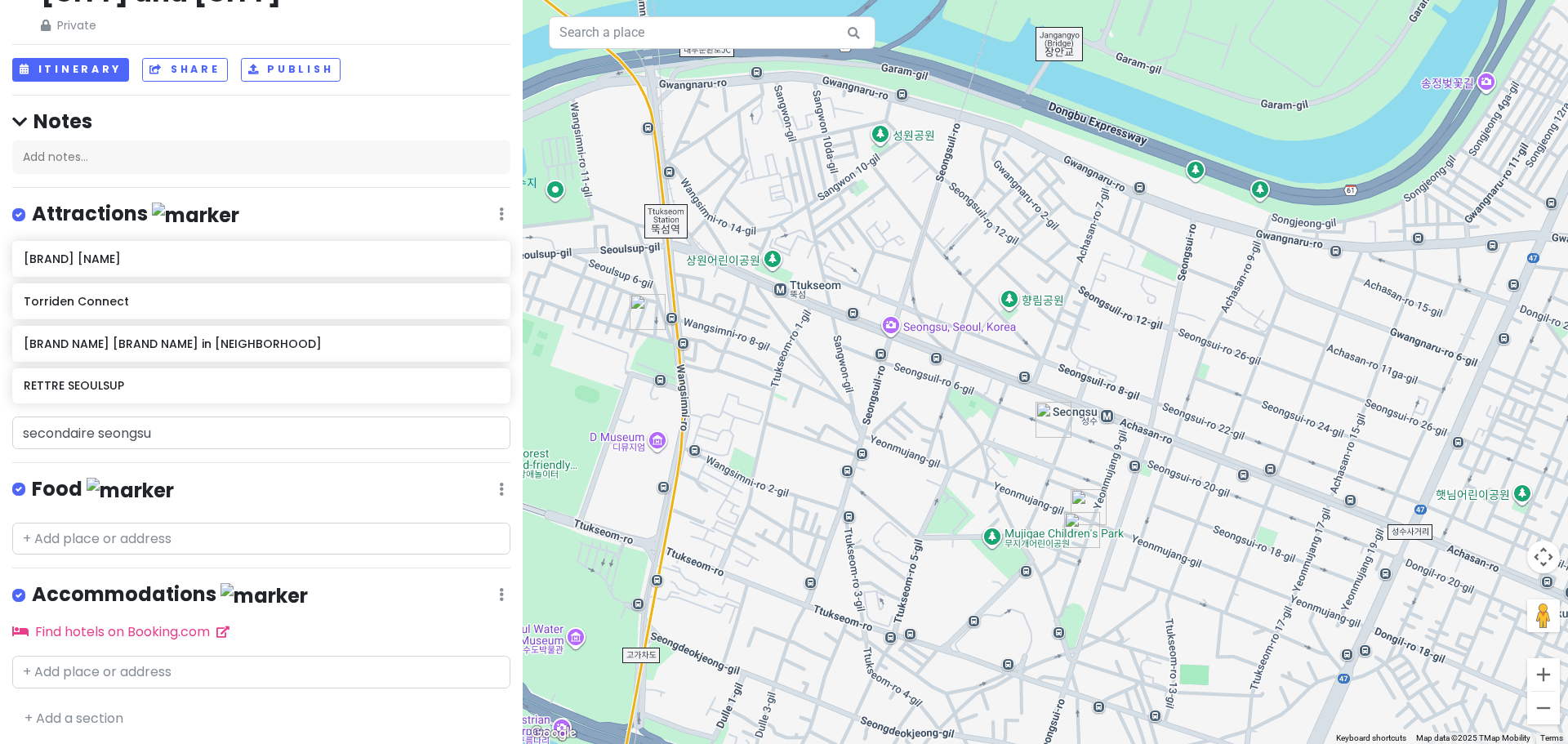 drag, startPoint x: 995, startPoint y: 588, endPoint x: 786, endPoint y: 546, distance: 213.18 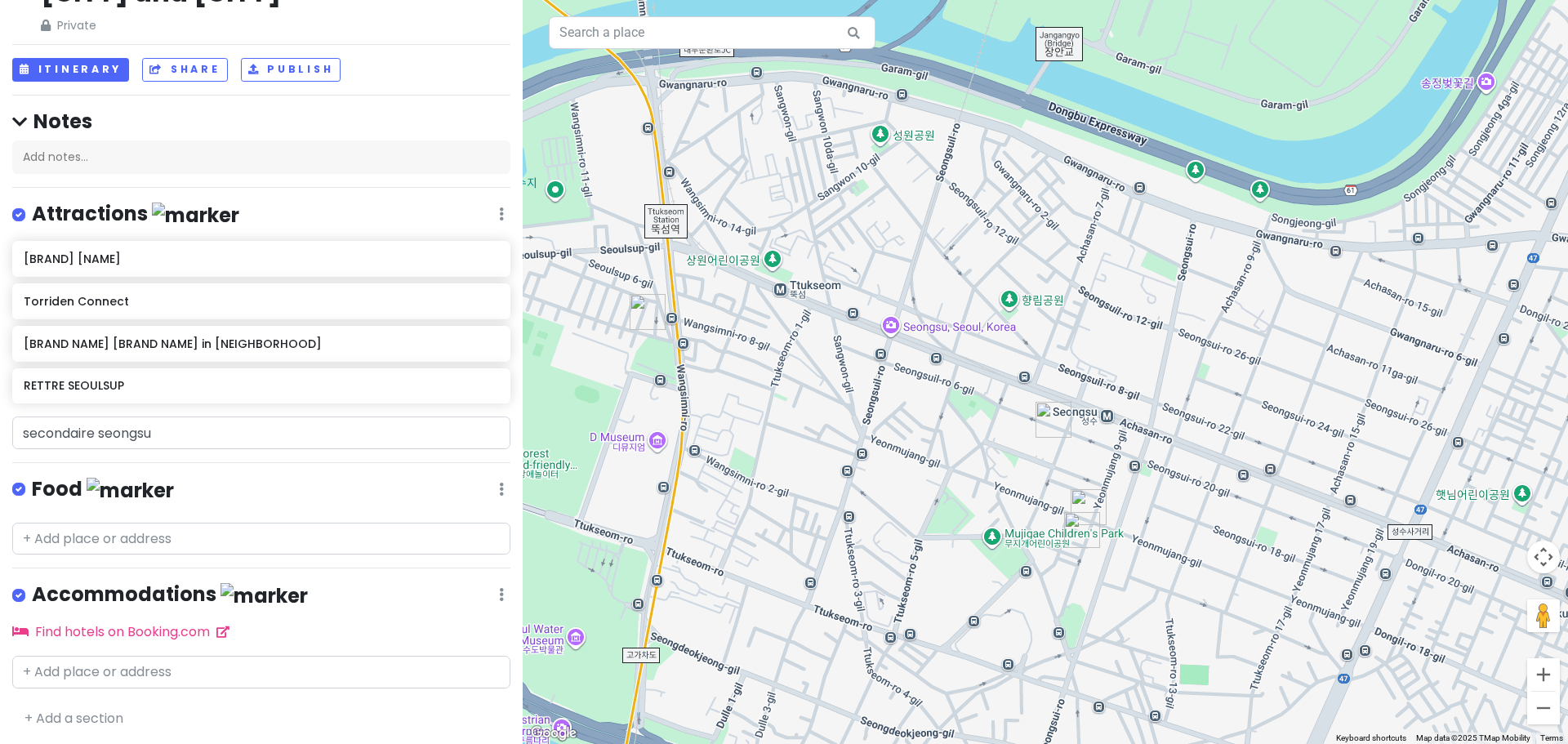 click at bounding box center (1045, 372) 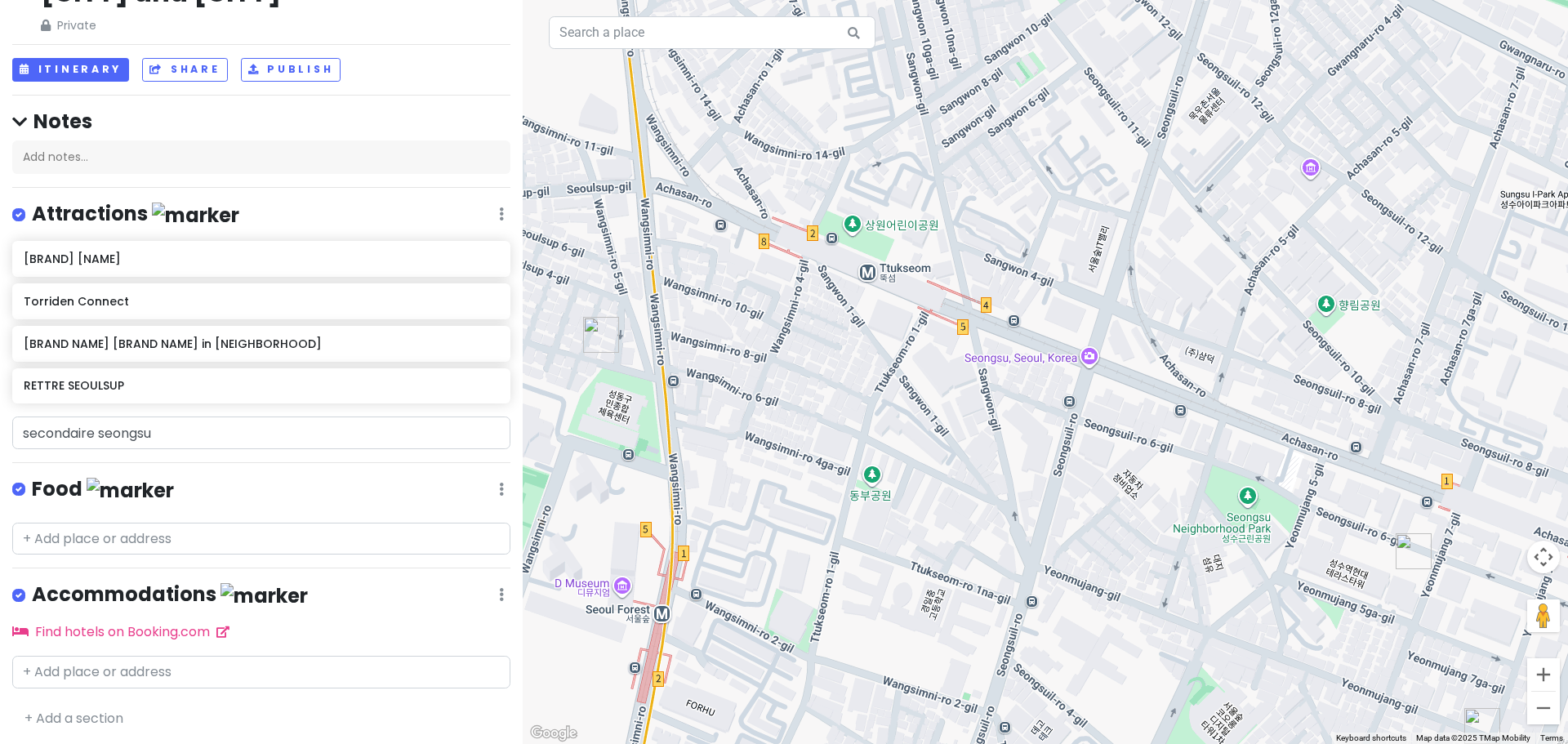 drag, startPoint x: 881, startPoint y: 323, endPoint x: 891, endPoint y: 441, distance: 118.42297 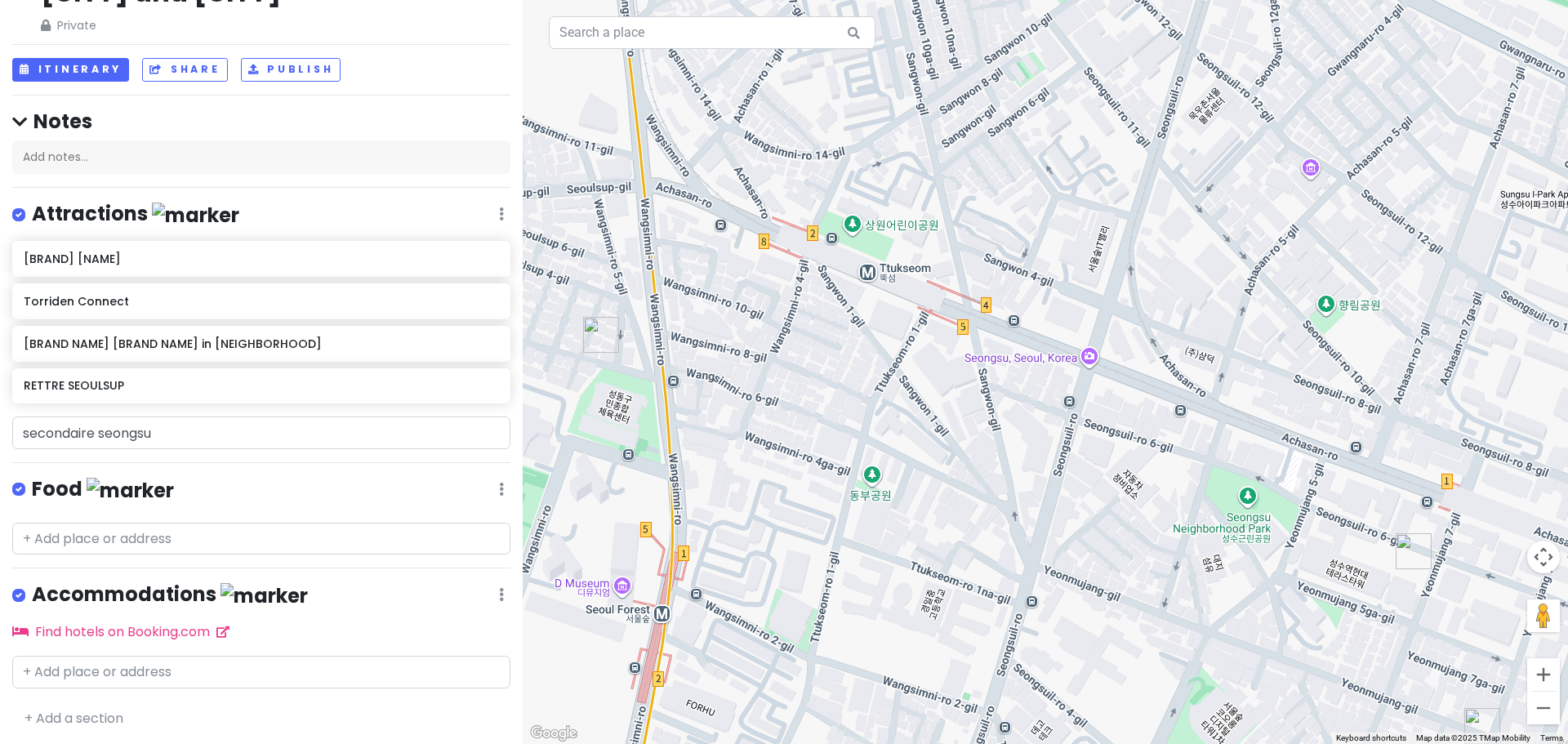 click at bounding box center (1045, 372) 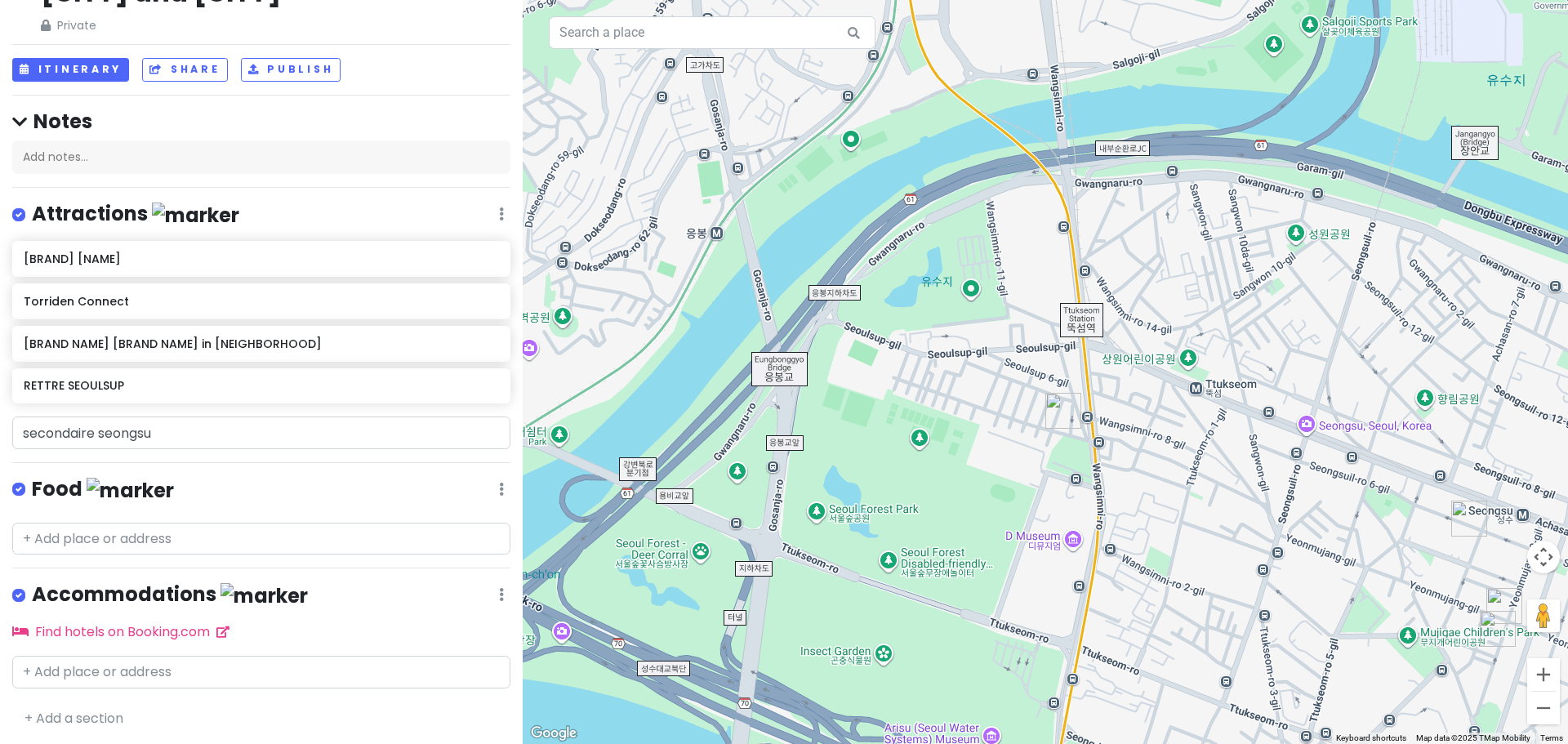 drag, startPoint x: 805, startPoint y: 421, endPoint x: 1164, endPoint y: 460, distance: 361.11217 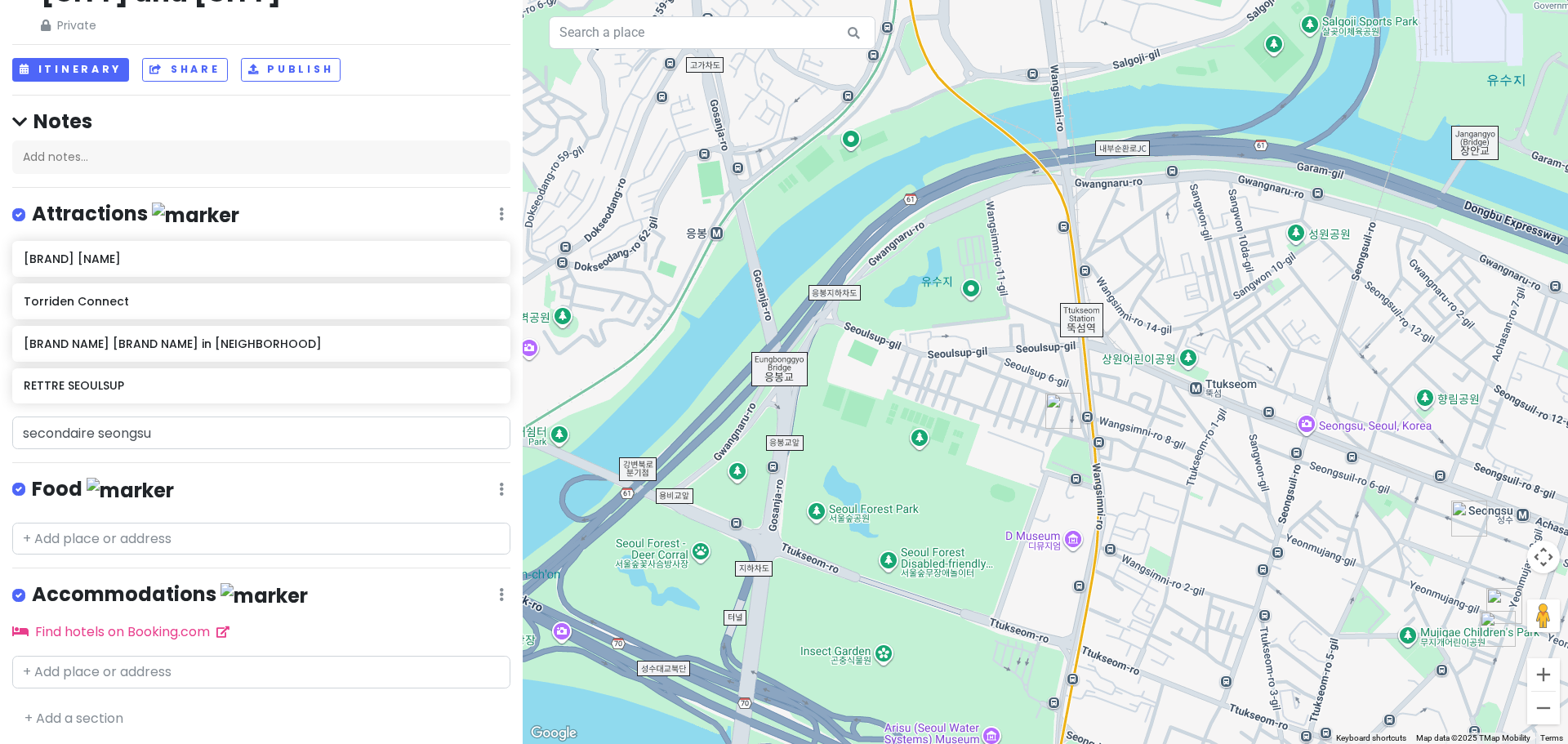 click at bounding box center [1045, 372] 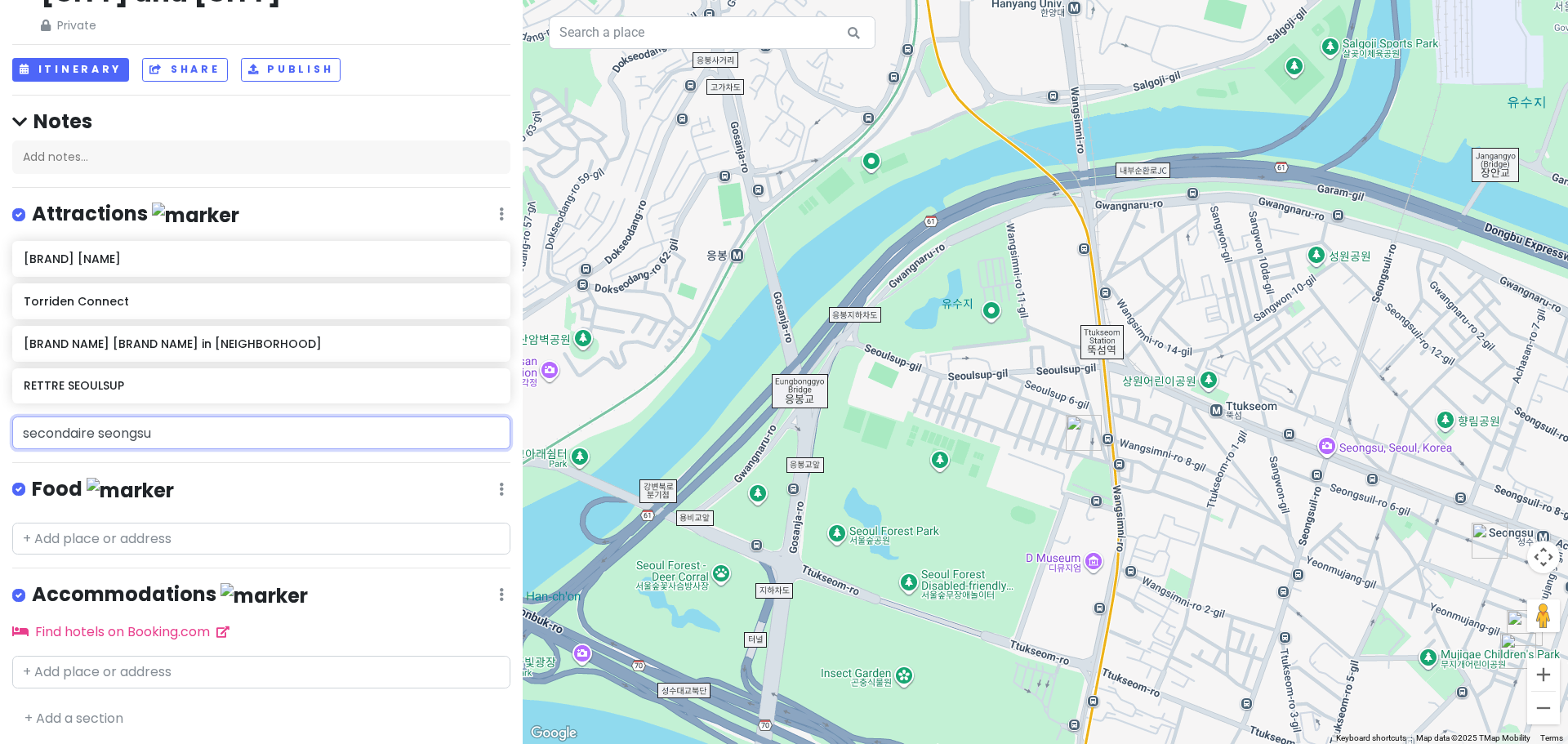 click on "secondaire seongsu" at bounding box center (261, 433) 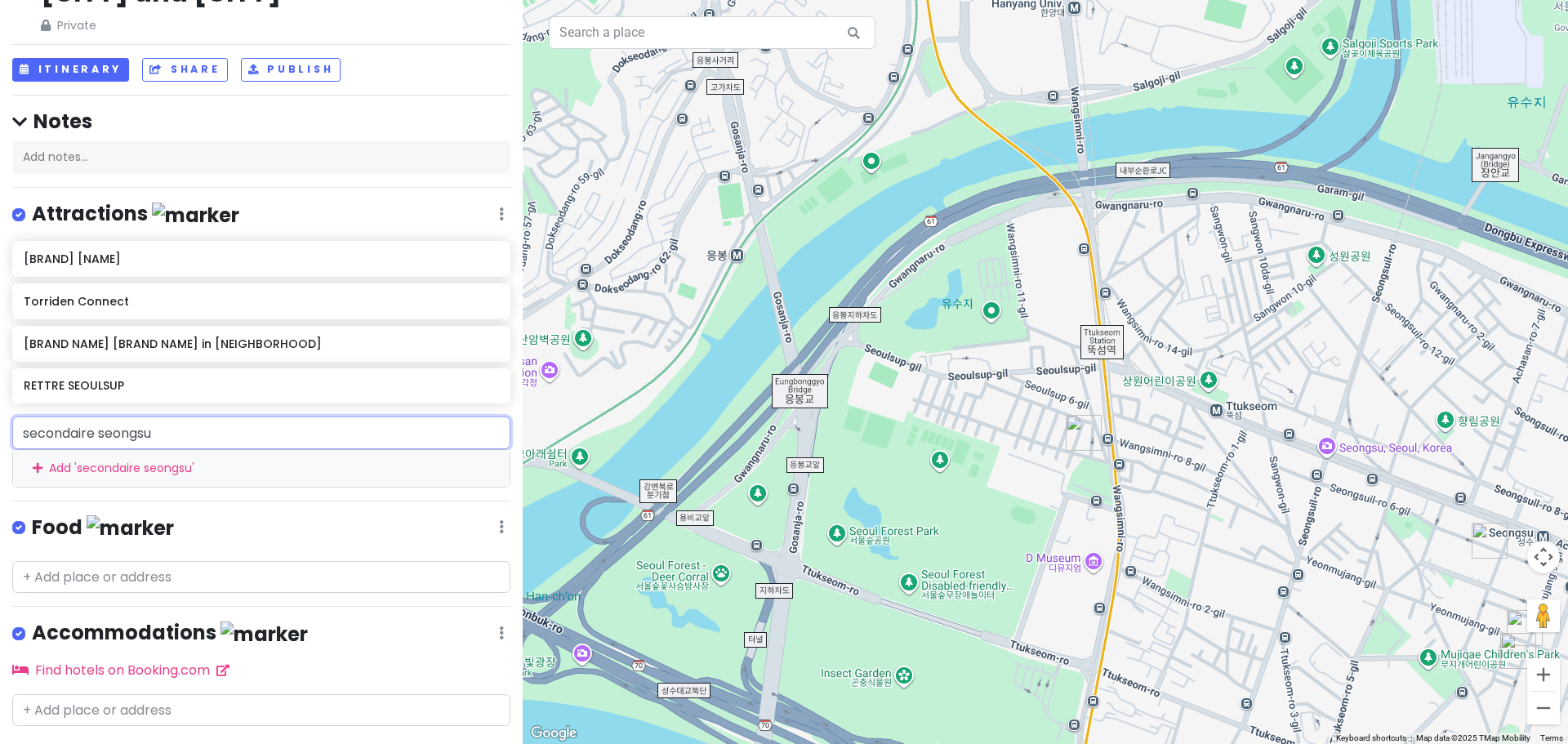 drag, startPoint x: 156, startPoint y: 428, endPoint x: 0, endPoint y: 431, distance: 156.02884 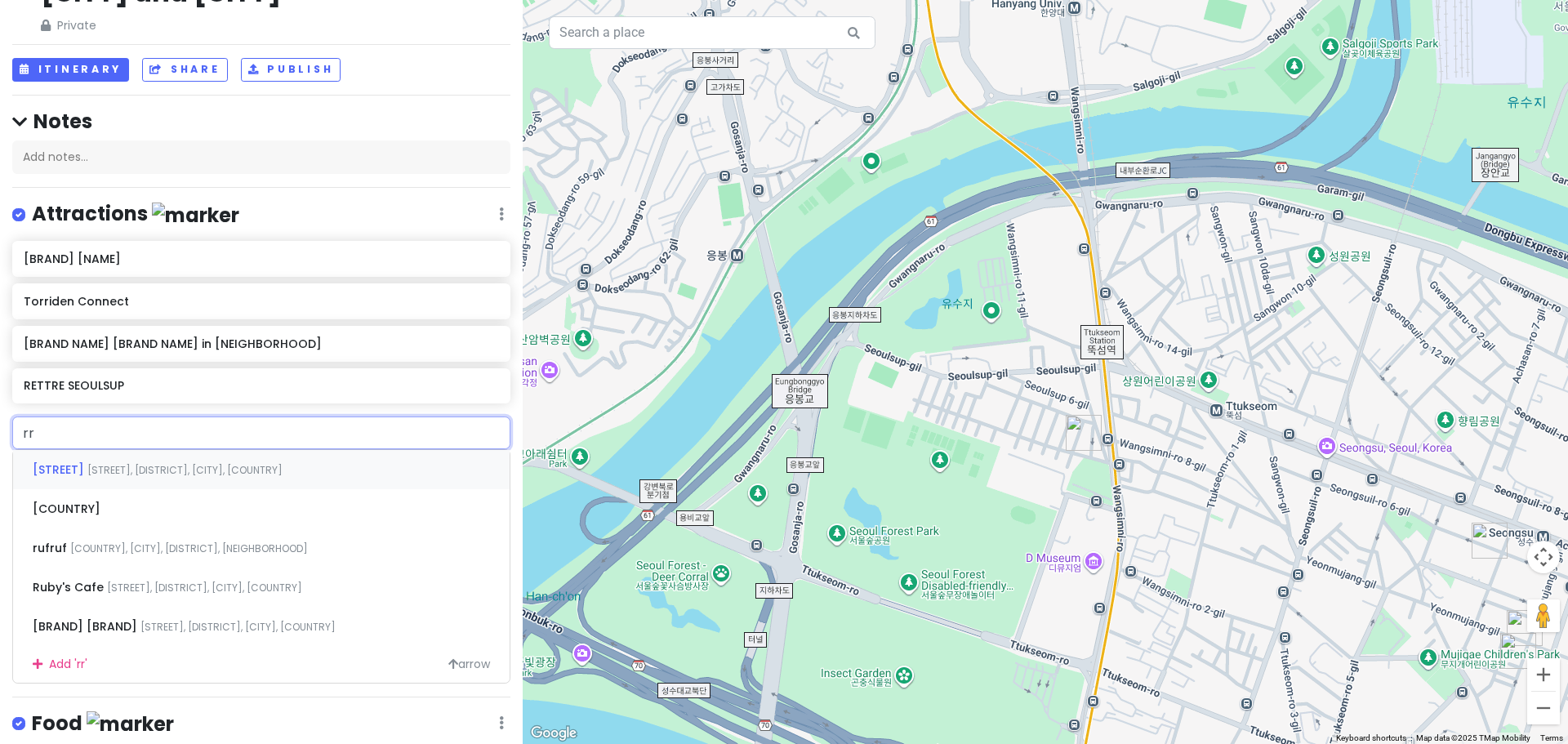type on "r" 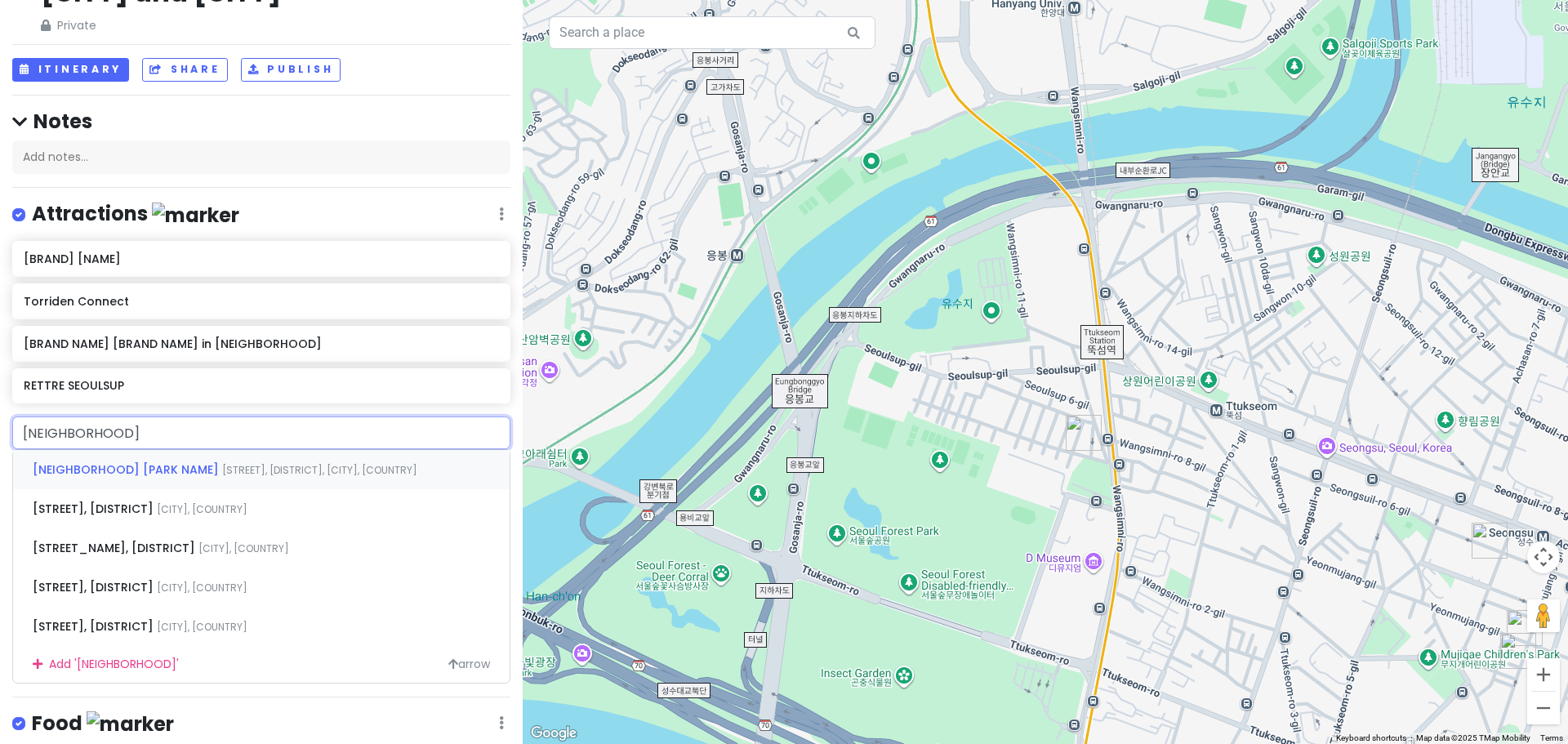 type on "[NEIGHBORHOOD]" 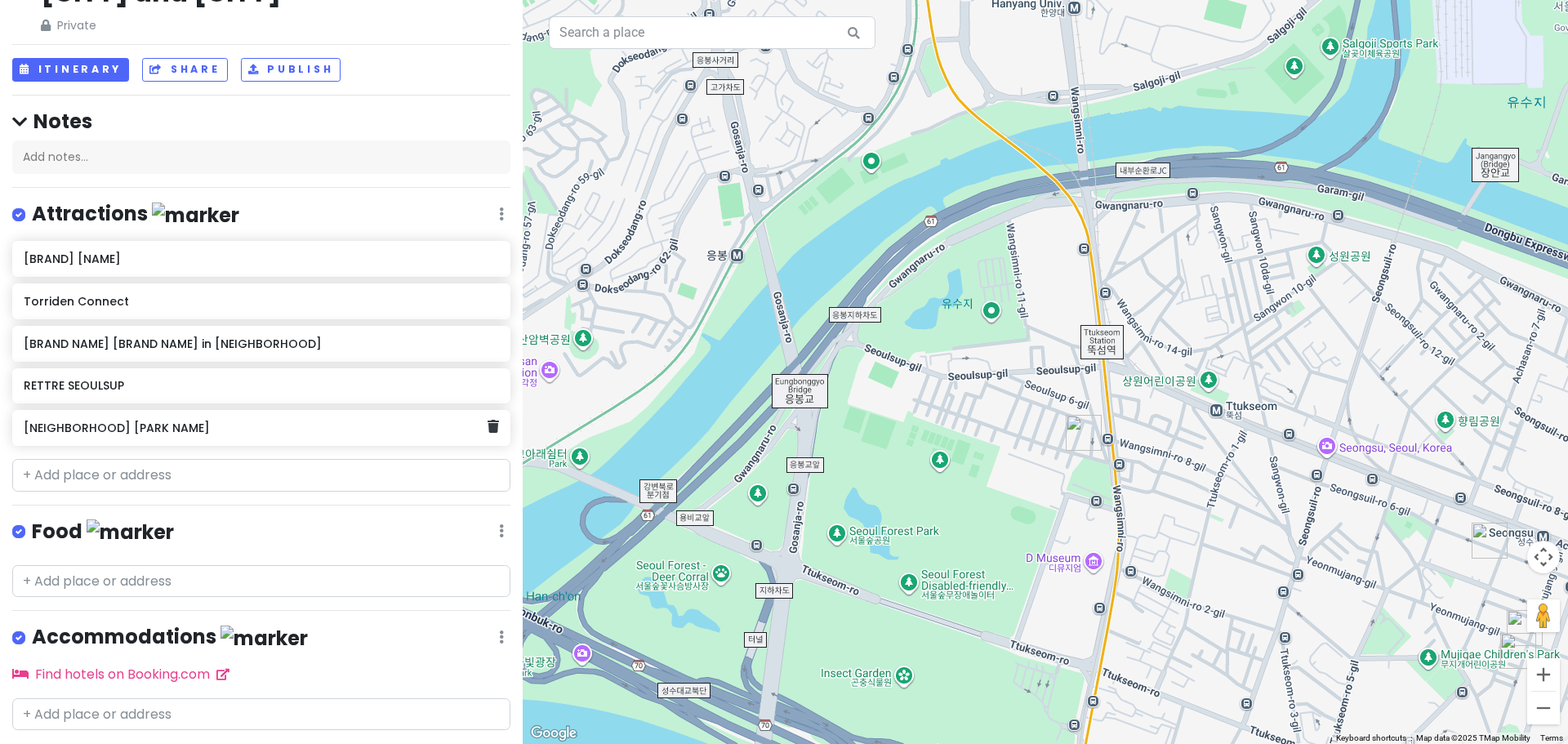 click on "[NEIGHBORHOOD] [PARK NAME]" 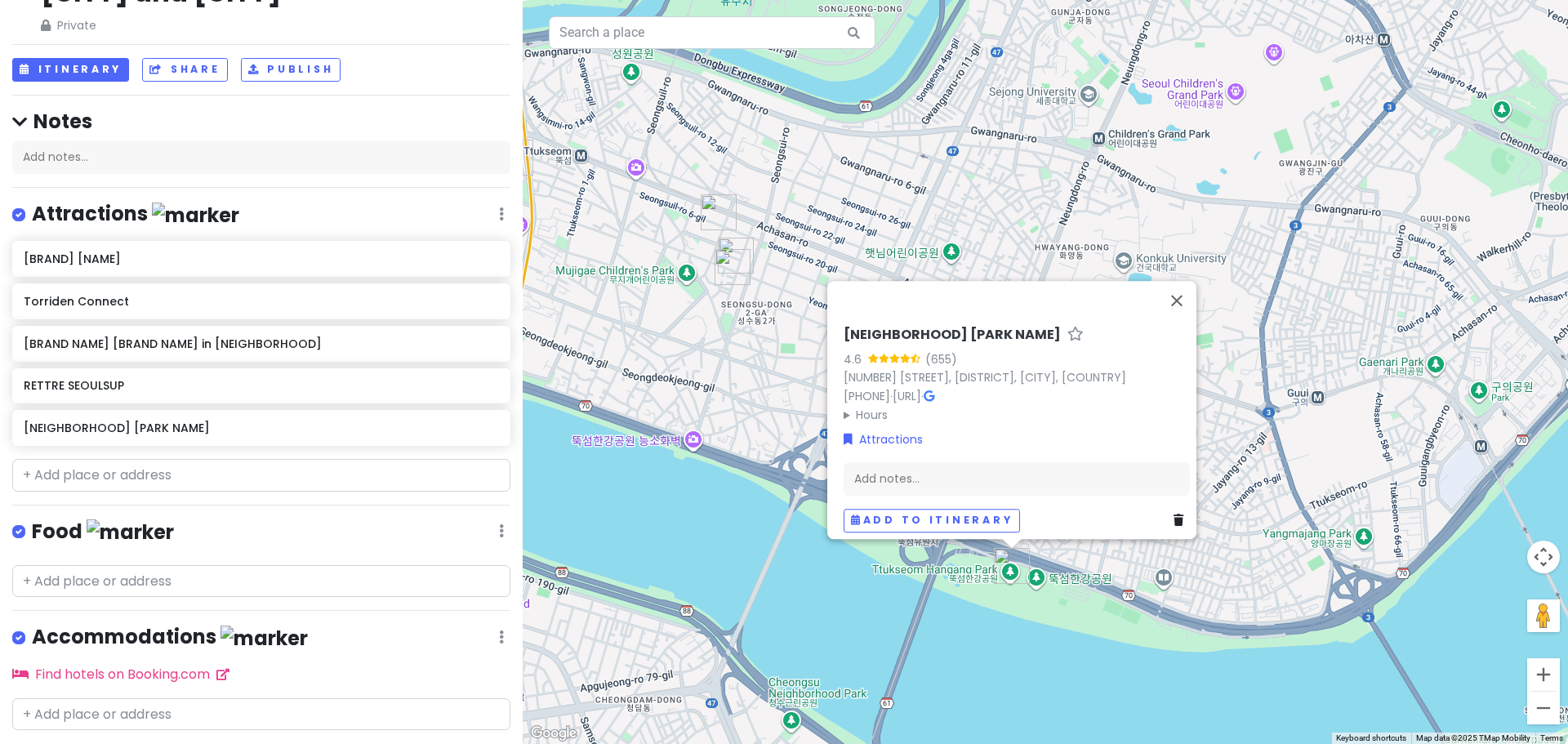 click on "[PARK] [RATING] [NUMBER] [STREET], [DISTRICT], [CITY] [URL] · Hours [DAY] [TIME] [DAY] [TIME] [DAY] [TIME] [DAY] [TIME] [DAY] [TIME] [DAY] [TIME] [DAY] [TIME] Attractions Add notes... Add to itinerary" at bounding box center [1045, 372] 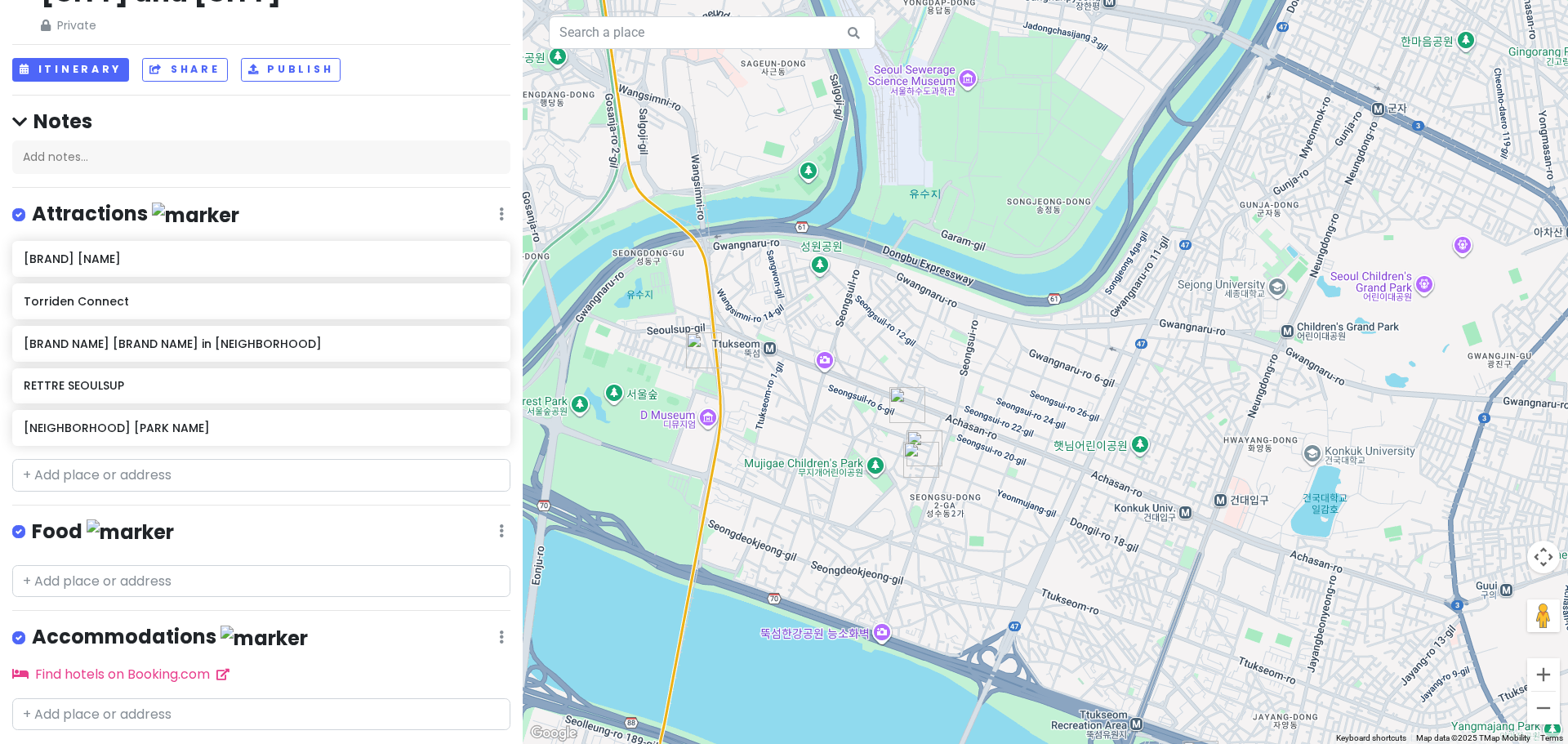 drag, startPoint x: 729, startPoint y: 365, endPoint x: 922, endPoint y: 562, distance: 275.78615 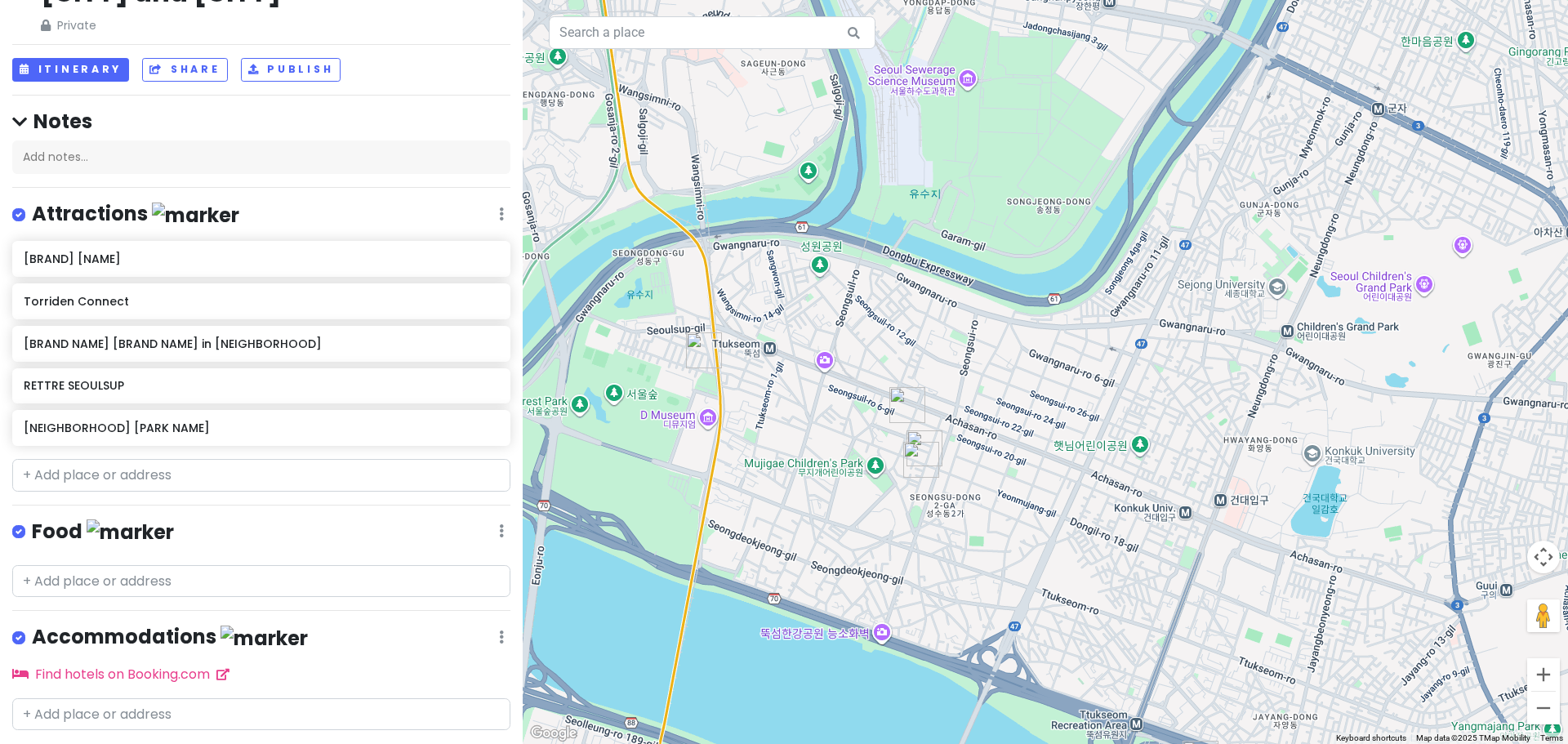 click at bounding box center [1045, 372] 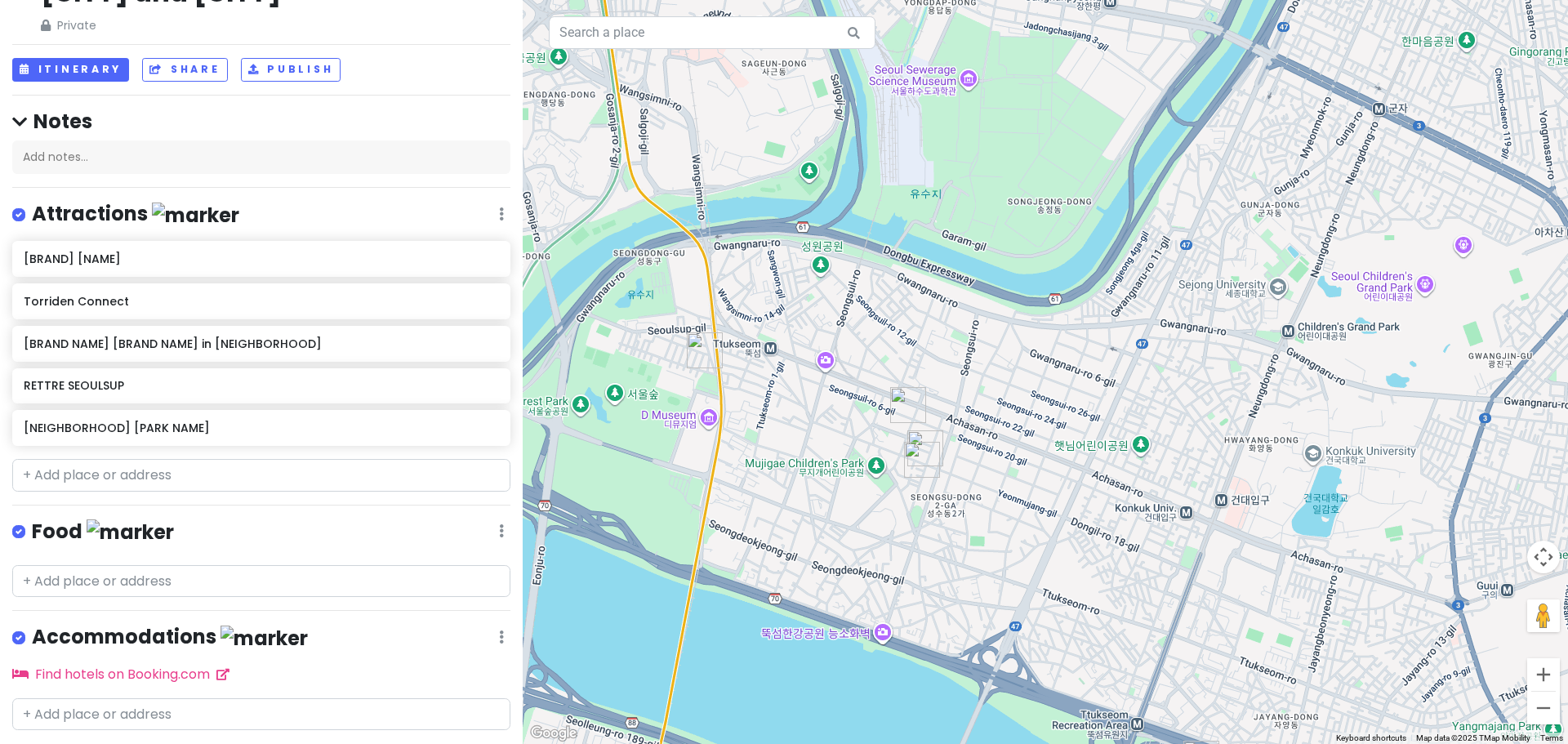 click at bounding box center (705, 350) 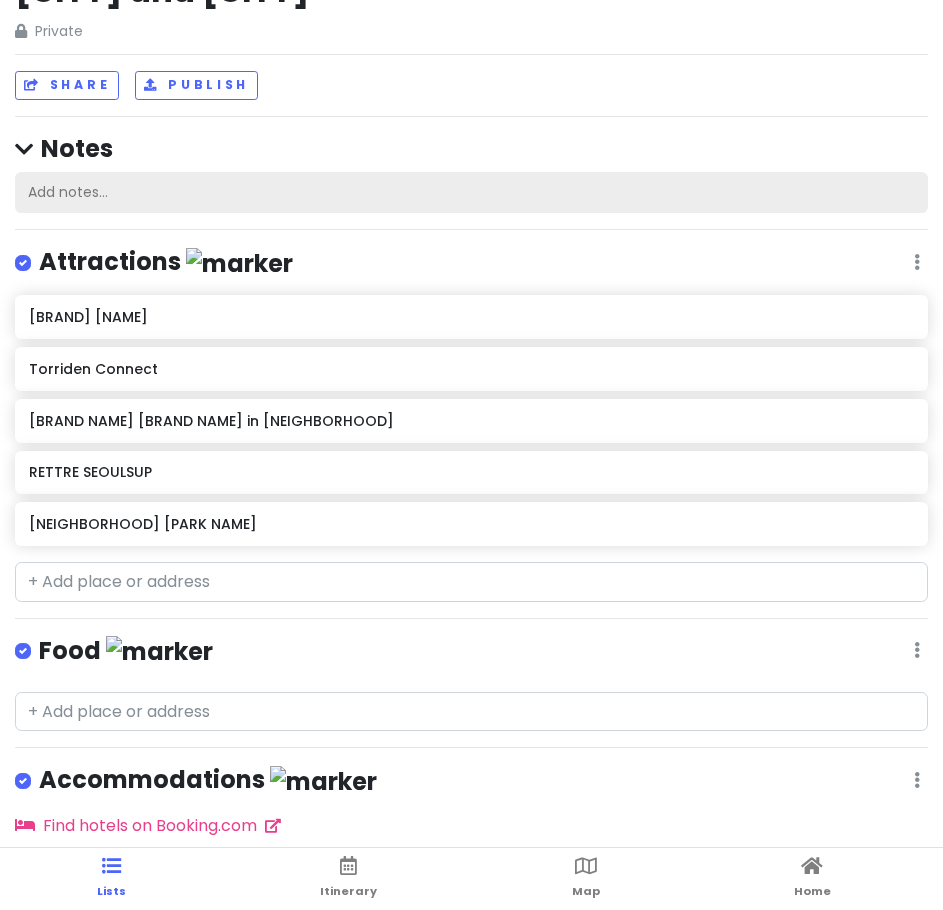click on "Add notes..." at bounding box center (471, 193) 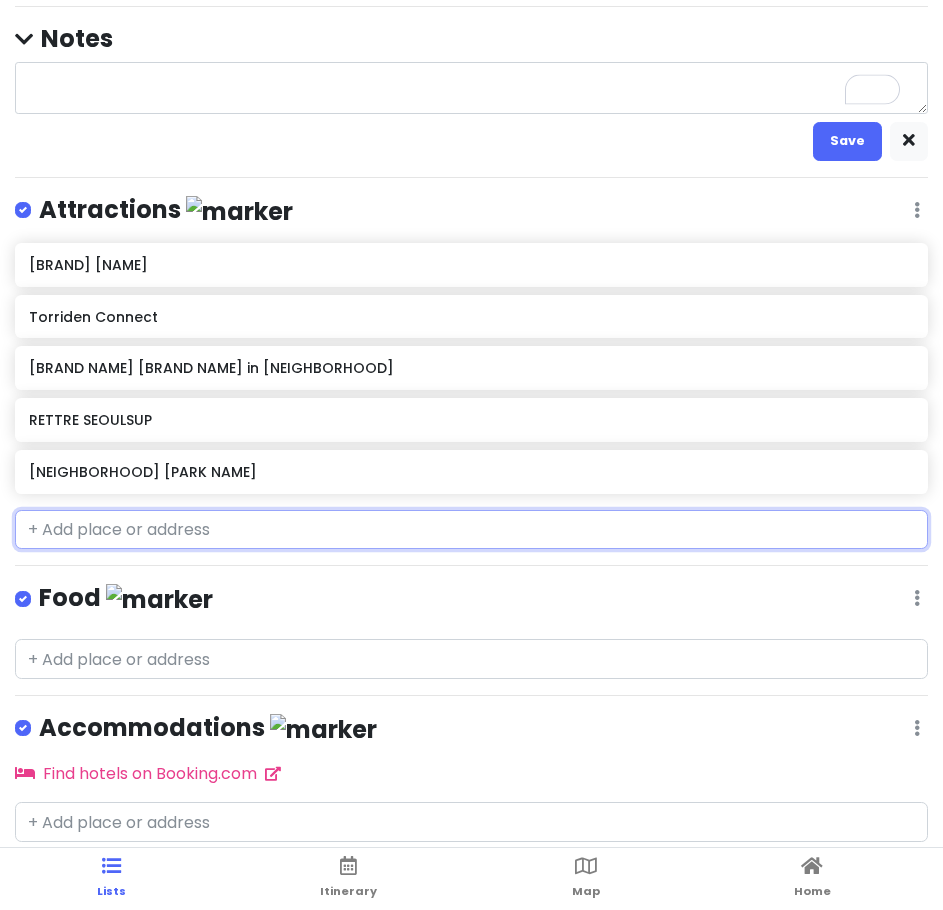 drag, startPoint x: 152, startPoint y: 520, endPoint x: 314, endPoint y: 623, distance: 191.97136 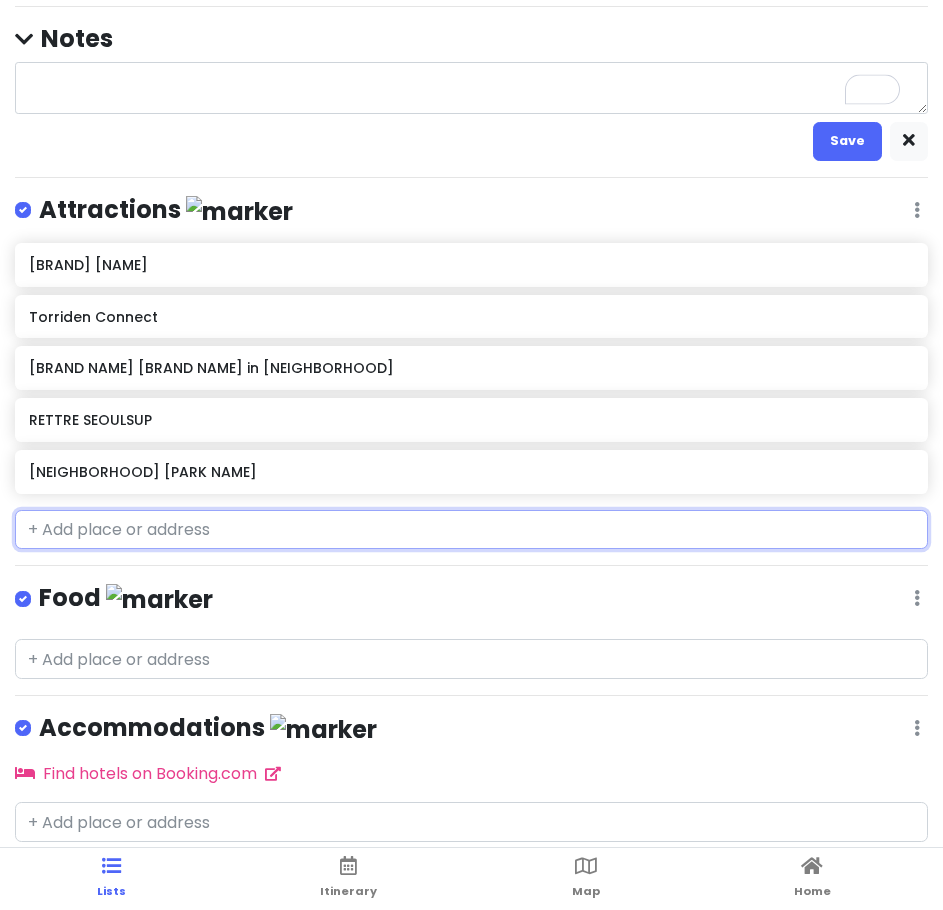 click at bounding box center [471, 530] 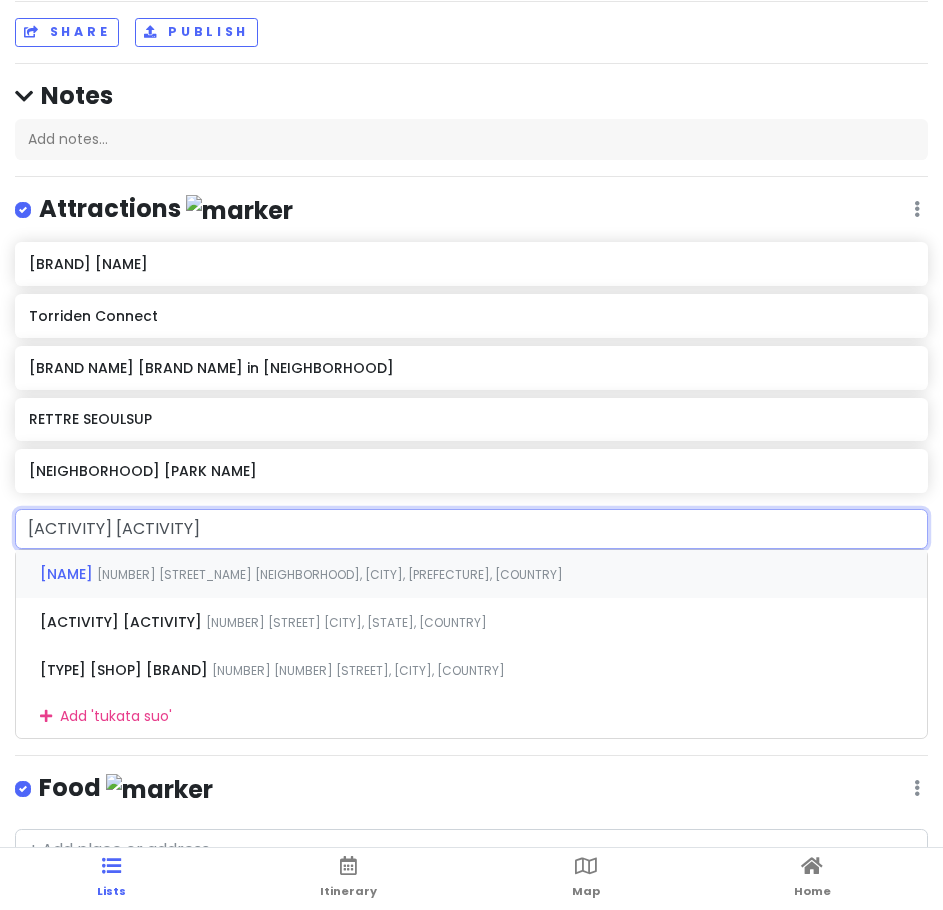 type on "[ACTIVITY] [ACTIVITY]" 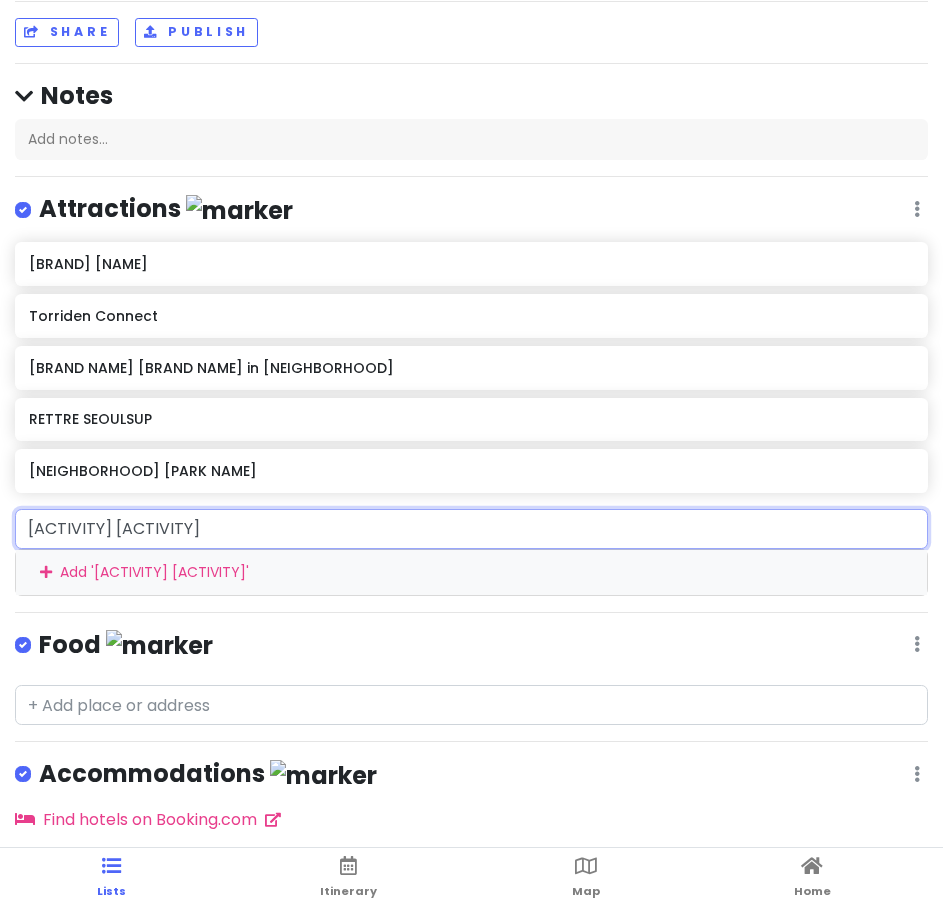 drag, startPoint x: 74, startPoint y: 502, endPoint x: -1, endPoint y: 502, distance: 75 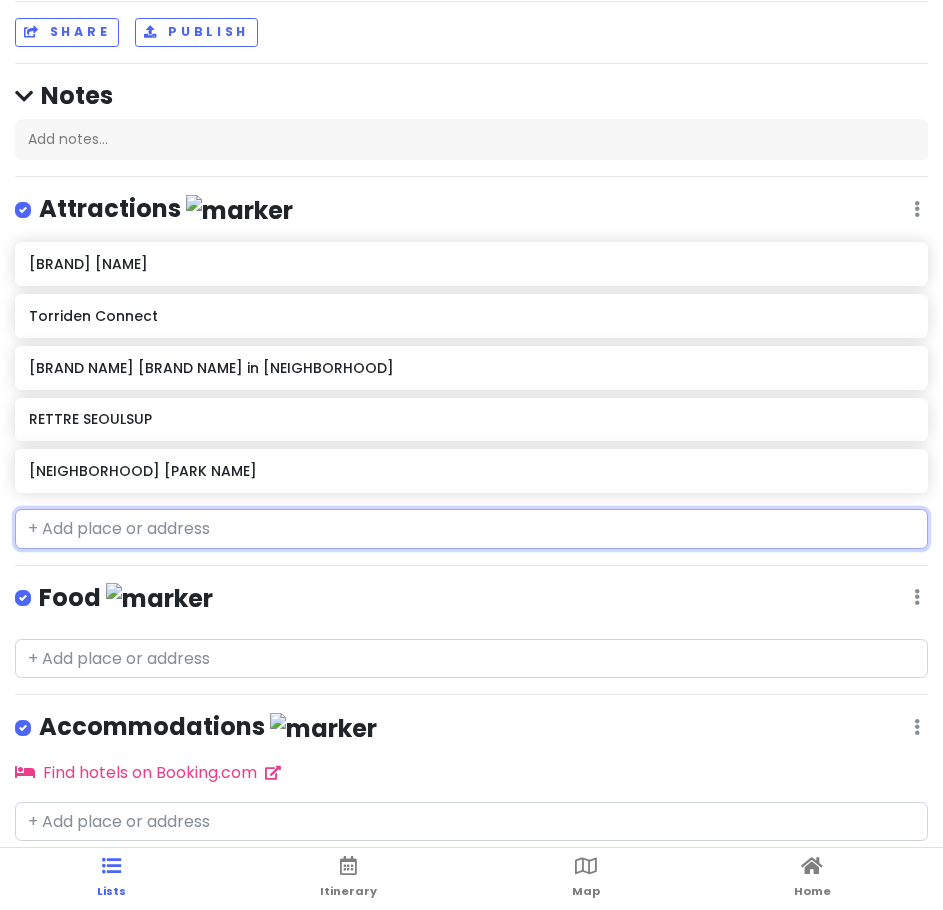 click at bounding box center [471, 529] 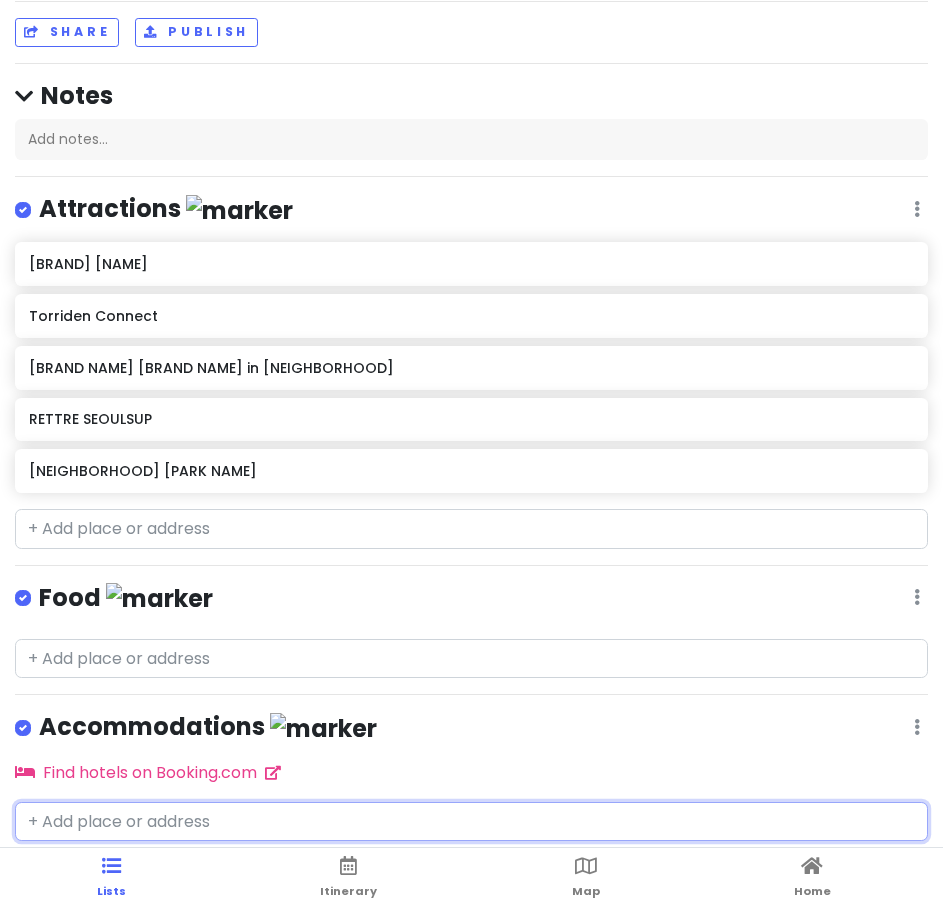 click at bounding box center (471, 822) 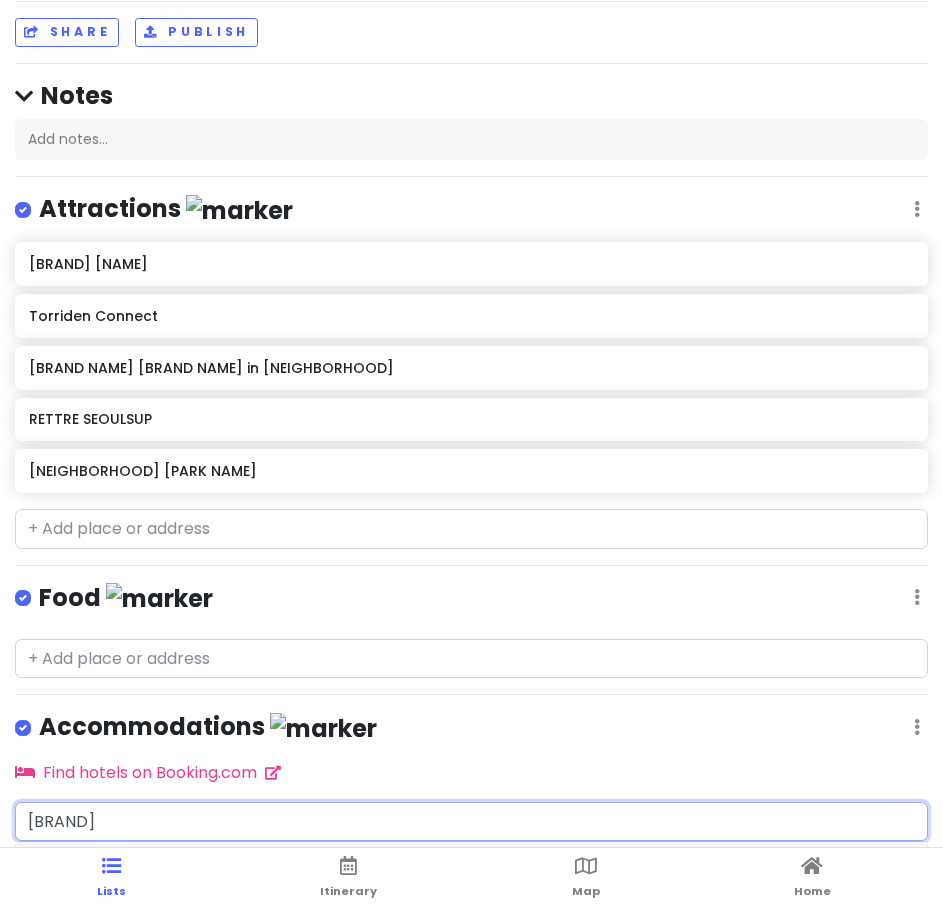 type on "[BRAND]" 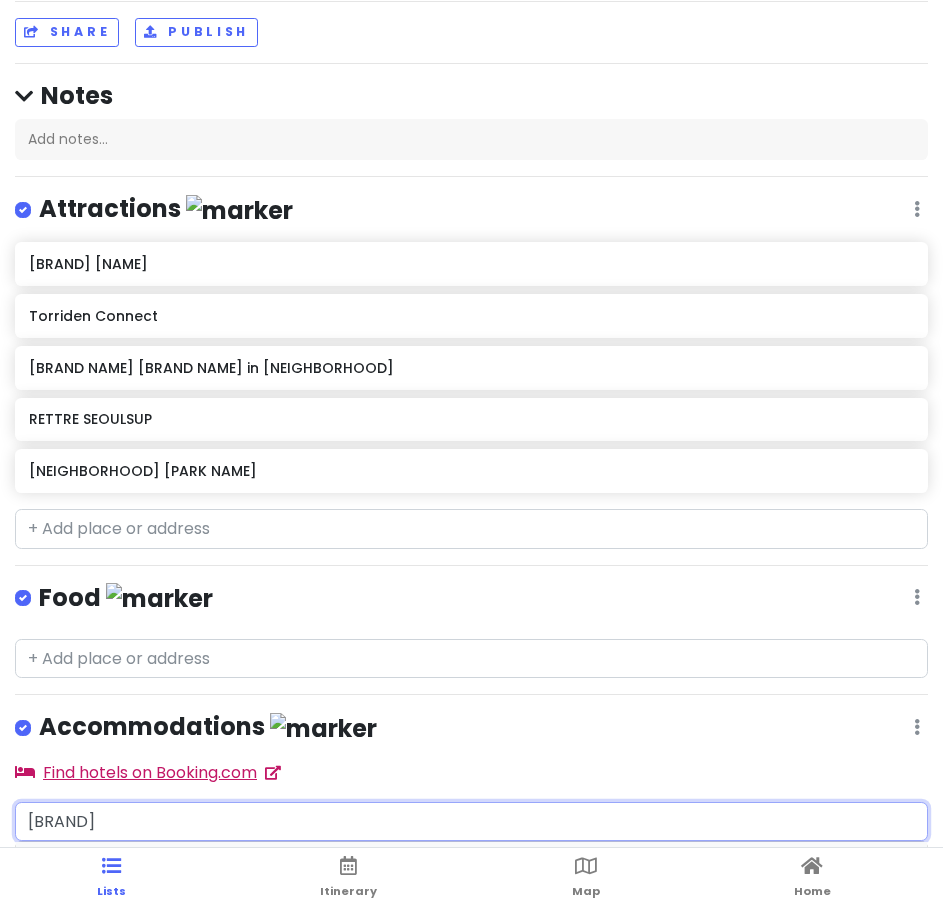 scroll, scrollTop: 393, scrollLeft: 0, axis: vertical 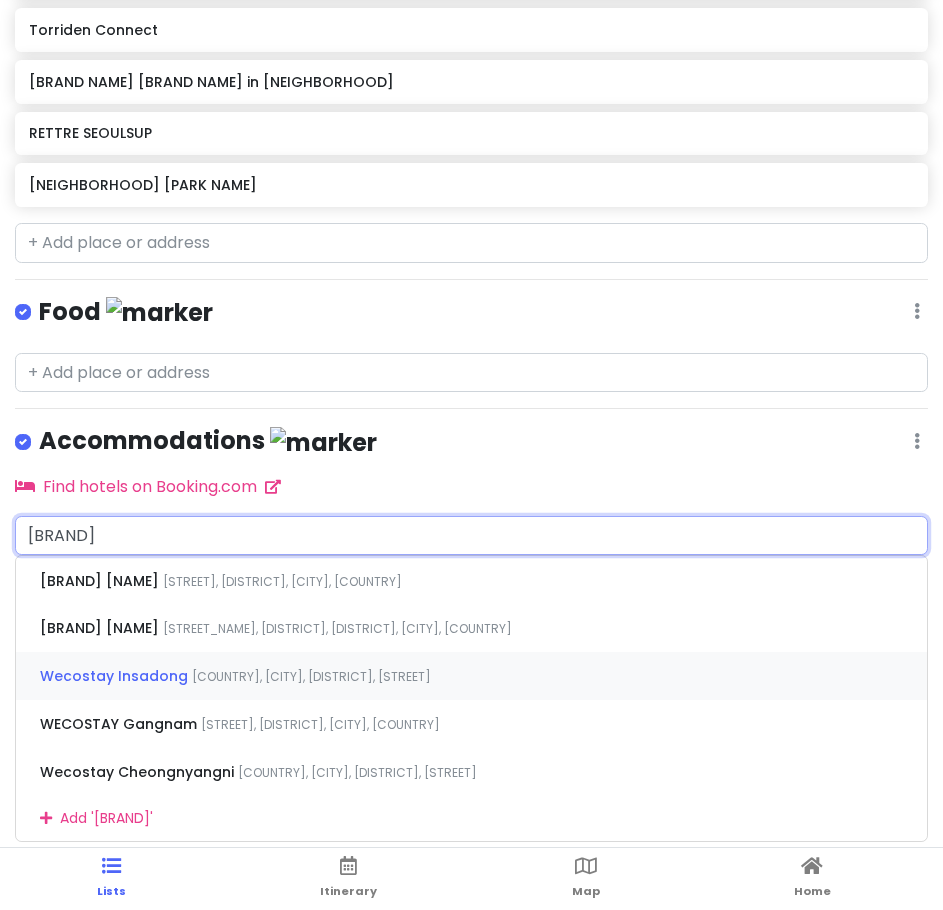 click on "[COUNTRY], [CITY], [DISTRICT], [STREET]" at bounding box center [282, 581] 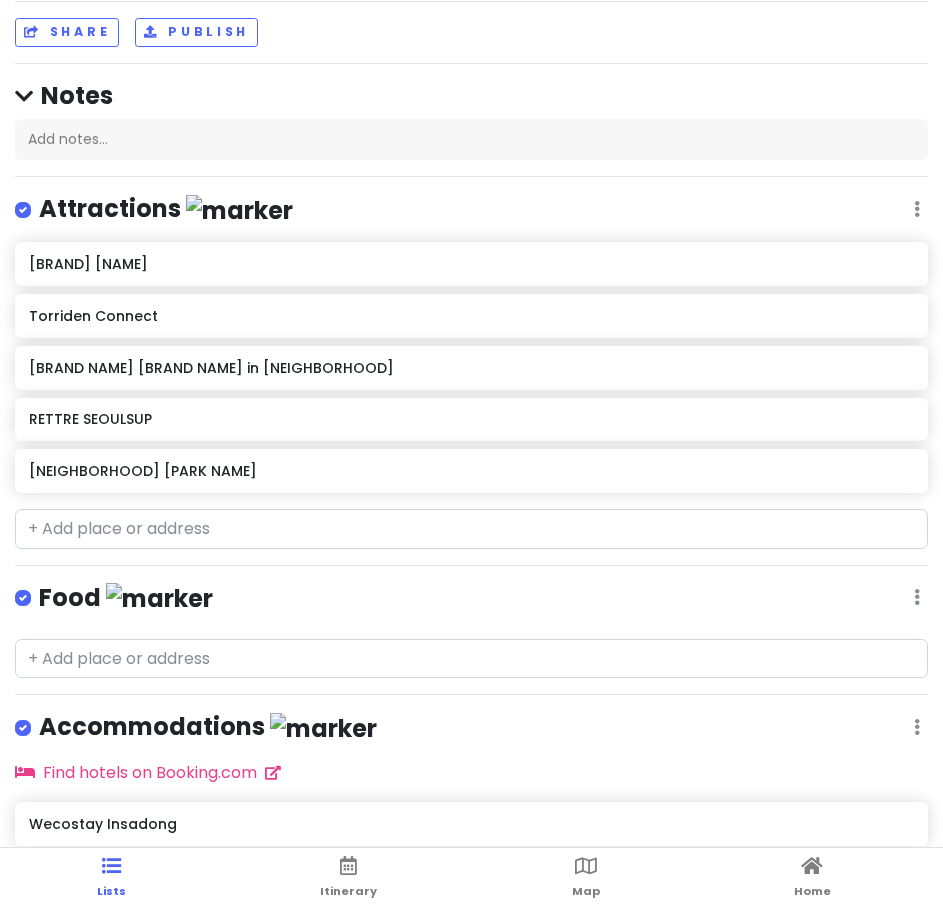scroll, scrollTop: 167, scrollLeft: 0, axis: vertical 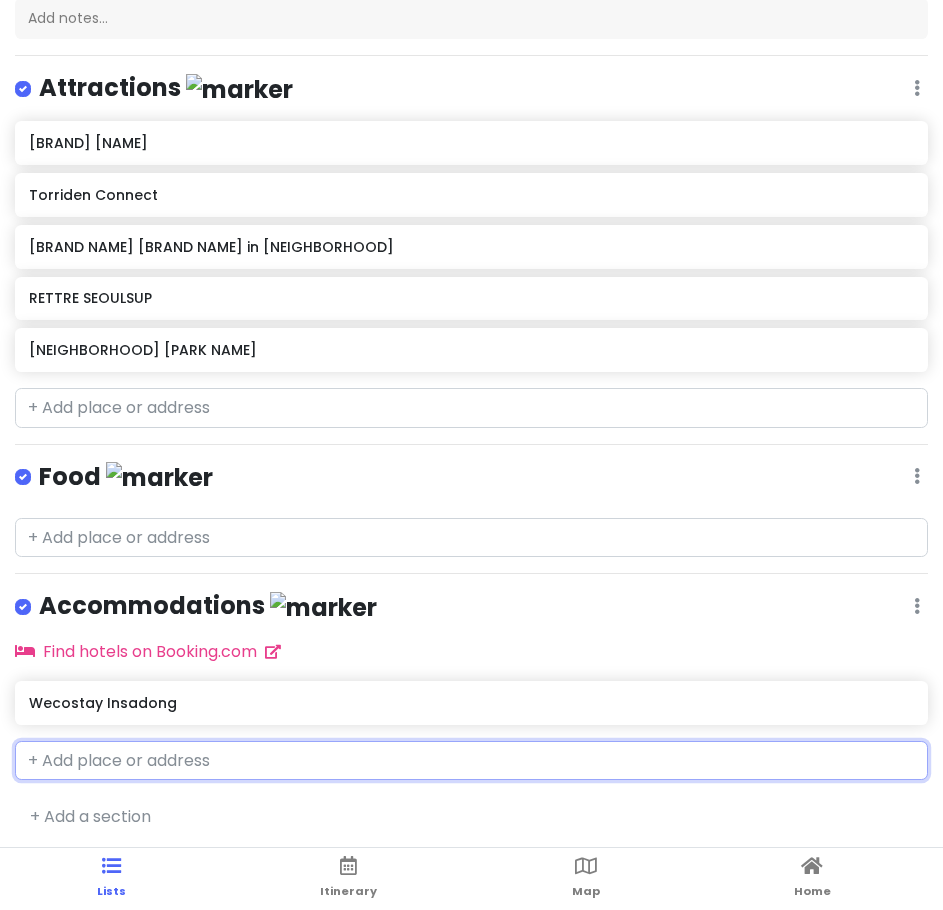 click on "Wecostay Insadong" at bounding box center (471, 703) 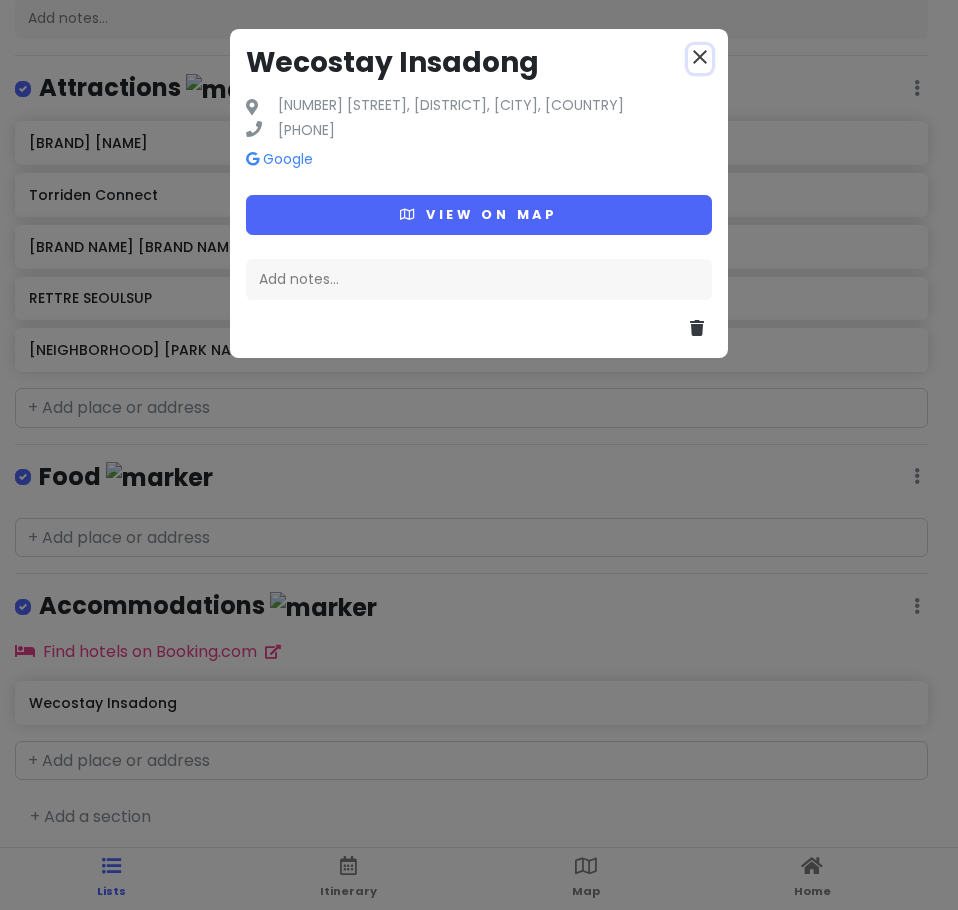 click on "close" at bounding box center (700, 57) 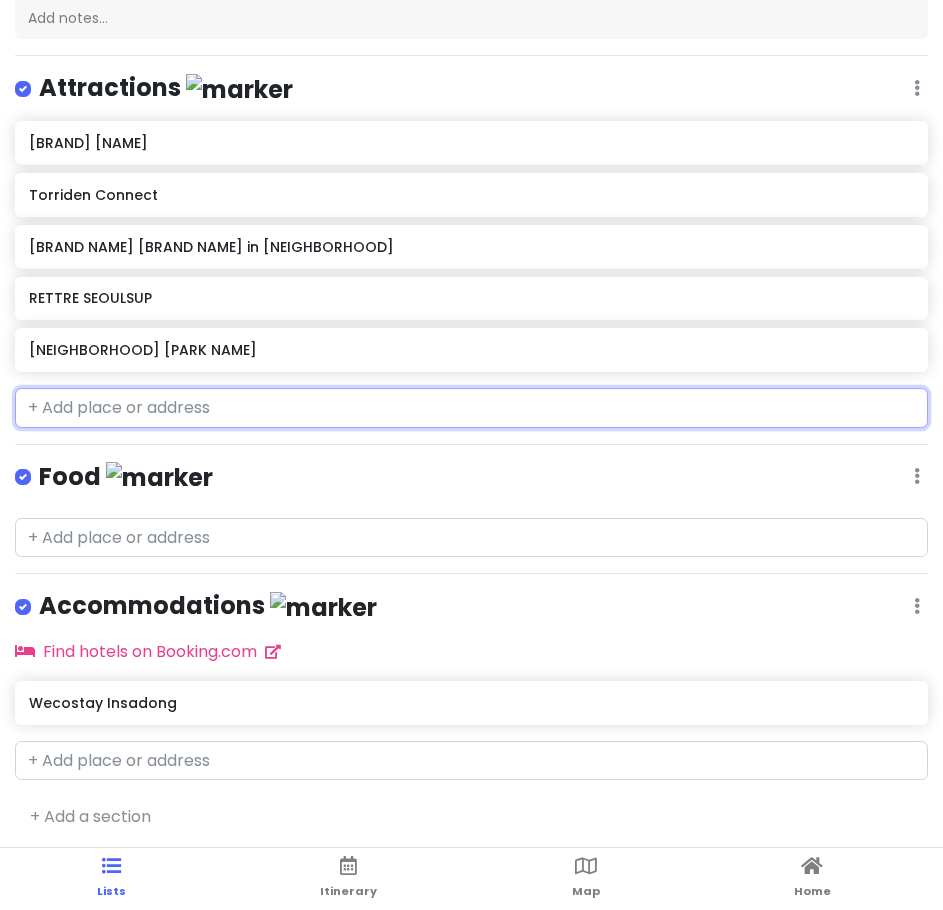 click at bounding box center [471, 408] 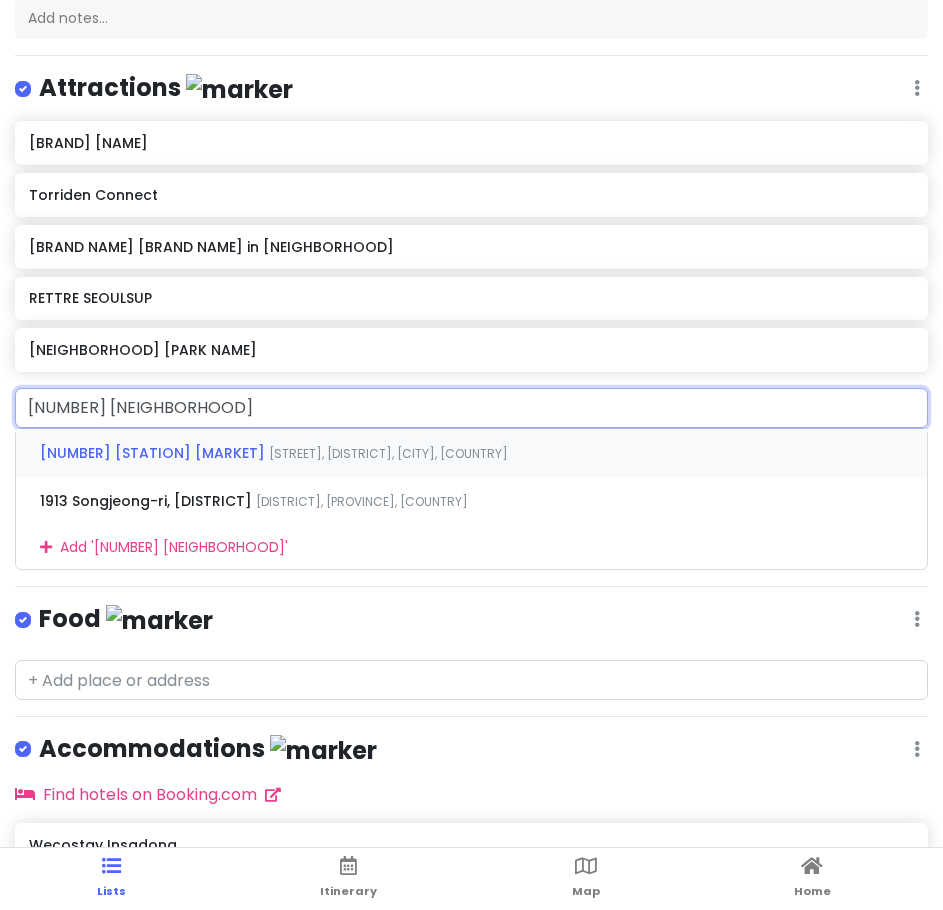 type on "[NUMBER] [NEIGHBORHOOD] [ALPHANUMERIC]" 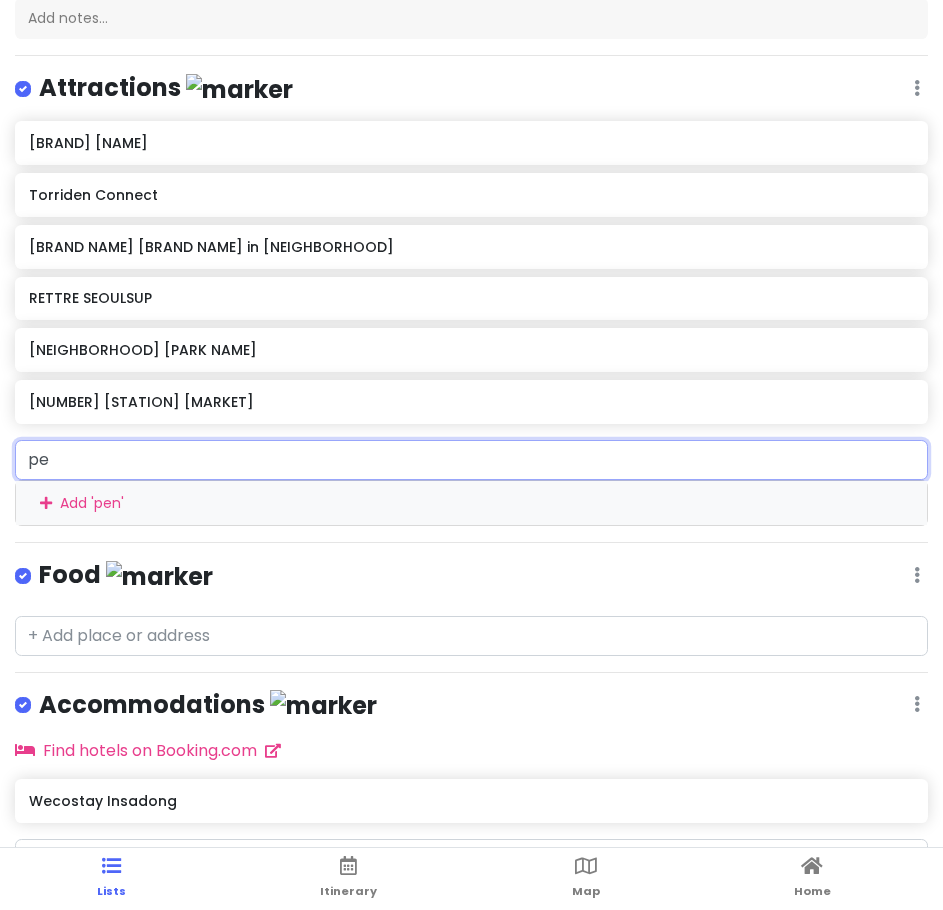type on "p" 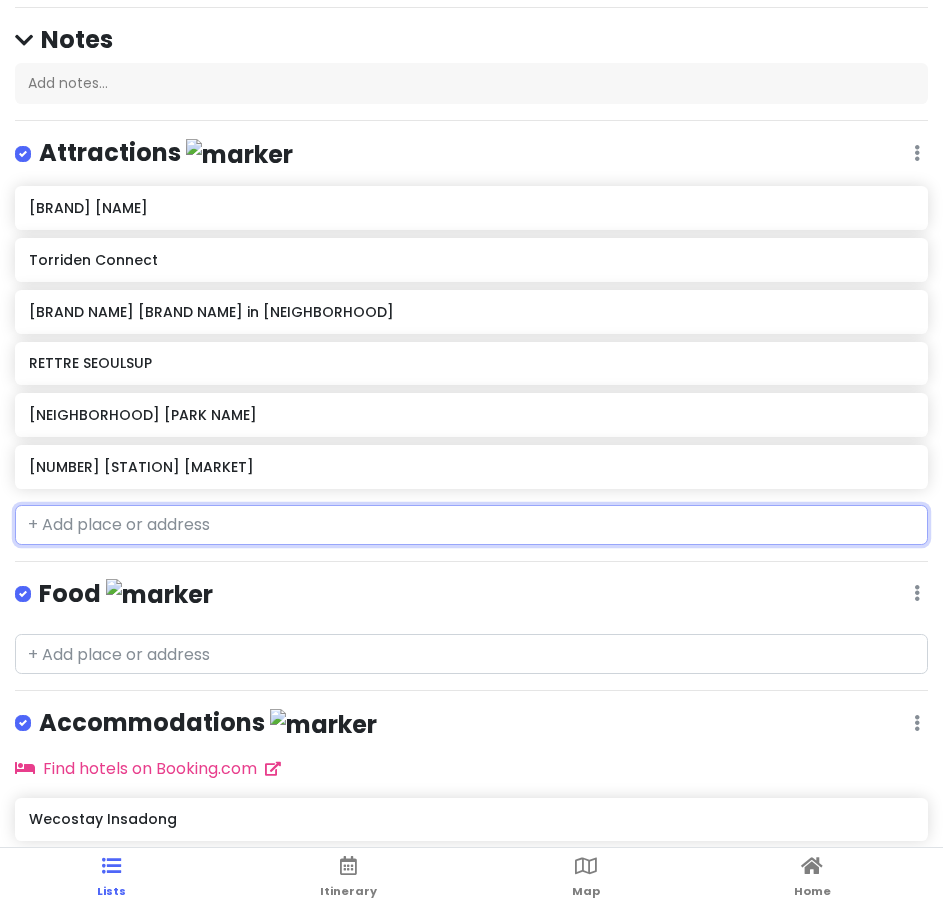 scroll, scrollTop: 67, scrollLeft: 0, axis: vertical 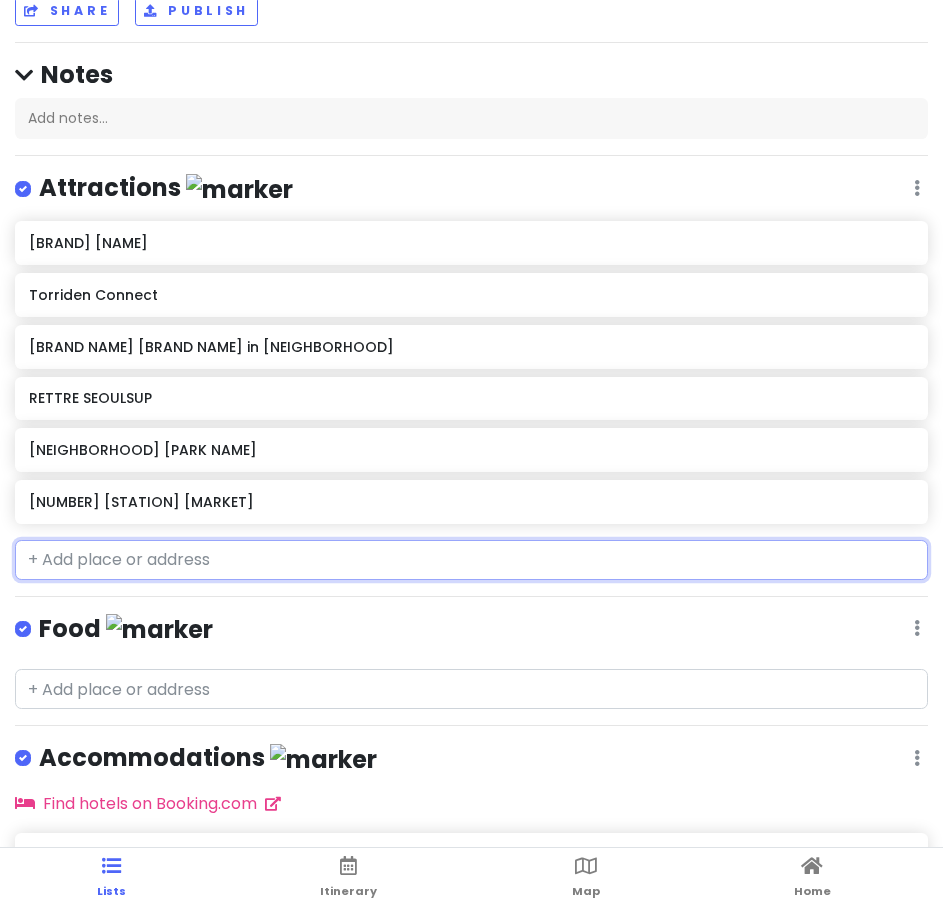 click at bounding box center (471, 560) 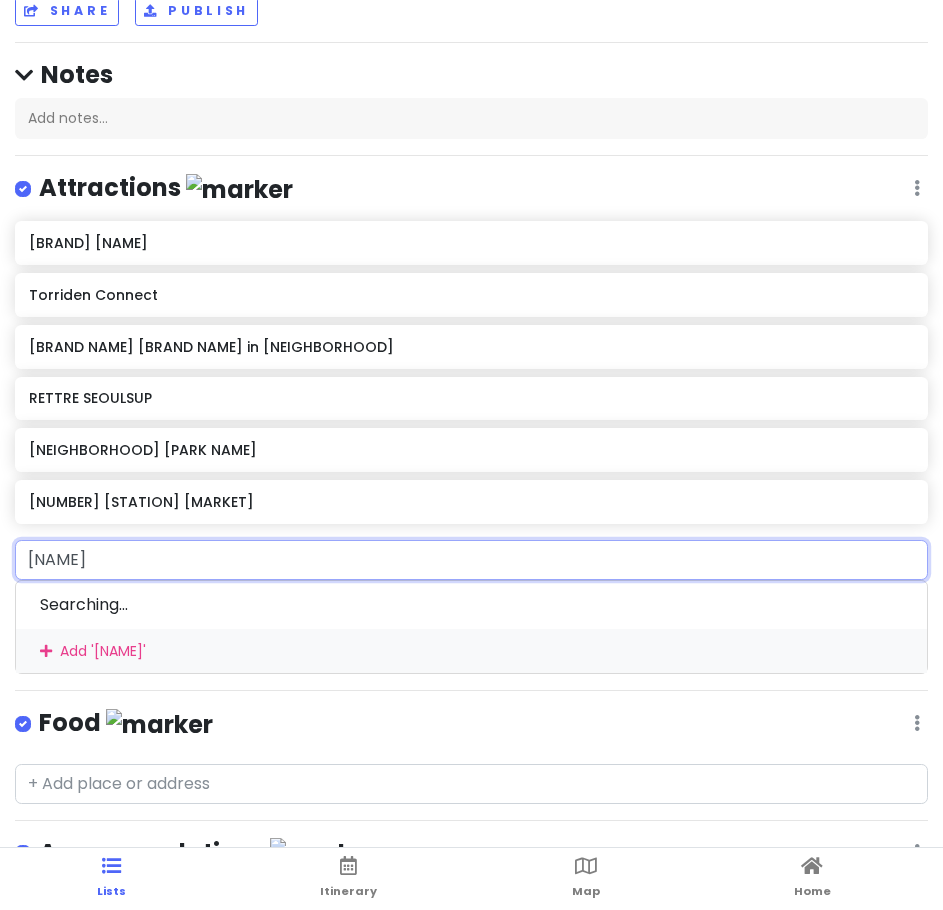type on "[BRAND NAME]" 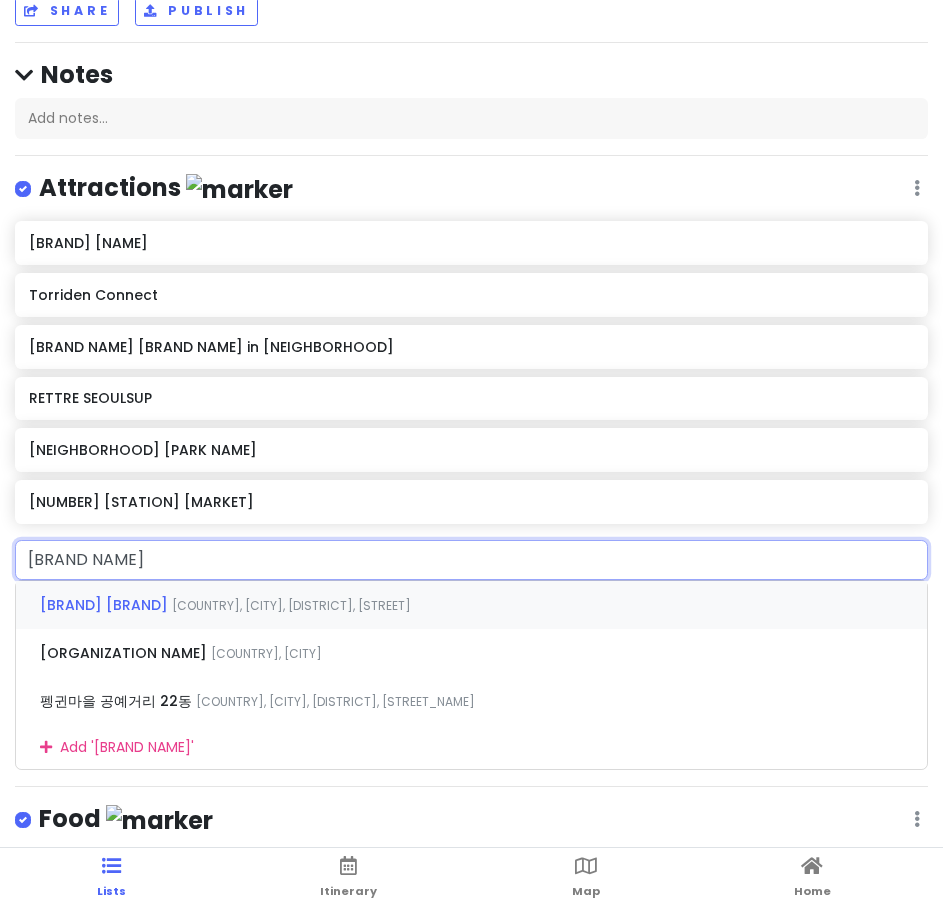 click on "[COUNTRY], [CITY], [DISTRICT], [STREET]" at bounding box center (291, 605) 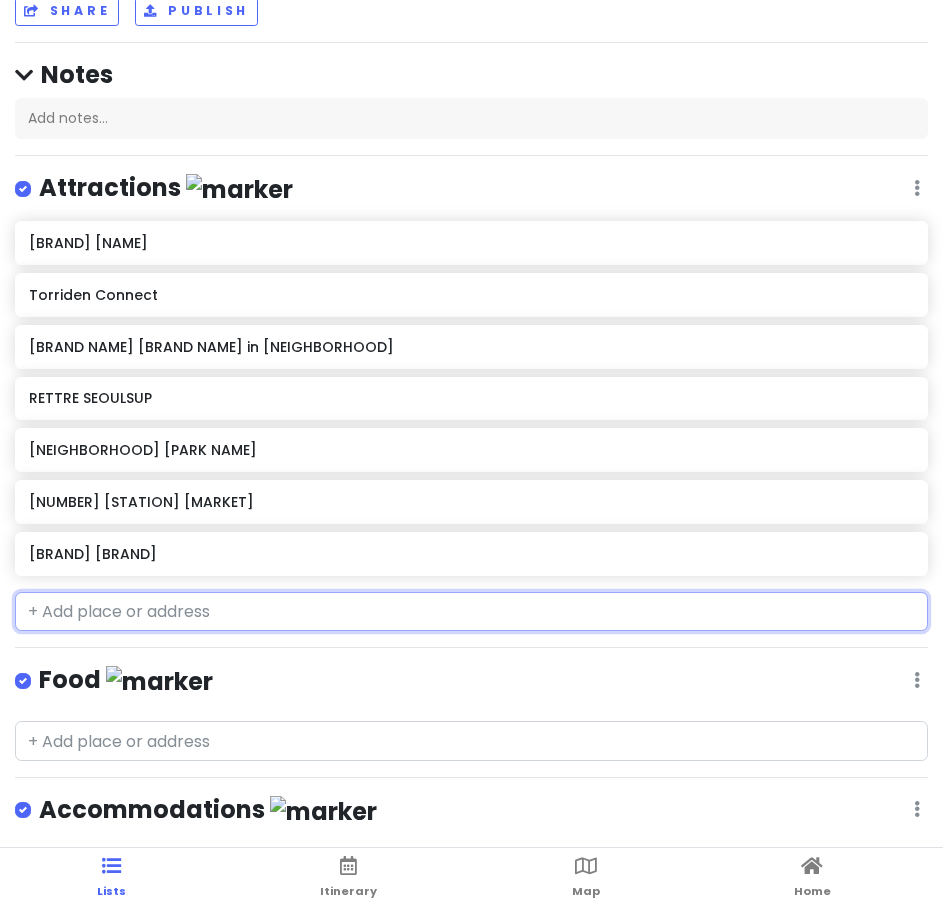 click at bounding box center (471, 612) 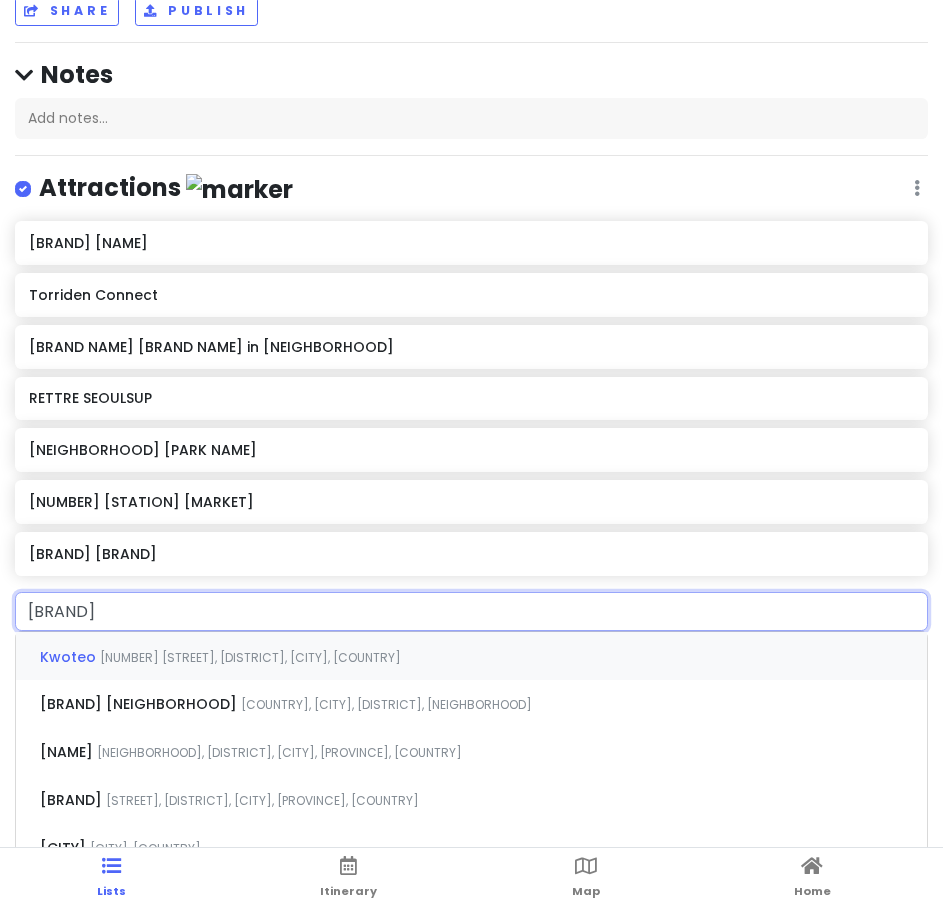 type on "[BRAND]" 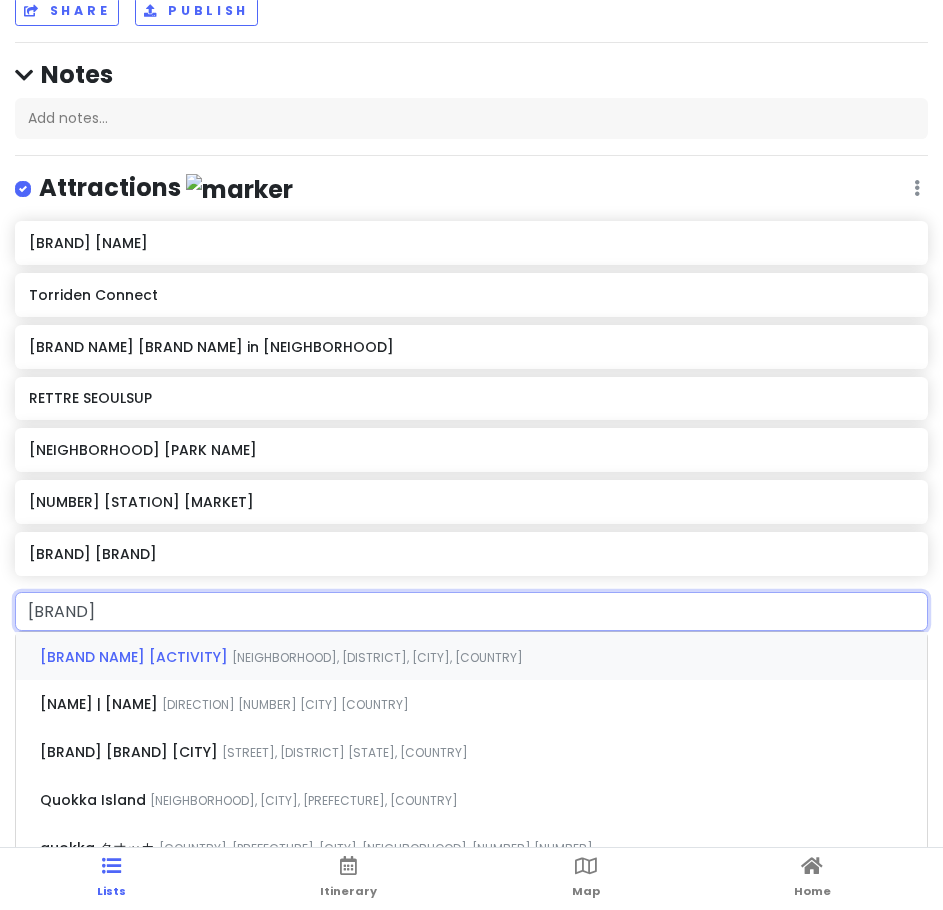 click on "[NEIGHBORHOOD], [DISTRICT], [CITY], [COUNTRY]" at bounding box center (377, 657) 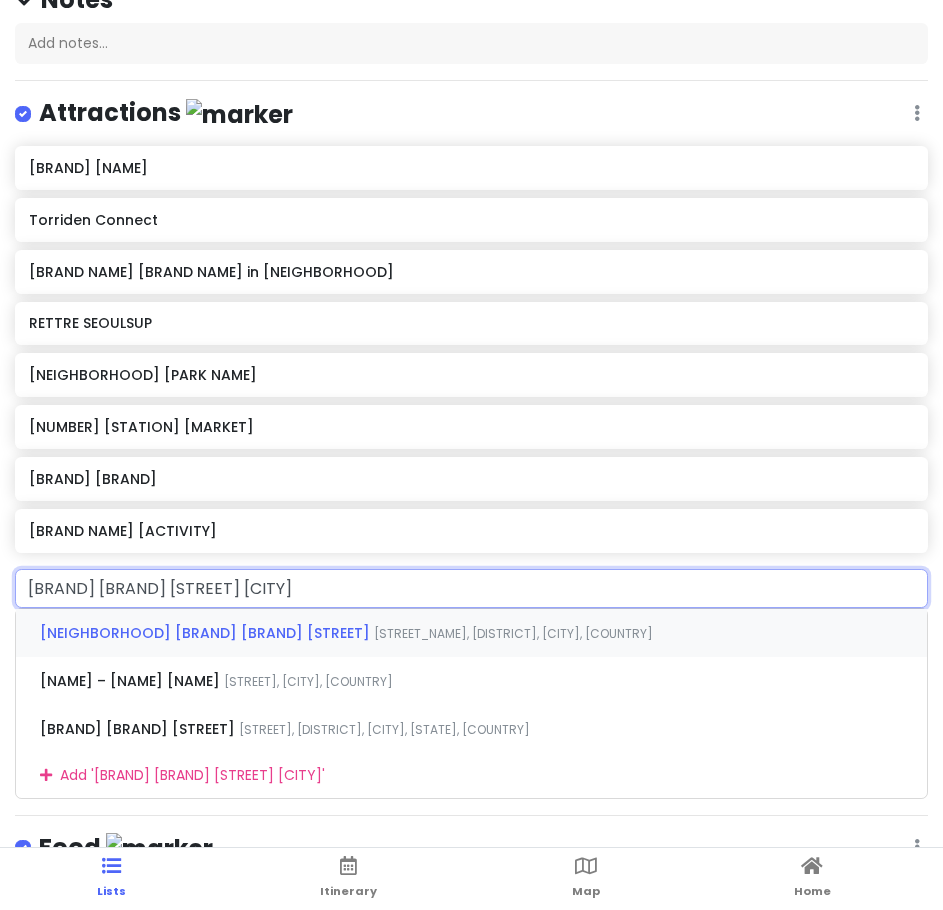 scroll, scrollTop: 267, scrollLeft: 0, axis: vertical 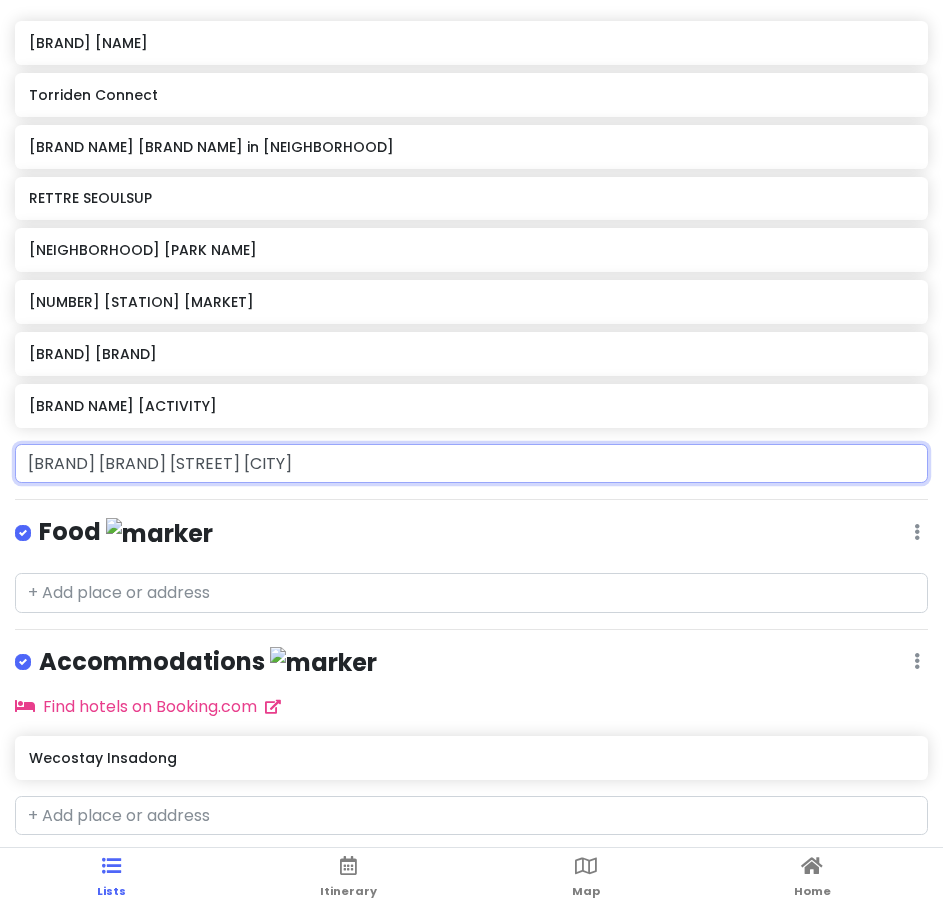 click on "[BRAND] [BRAND] [STREET] [CITY]" at bounding box center [471, 464] 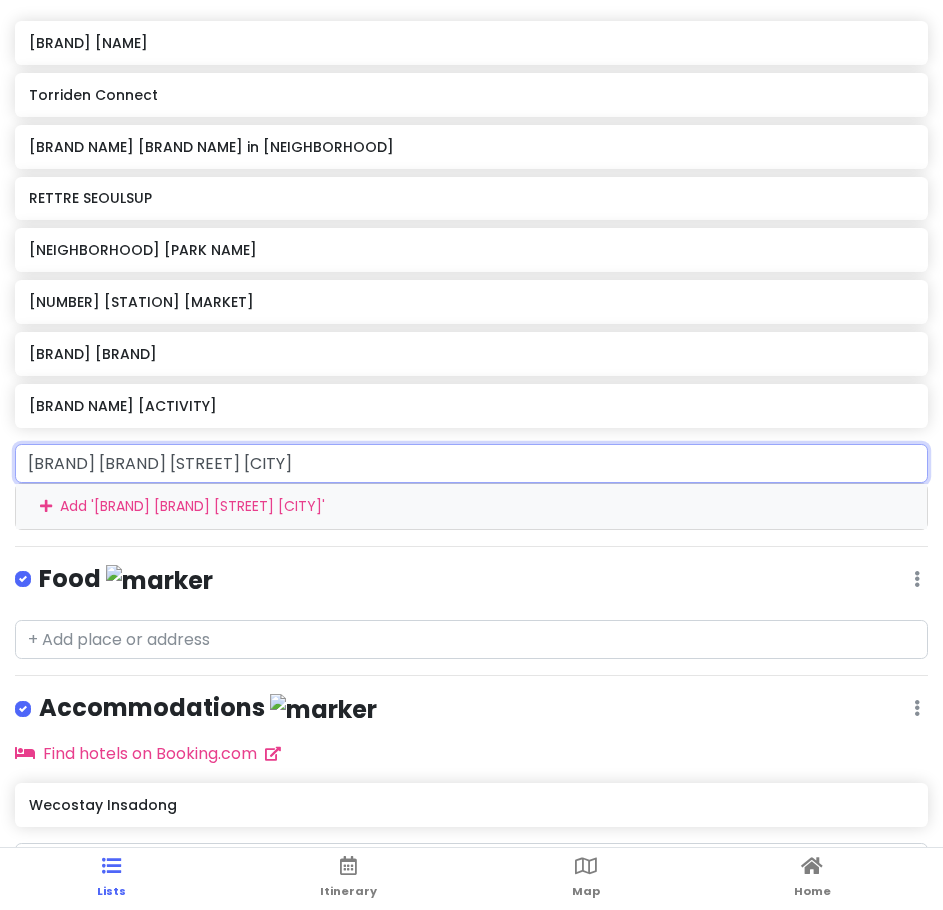 drag, startPoint x: 52, startPoint y: 465, endPoint x: -1, endPoint y: 464, distance: 53.009434 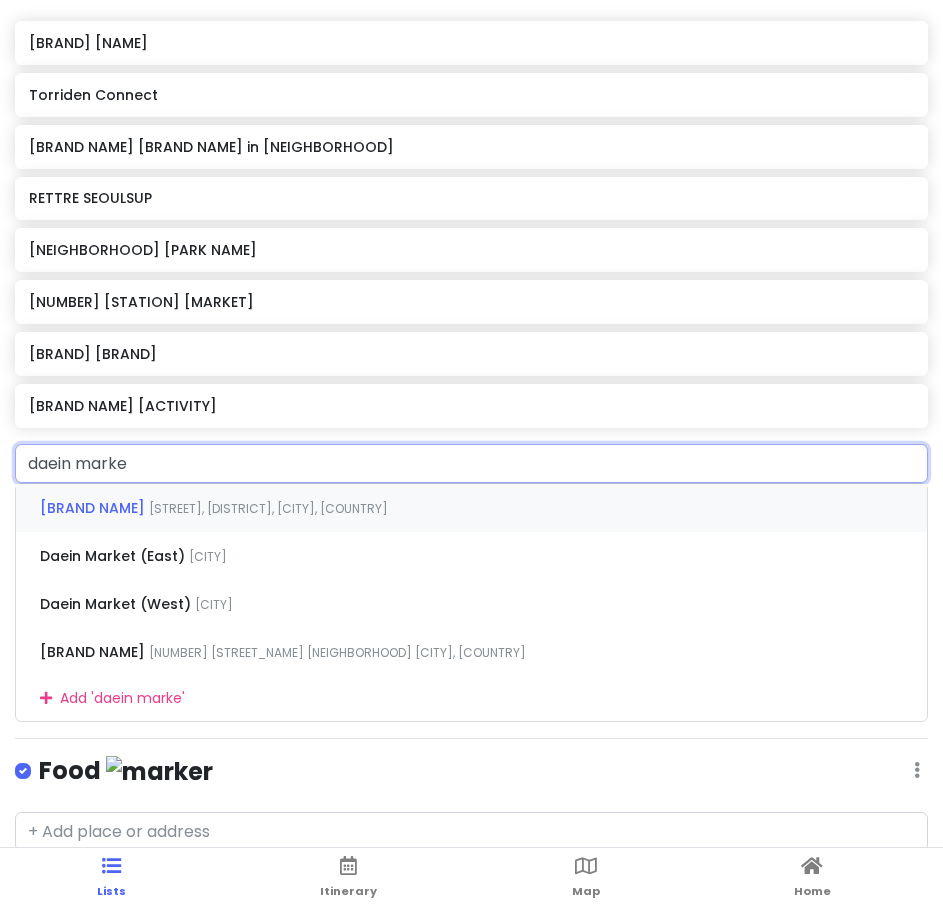 type on "daein market" 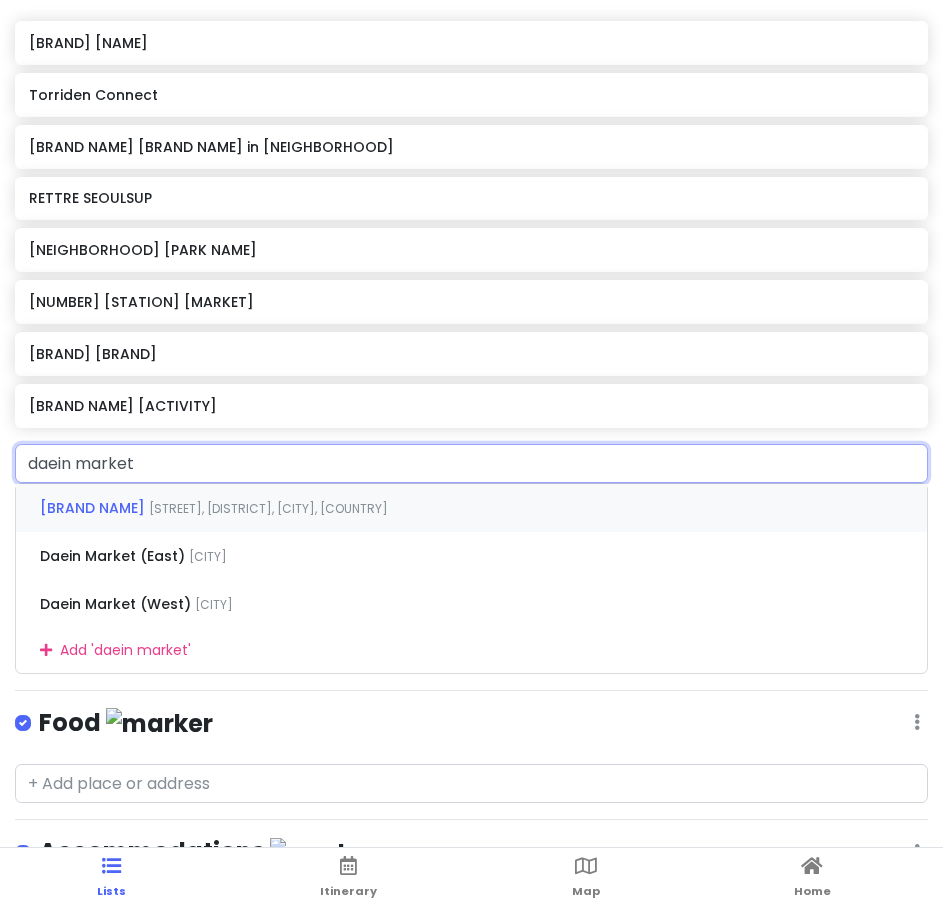 click on "[BRAND NAME] [STREET], [DISTRICT], [CITY], [COUNTRY]" at bounding box center [471, 508] 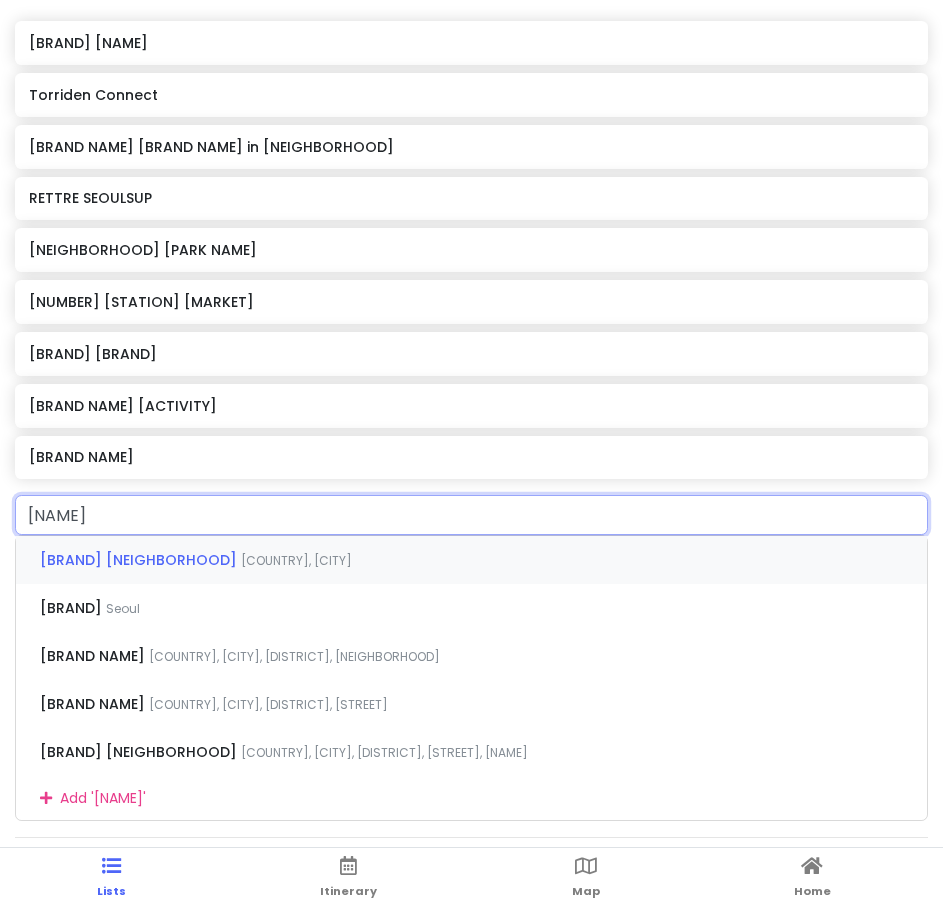 type on "ㅇ" 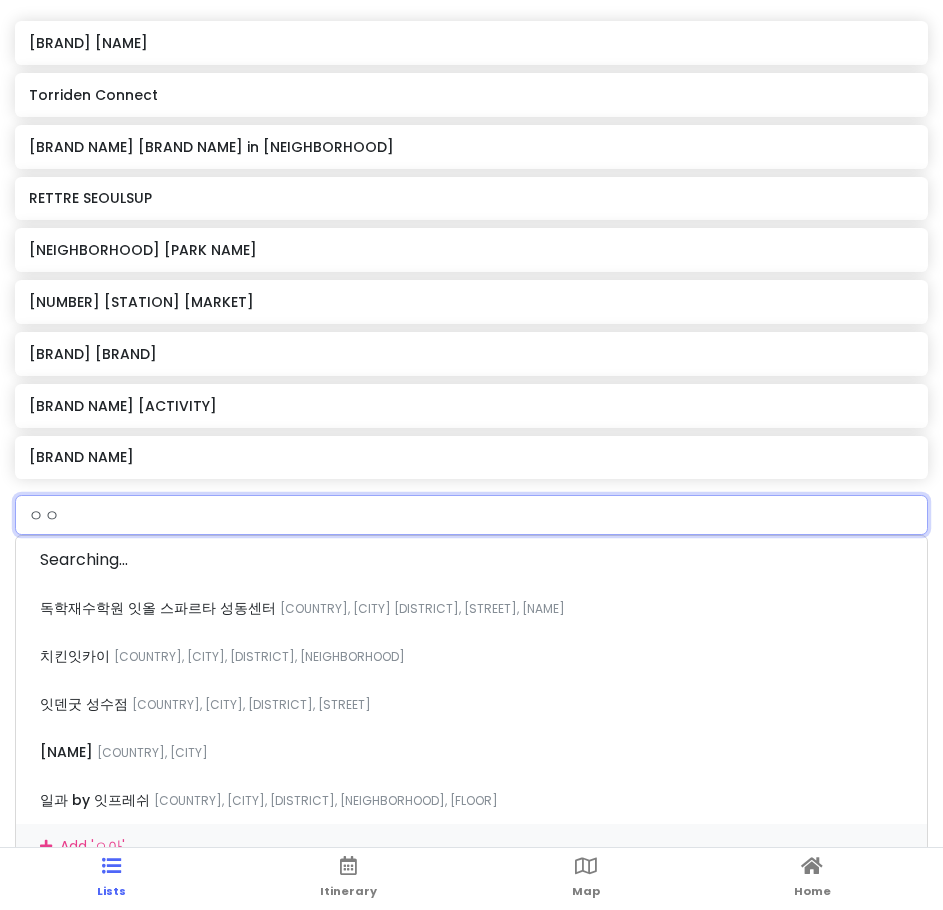 type on "ㅇ" 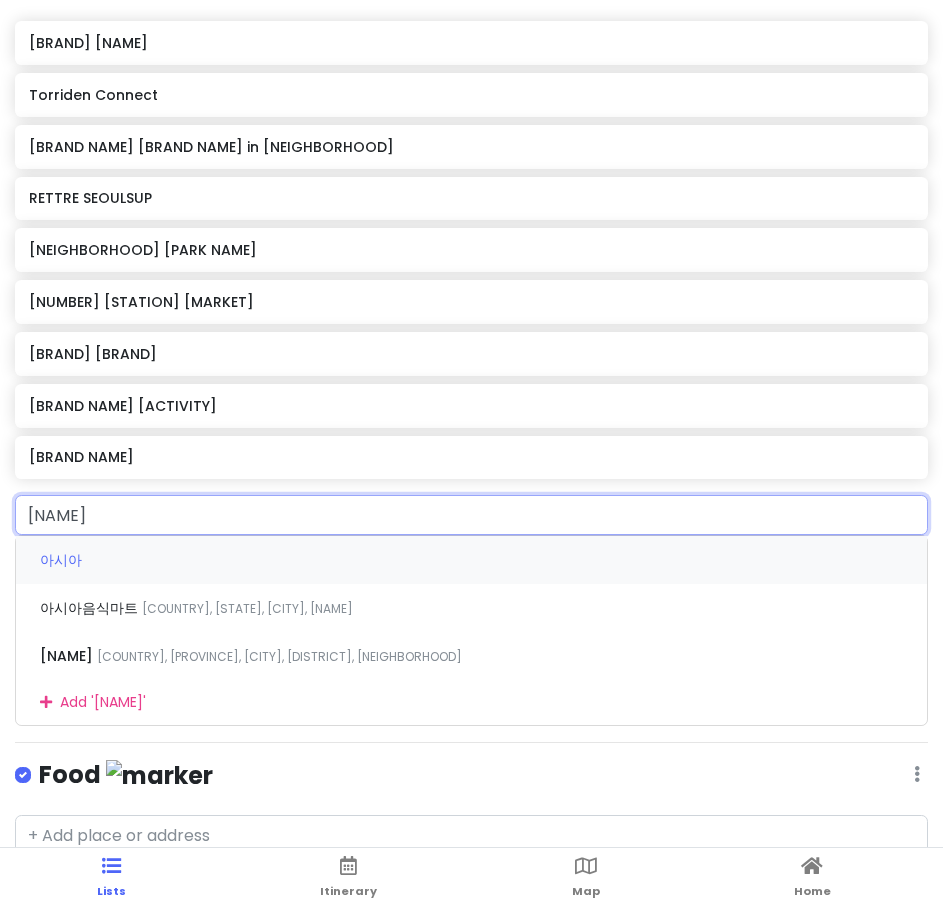 type on "[BRAND] [BRAND]" 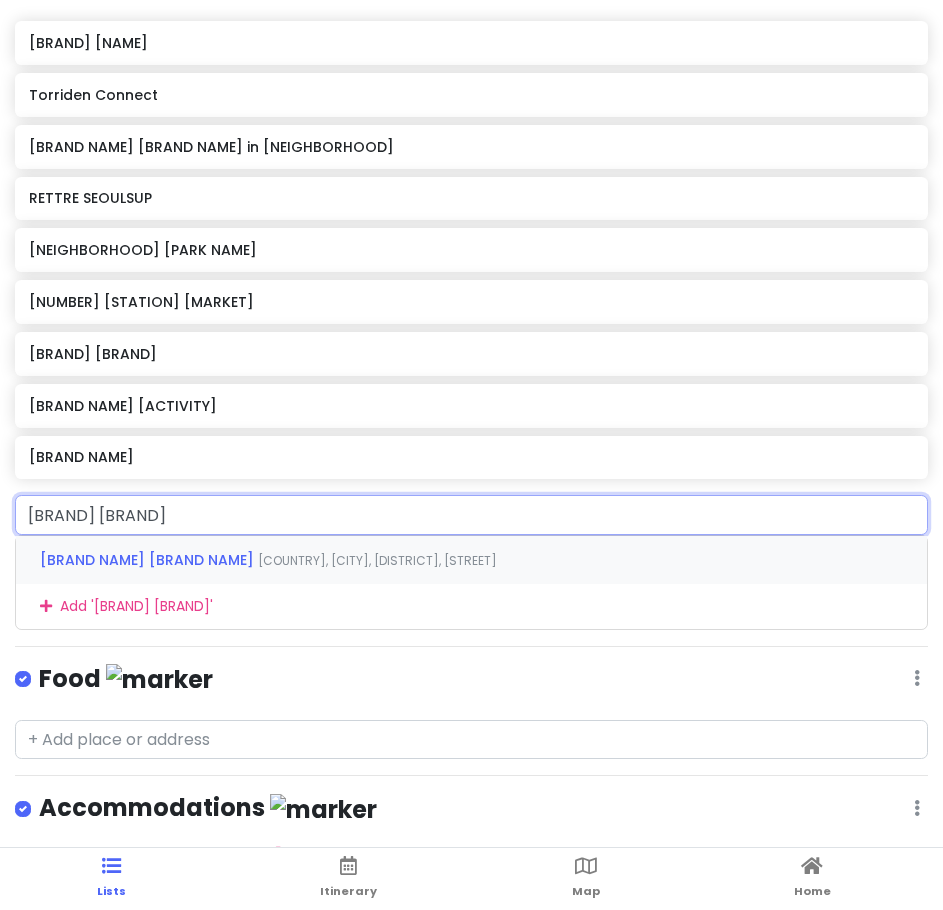 click on "[COUNTRY], [CITY], [DISTRICT], [STREET]" at bounding box center [377, 560] 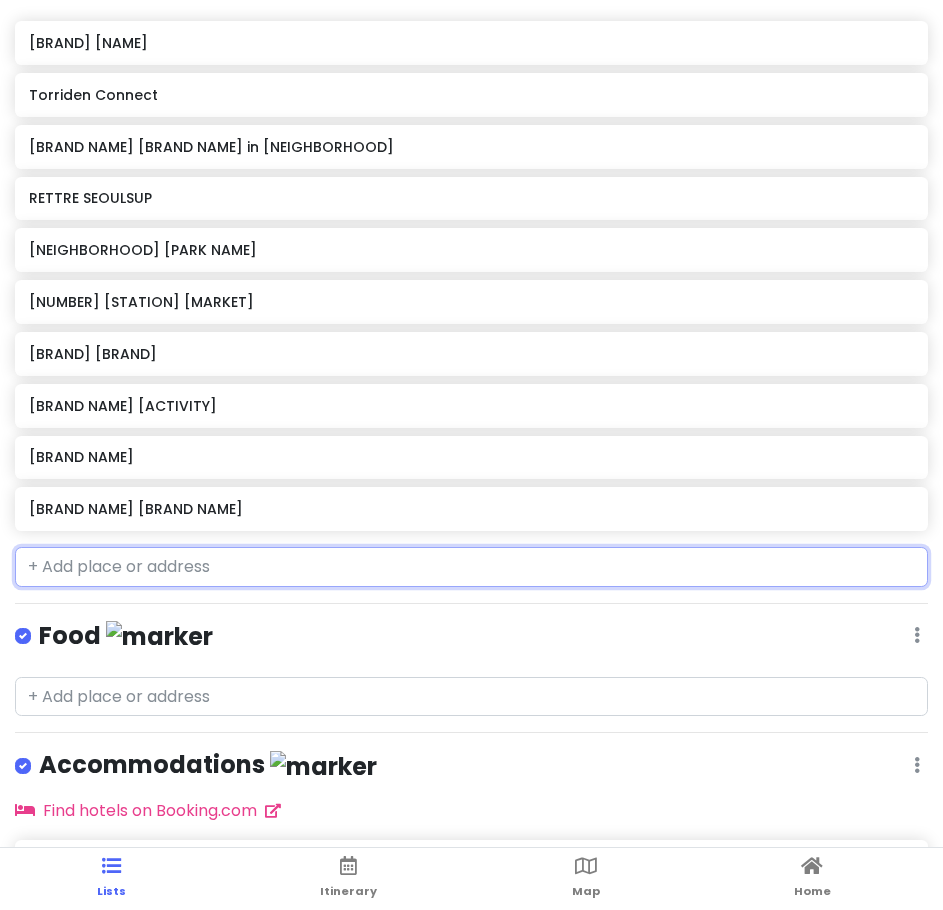 click at bounding box center (471, 567) 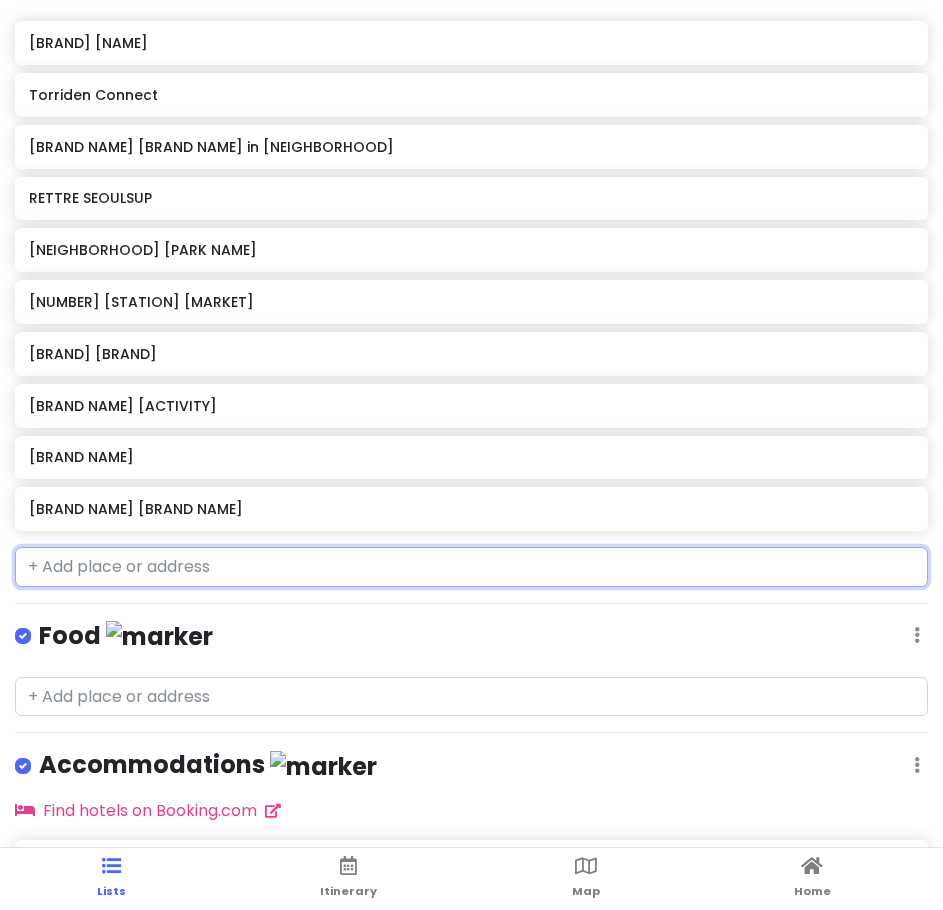 paste on "[RESTAURANT]" 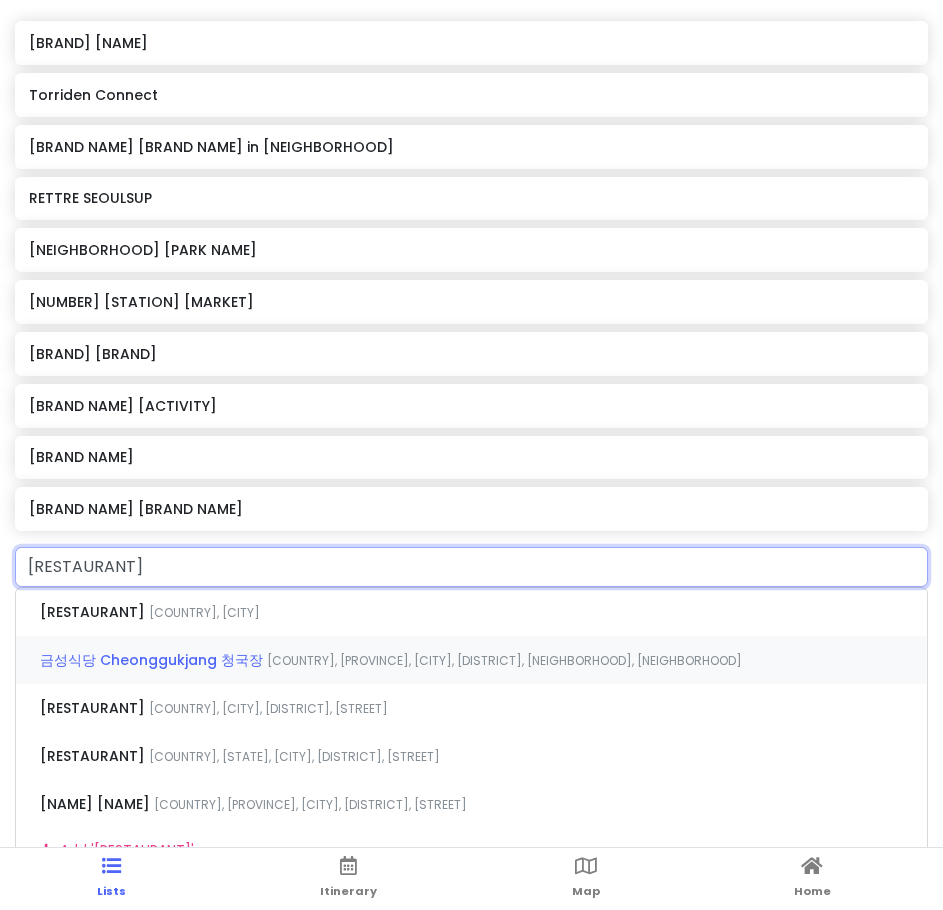 scroll, scrollTop: 367, scrollLeft: 0, axis: vertical 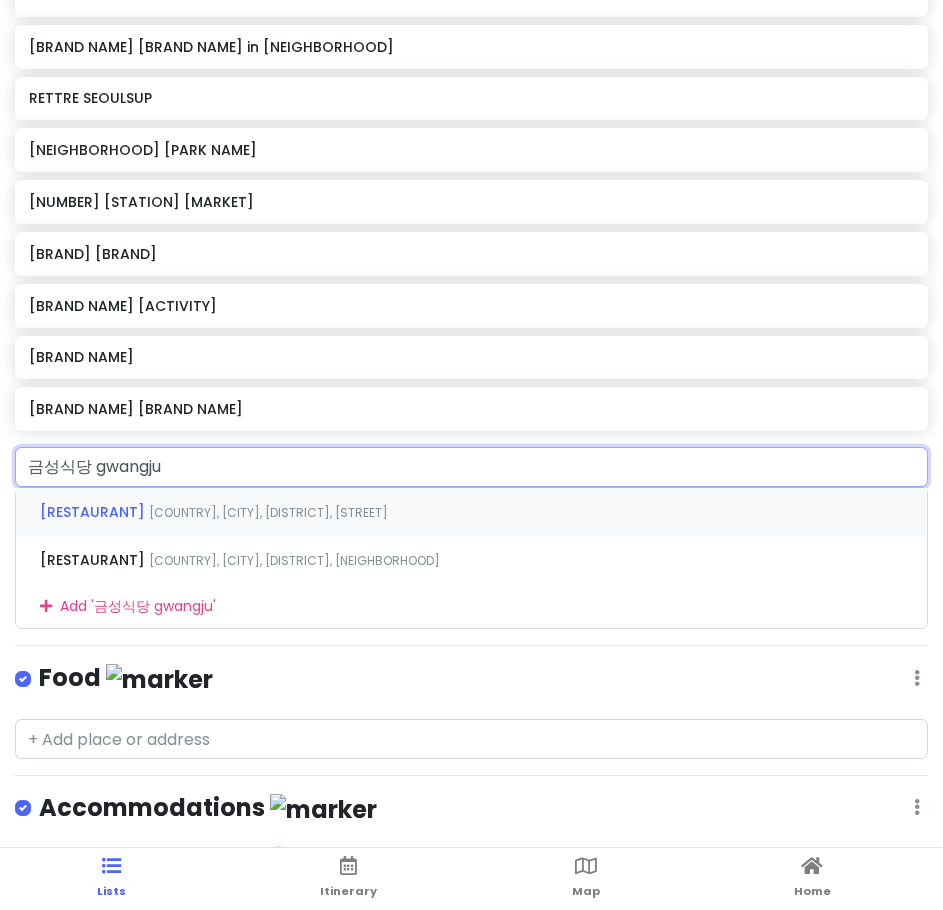 type on "[NAME] [CITY]" 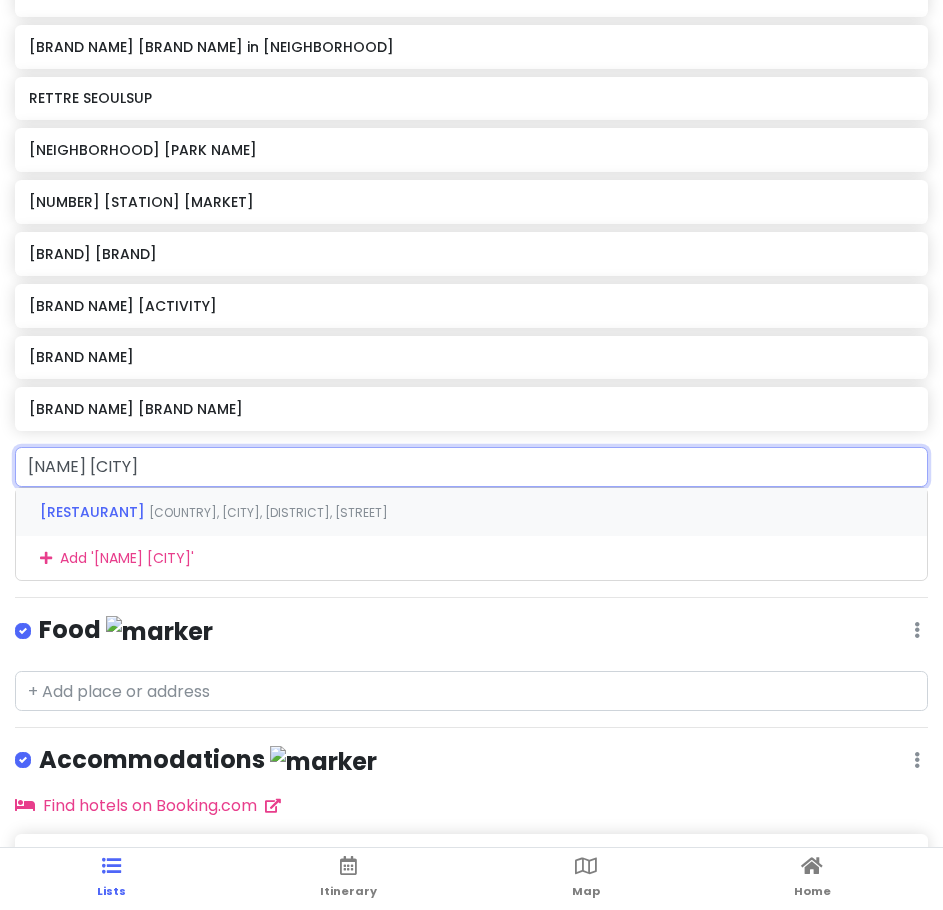 click on "[COUNTRY], [CITY], [DISTRICT], [STREET]" at bounding box center (268, 512) 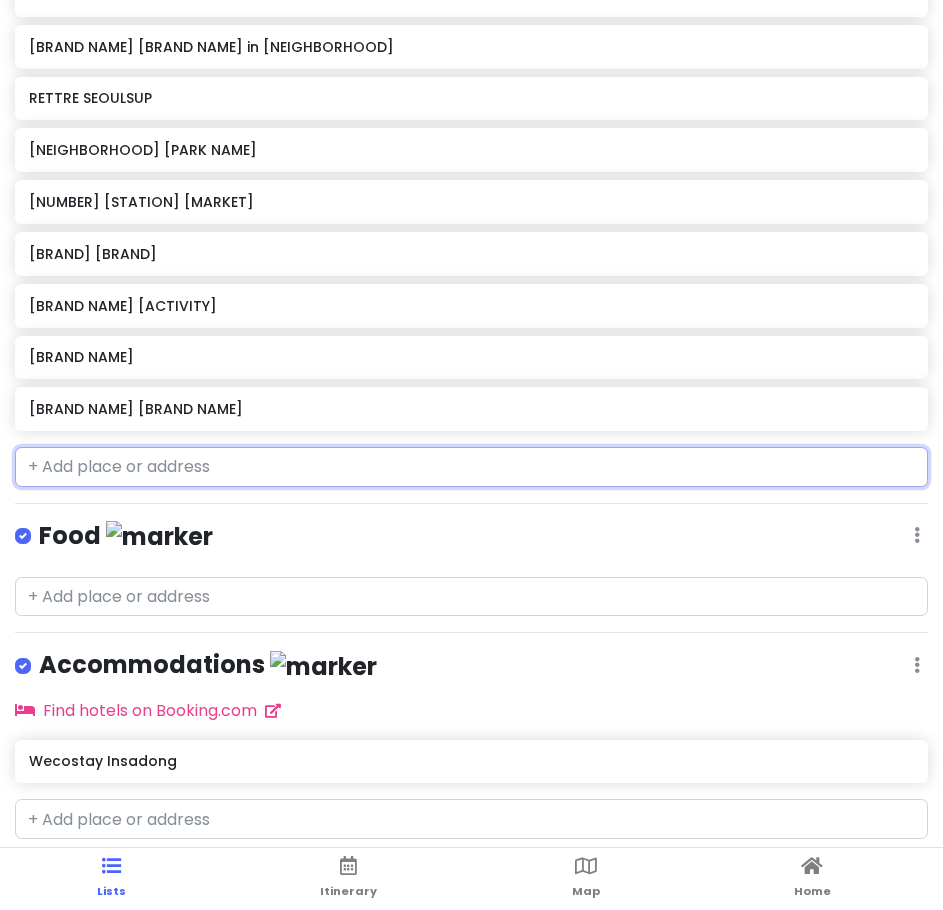 scroll, scrollTop: 419, scrollLeft: 0, axis: vertical 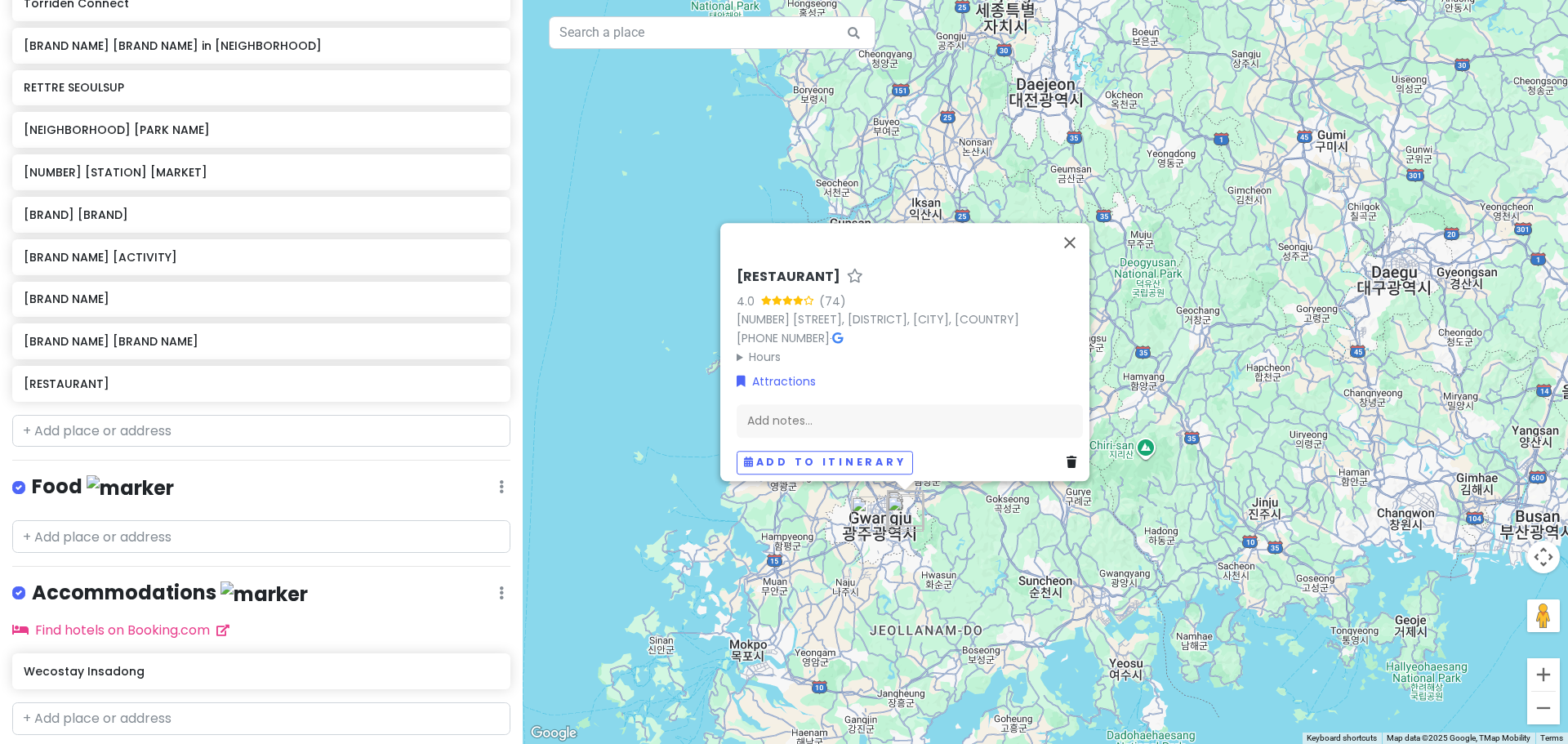 drag, startPoint x: 995, startPoint y: 617, endPoint x: 813, endPoint y: 574, distance: 187.01069 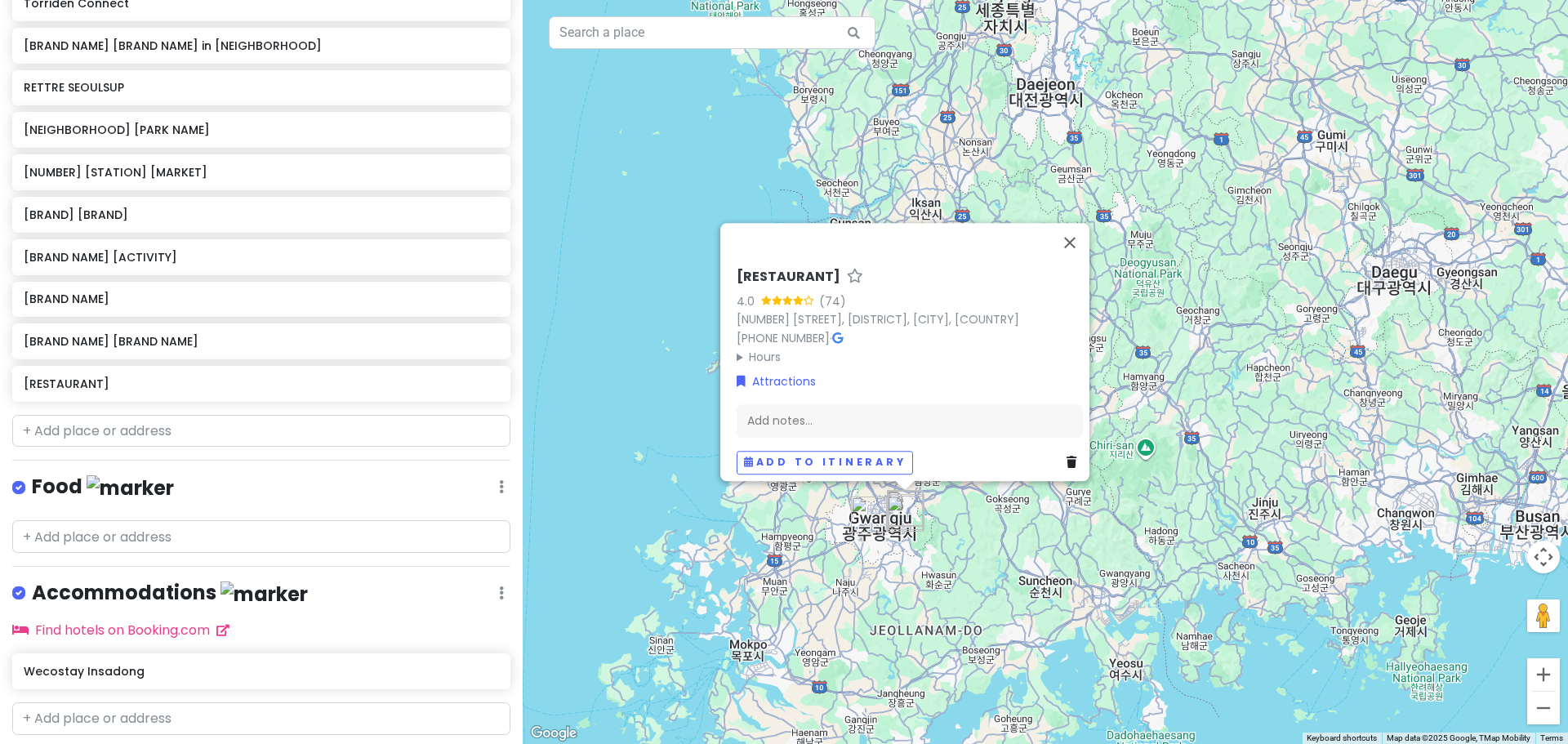click on "[NAME] [NUMBER] [STREET], [DISTRICT], [CITY], [COUNTRY] [PHONE] Hours [DAY] Open [TIME] [DAY] Open [TIME] [DAY] Open [TIME] [DAY] Open [TIME] [DAY] Open [TIME] [DAY] Open [TIME] [DAY] Open [TIME] Attractions Add notes... Add to itinerary" at bounding box center (1045, 372) 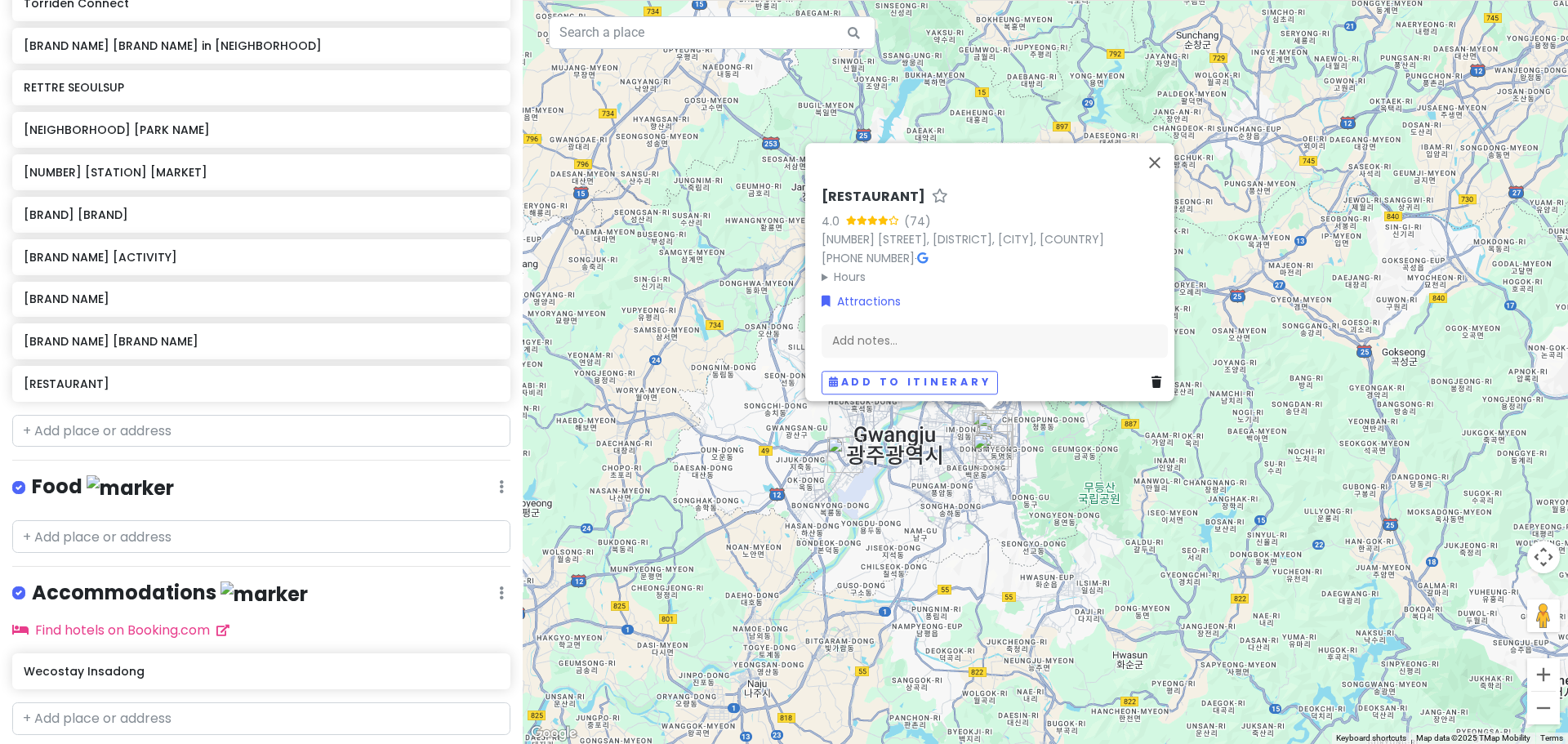 drag, startPoint x: 853, startPoint y: 555, endPoint x: 802, endPoint y: 575, distance: 54.78138 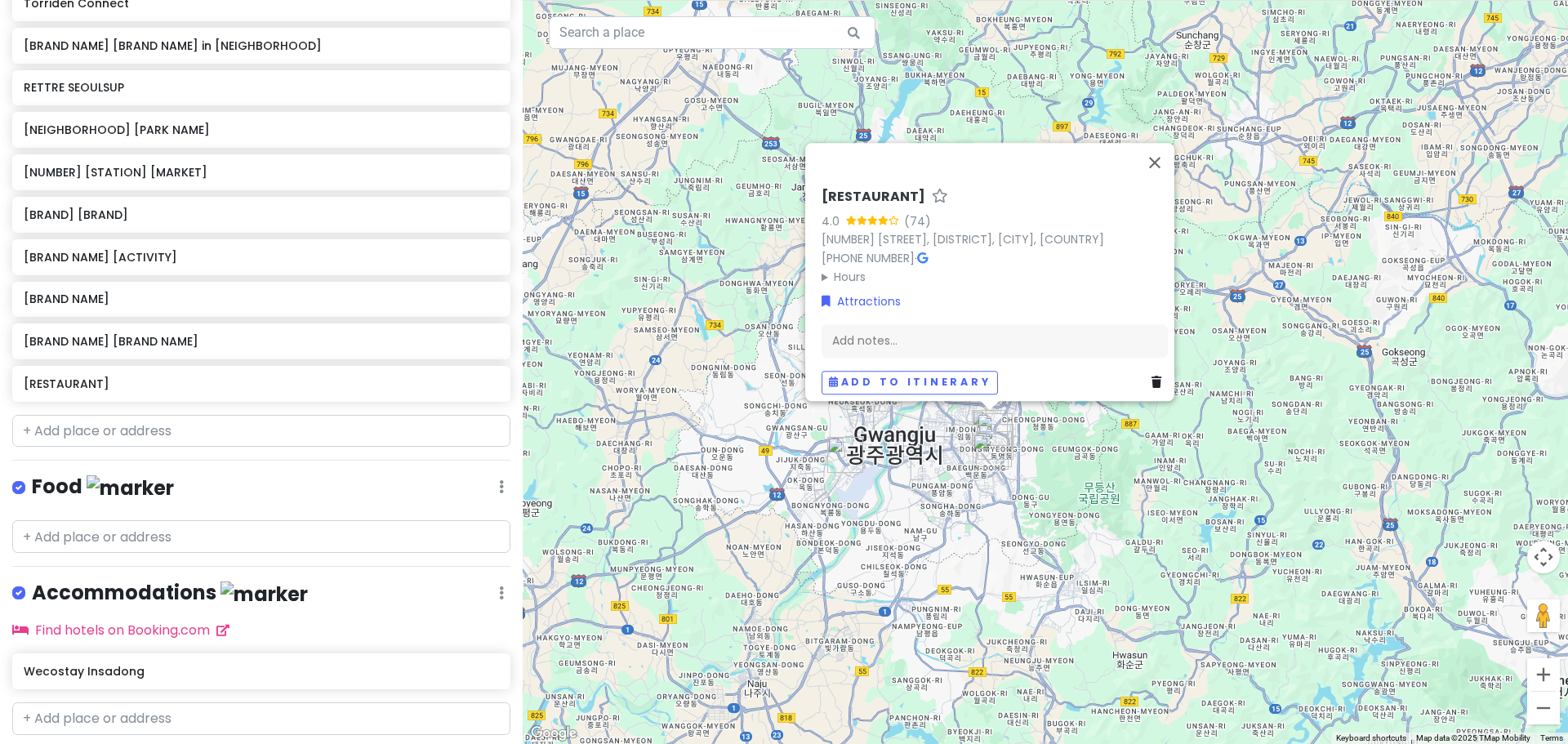 click on "[NAME] [NUMBER] [STREET], [DISTRICT], [CITY], [COUNTRY] [PHONE] Hours [DAY] Open [TIME] [DAY] Open [TIME] [DAY] Open [TIME] [DAY] Open [TIME] [DAY] Open [TIME] [DAY] Open [TIME] [DAY] Open [TIME] Attractions Add notes... Add to itinerary" at bounding box center (1045, 372) 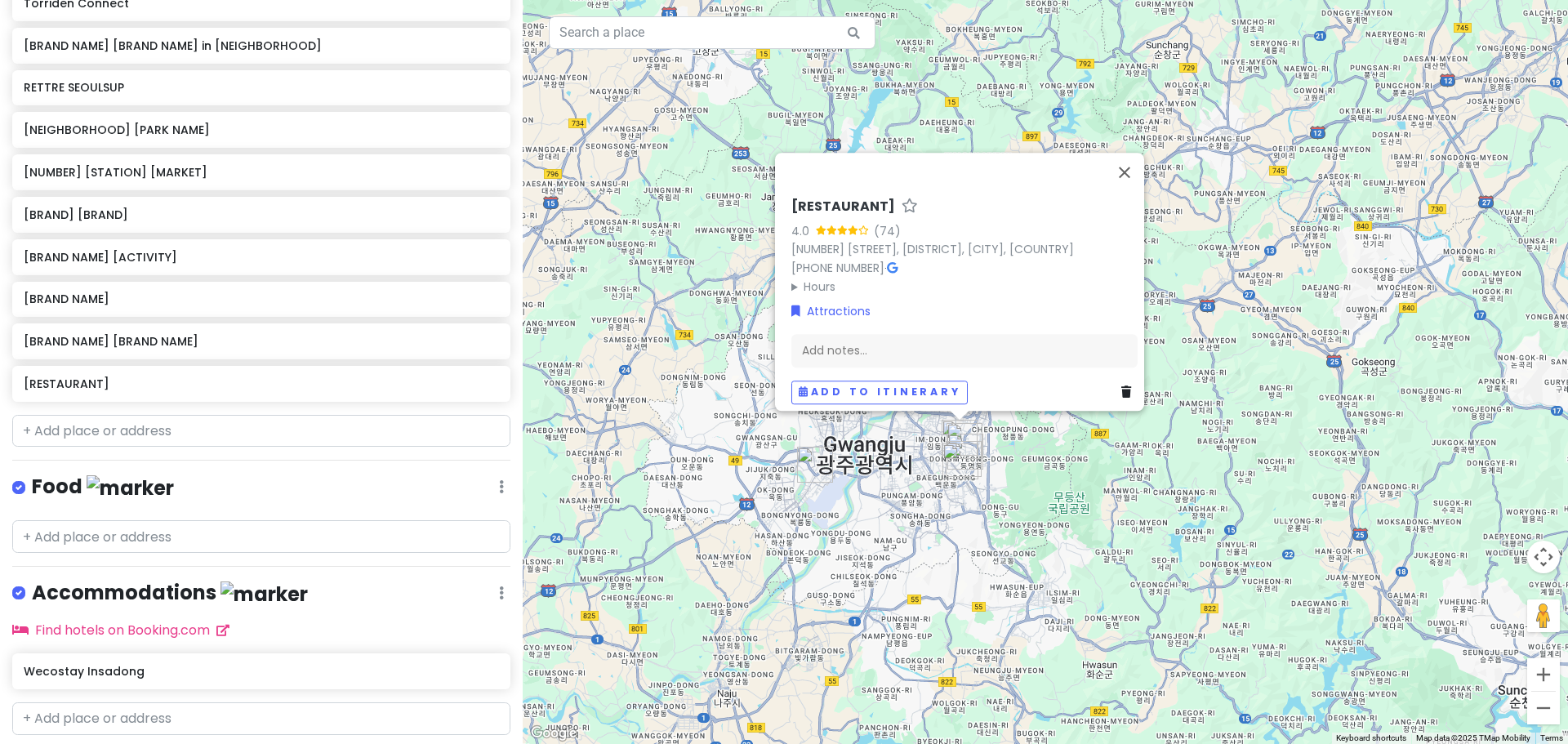 click at bounding box center [815, 465] 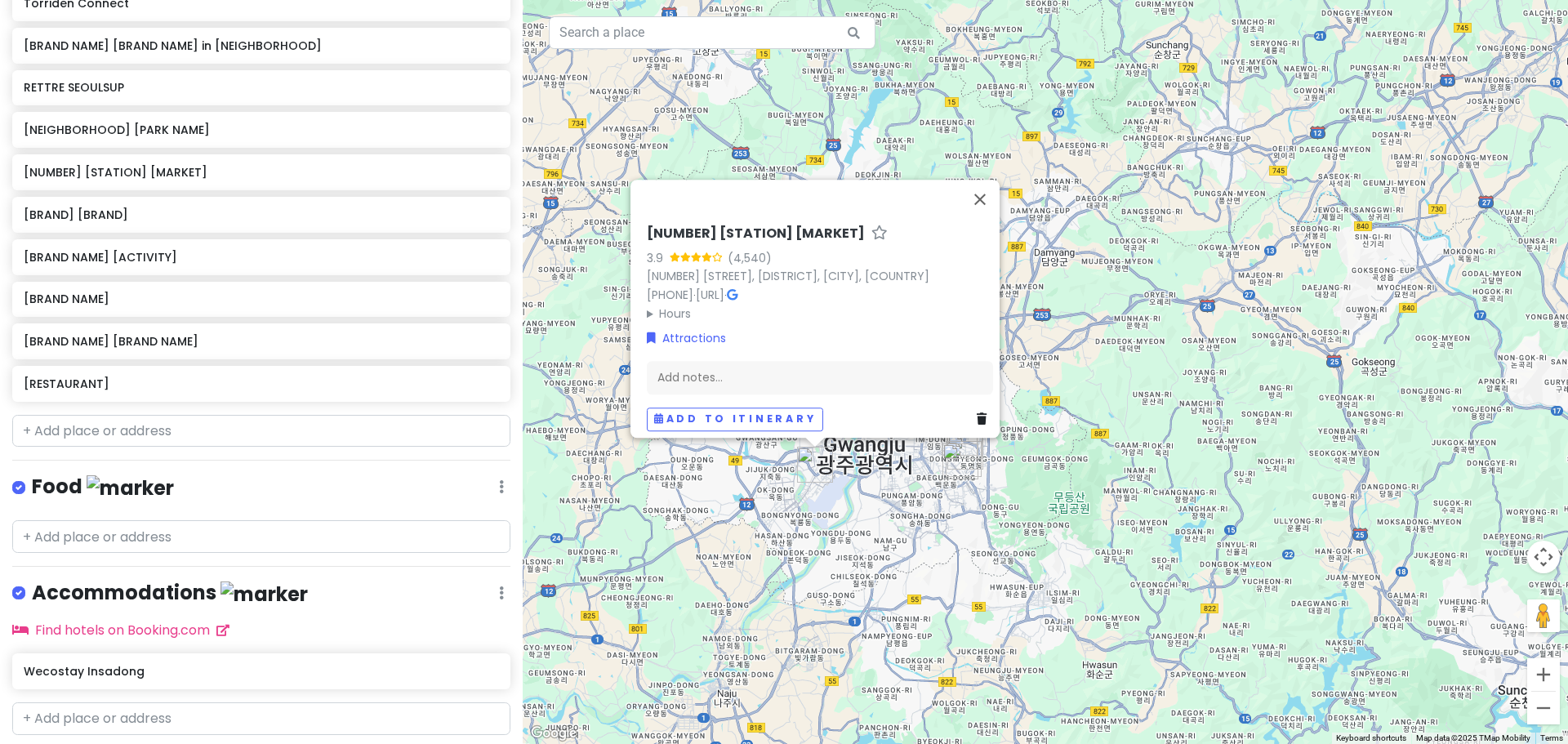 click on "[NUMBER] [NAME] [NUMBER] ([NUMBER]) [NUMBER] [STREET], [DISTRICT], [CITY], [COUNTRY] [URL] Hours [DAY] [TIME] [DAY] [TIME] [DAY] [TIME] [DAY] [TIME] [DAY] [TIME] [DAY] [TIME] [DAY] [TIME] Attractions Add notes... Add to itinerary" at bounding box center [1045, 372] 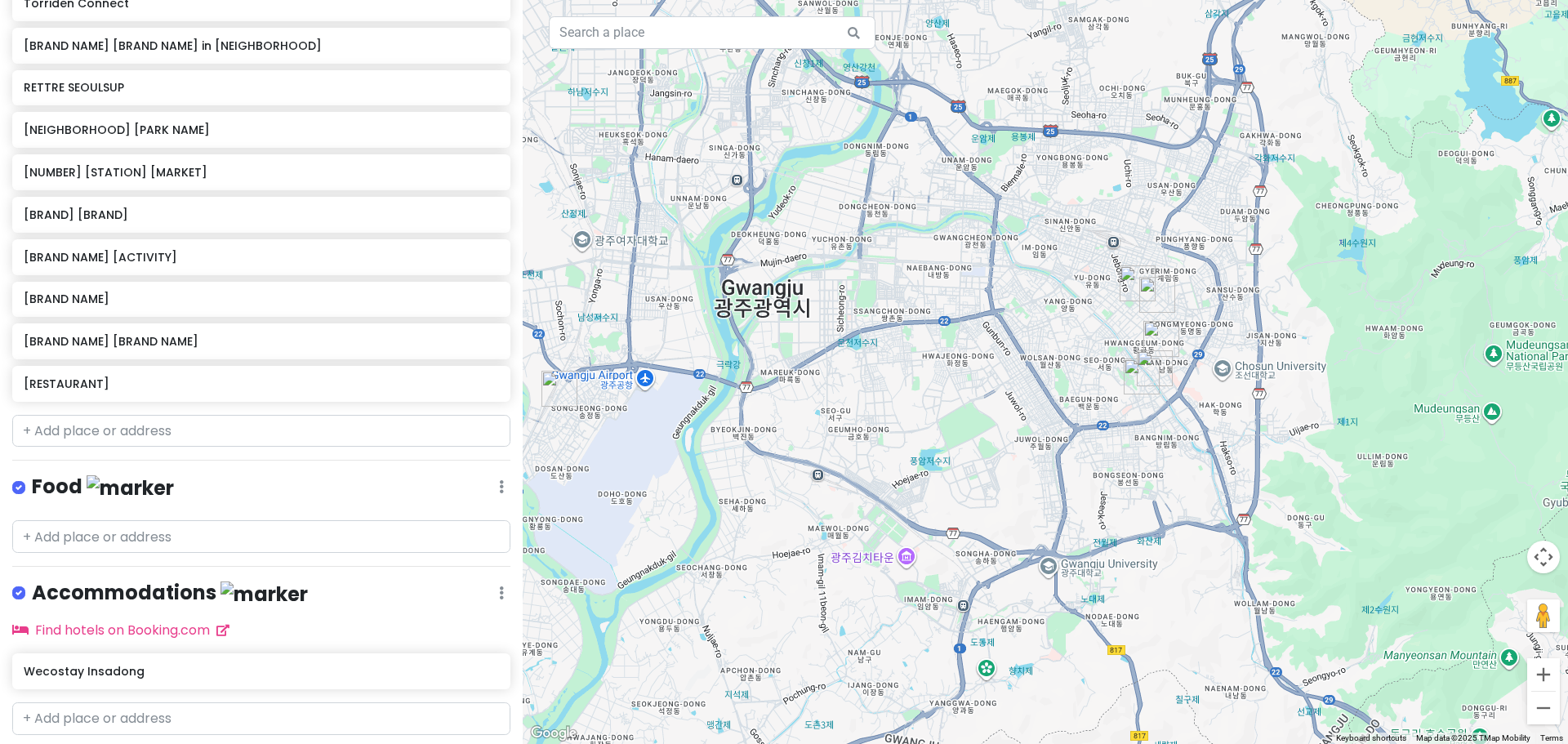 drag, startPoint x: 834, startPoint y: 474, endPoint x: 912, endPoint y: 380, distance: 122.1475 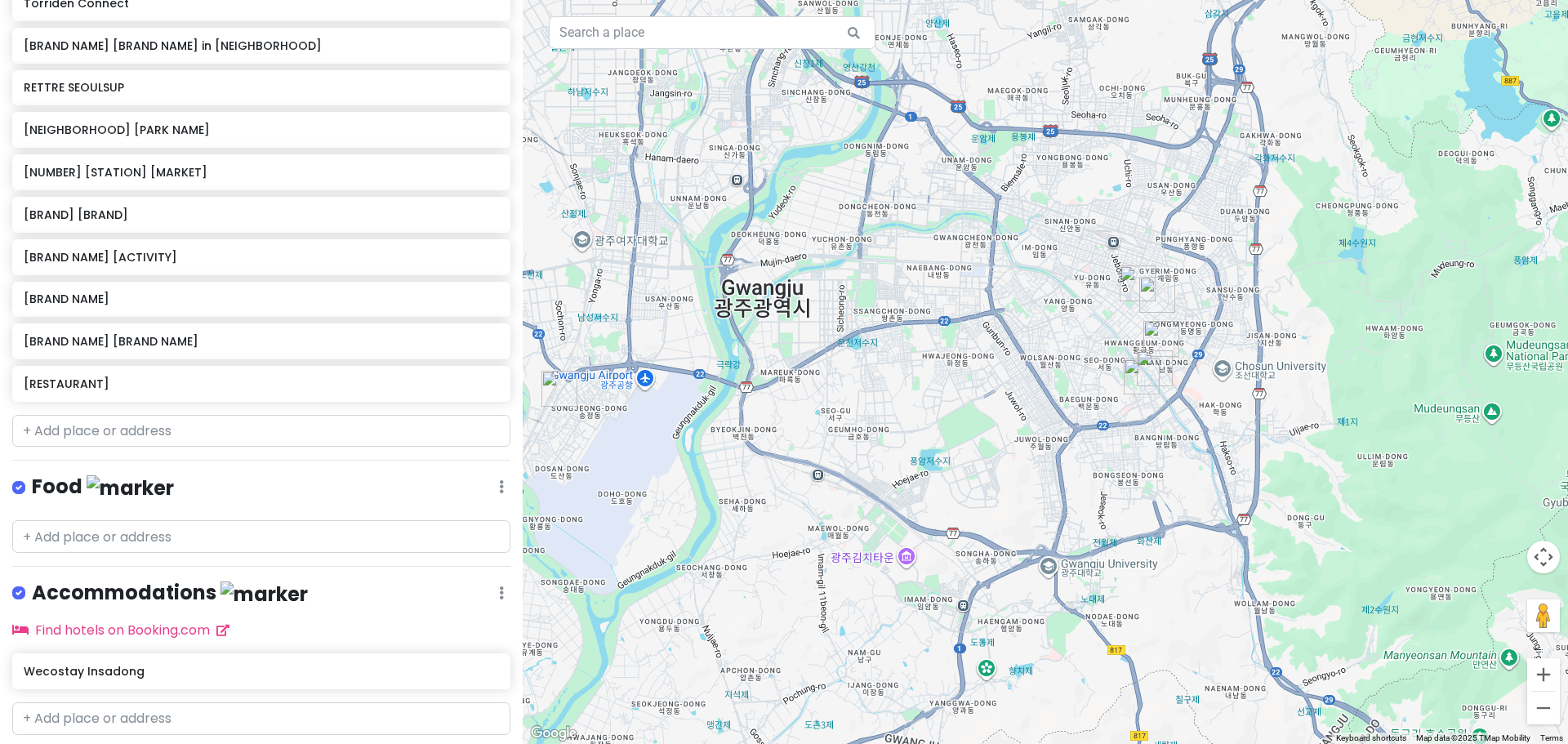 click at bounding box center [1045, 372] 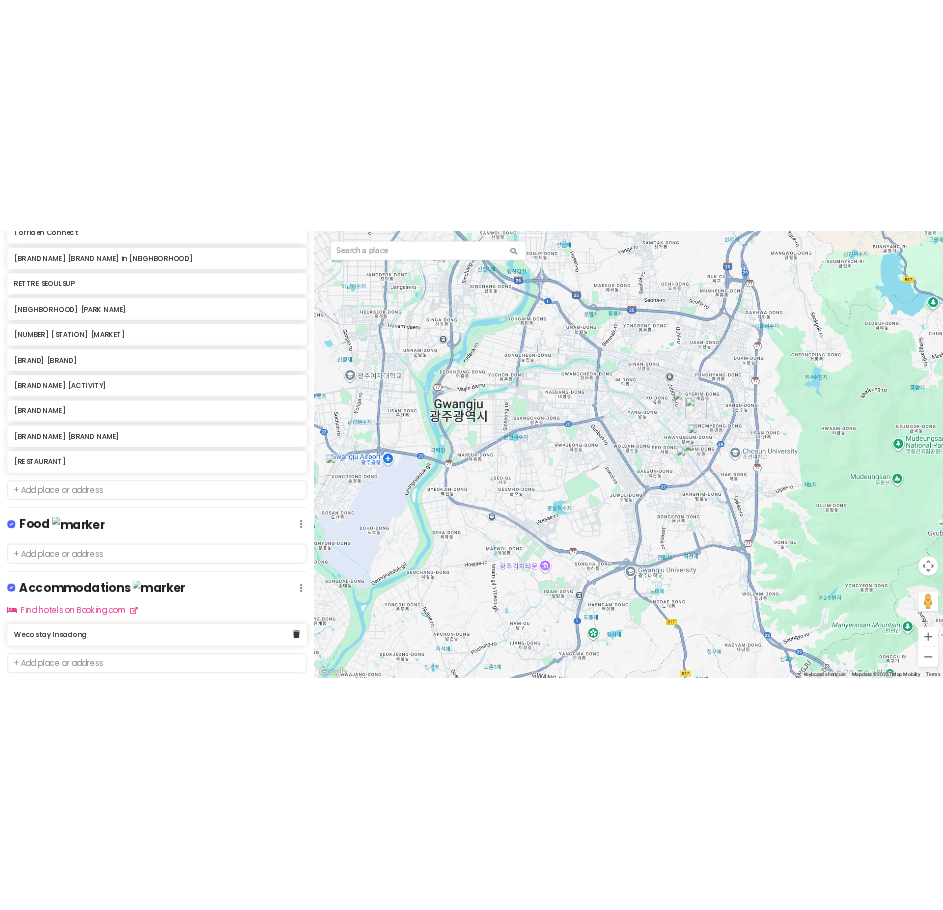 scroll, scrollTop: 476, scrollLeft: 0, axis: vertical 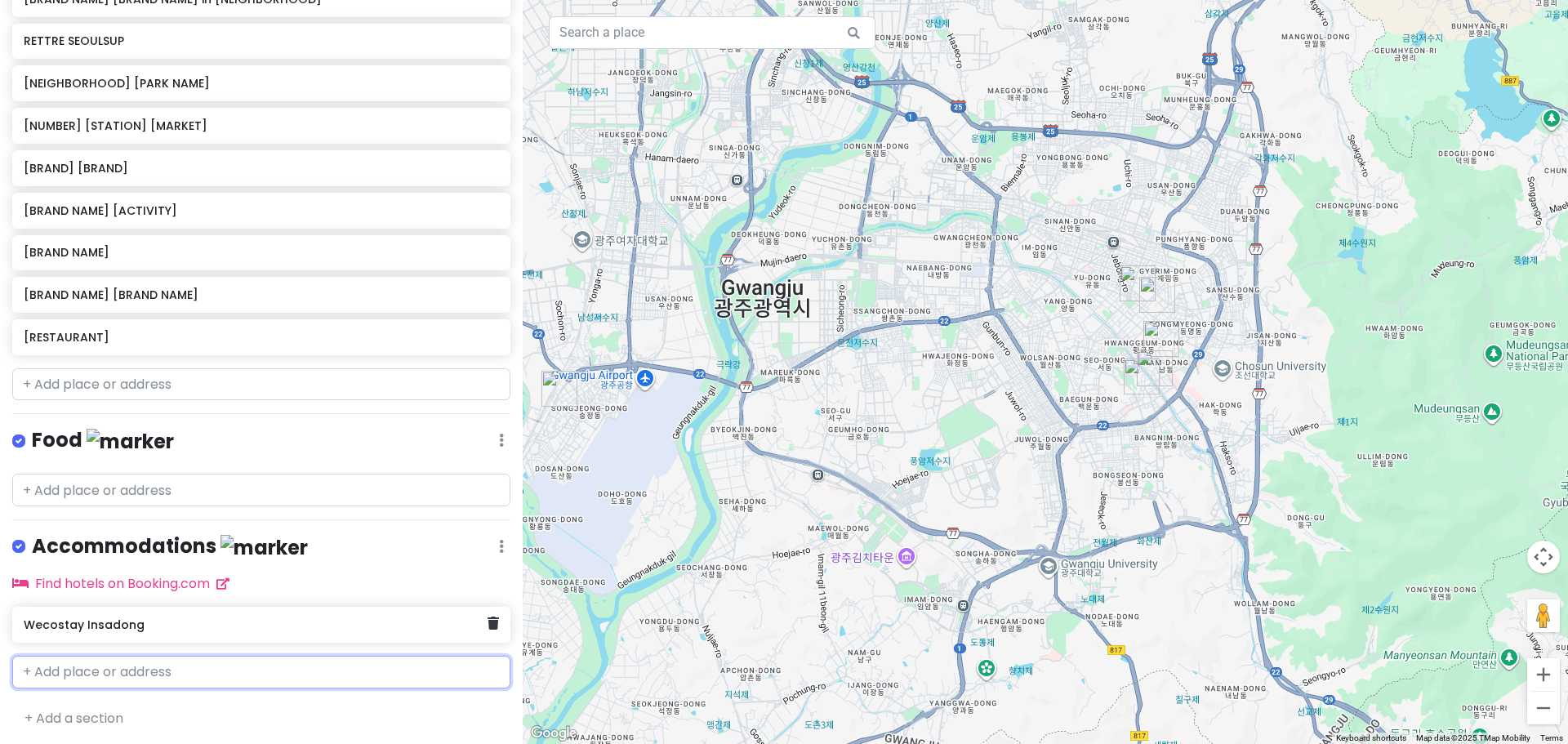 click at bounding box center [261, 672] 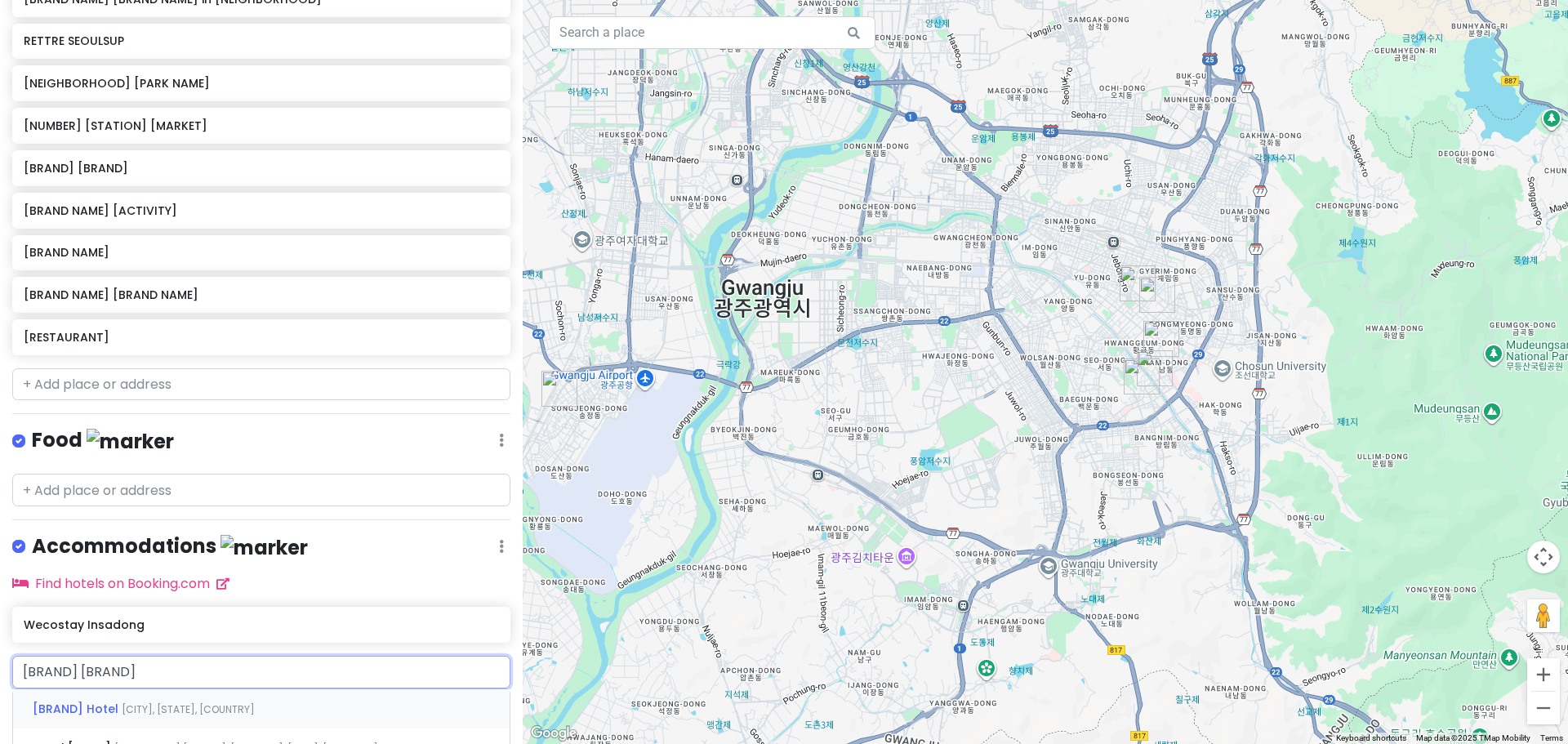type on "hotel [NAME]" 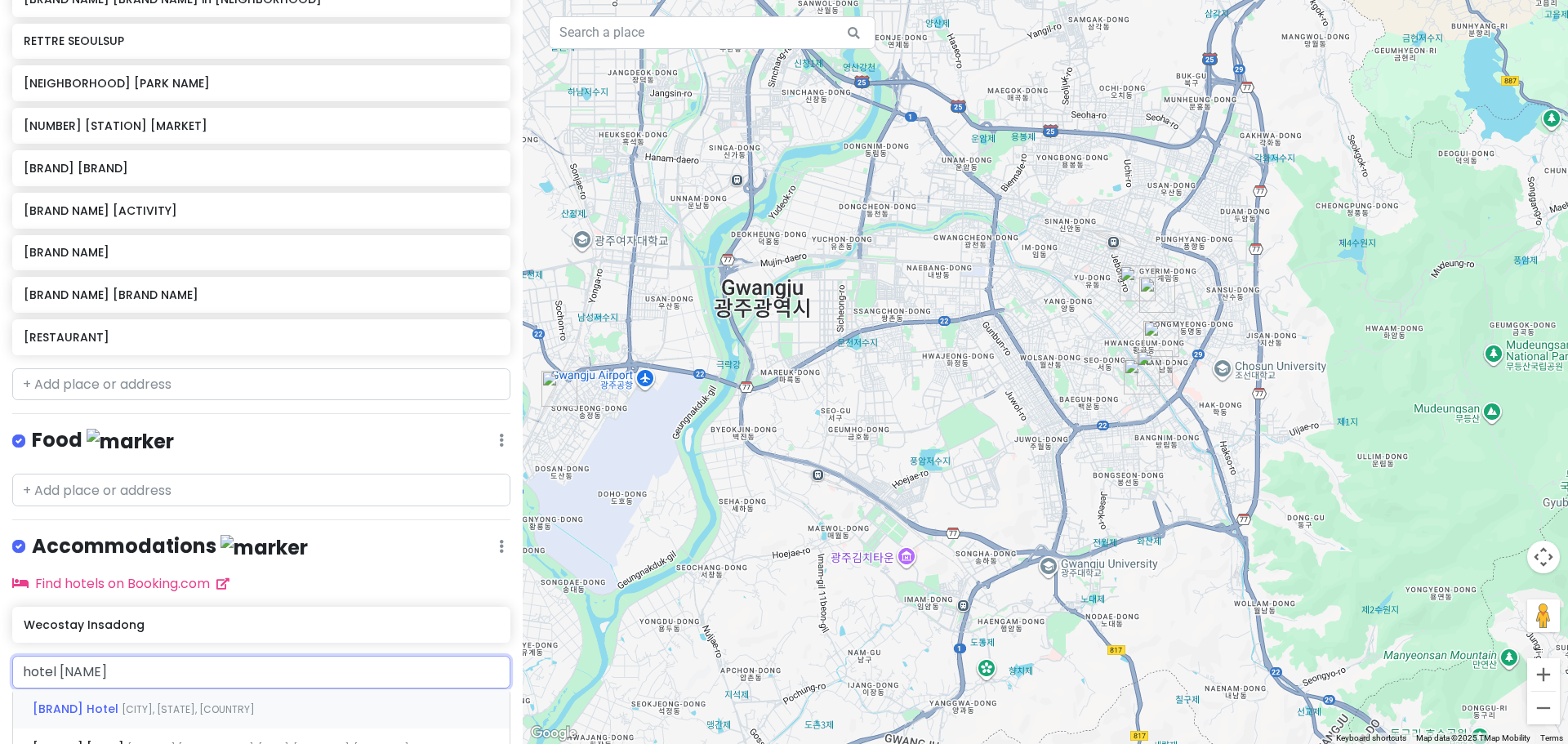 click on "[CITY], [STATE], [COUNTRY]" at bounding box center [188, 709] 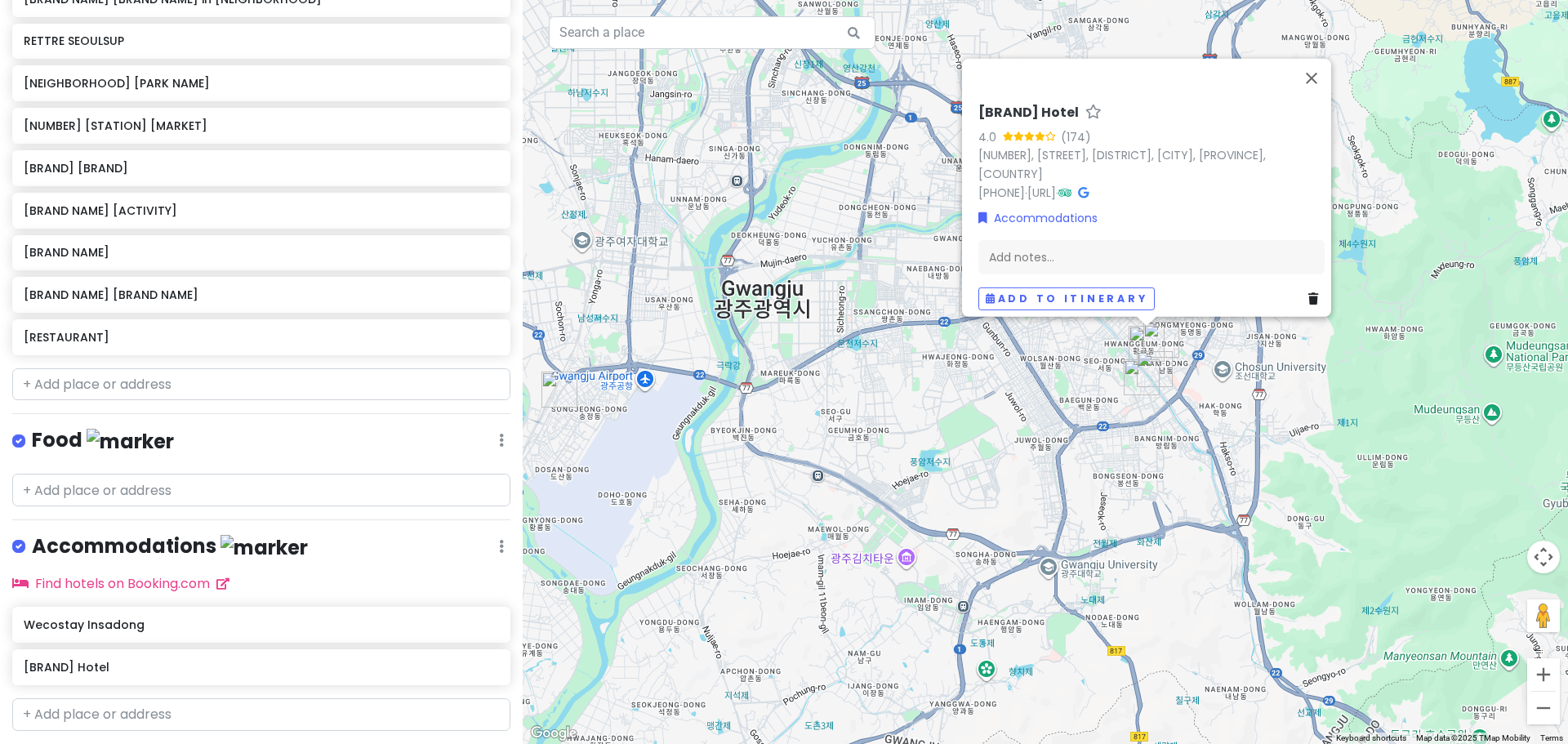 click at bounding box center [559, 390] 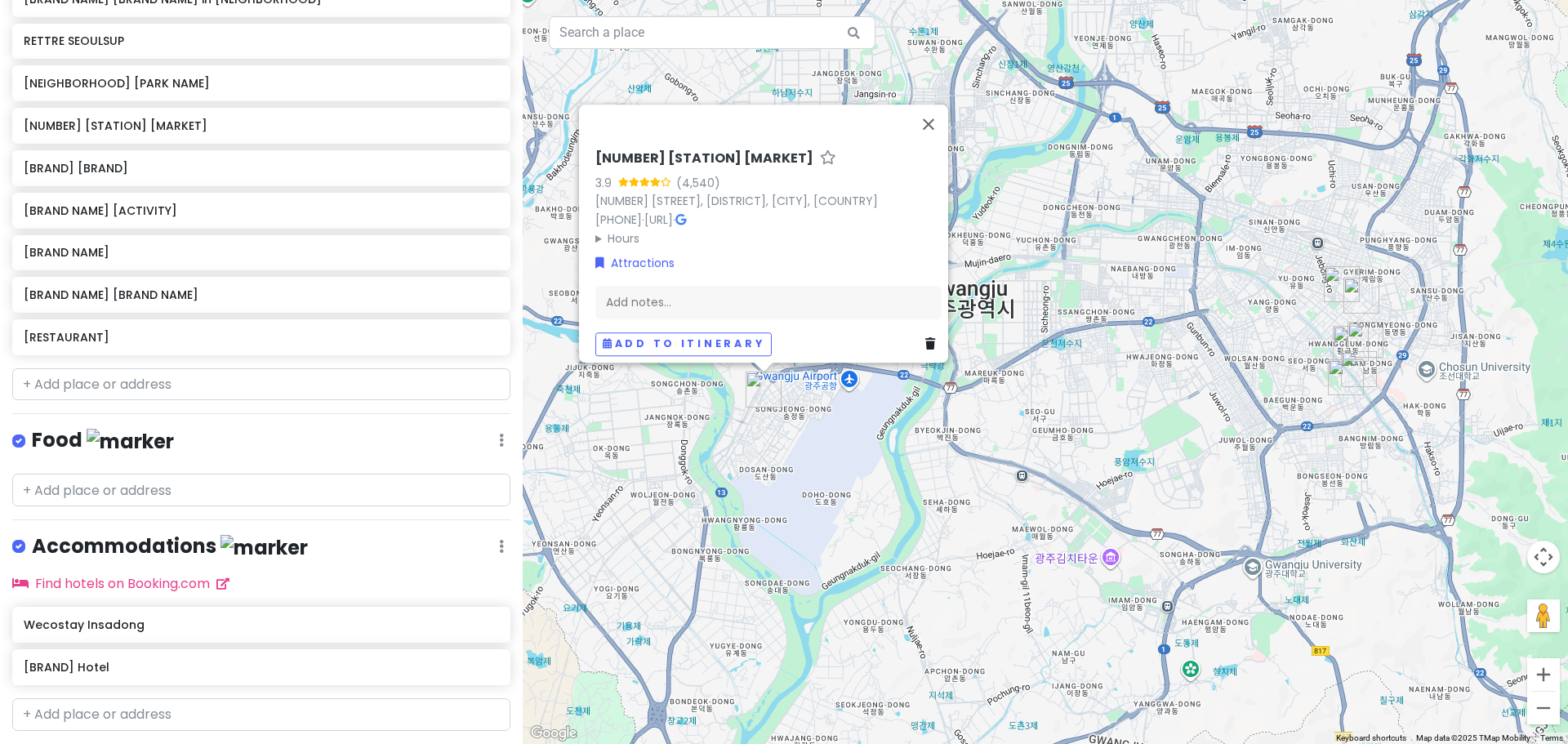 click on "[NUMBER] [NAME] [NUMBER] ([NUMBER]) [NUMBER] [STREET], [DISTRICT], [CITY], [COUNTRY] [URL] Hours [DAY] [TIME] [DAY] [TIME] [DAY] [TIME] [DAY] [TIME] [DAY] [TIME] [DAY] [TIME] [DAY] [TIME] Attractions Add notes... Add to itinerary" at bounding box center (1045, 372) 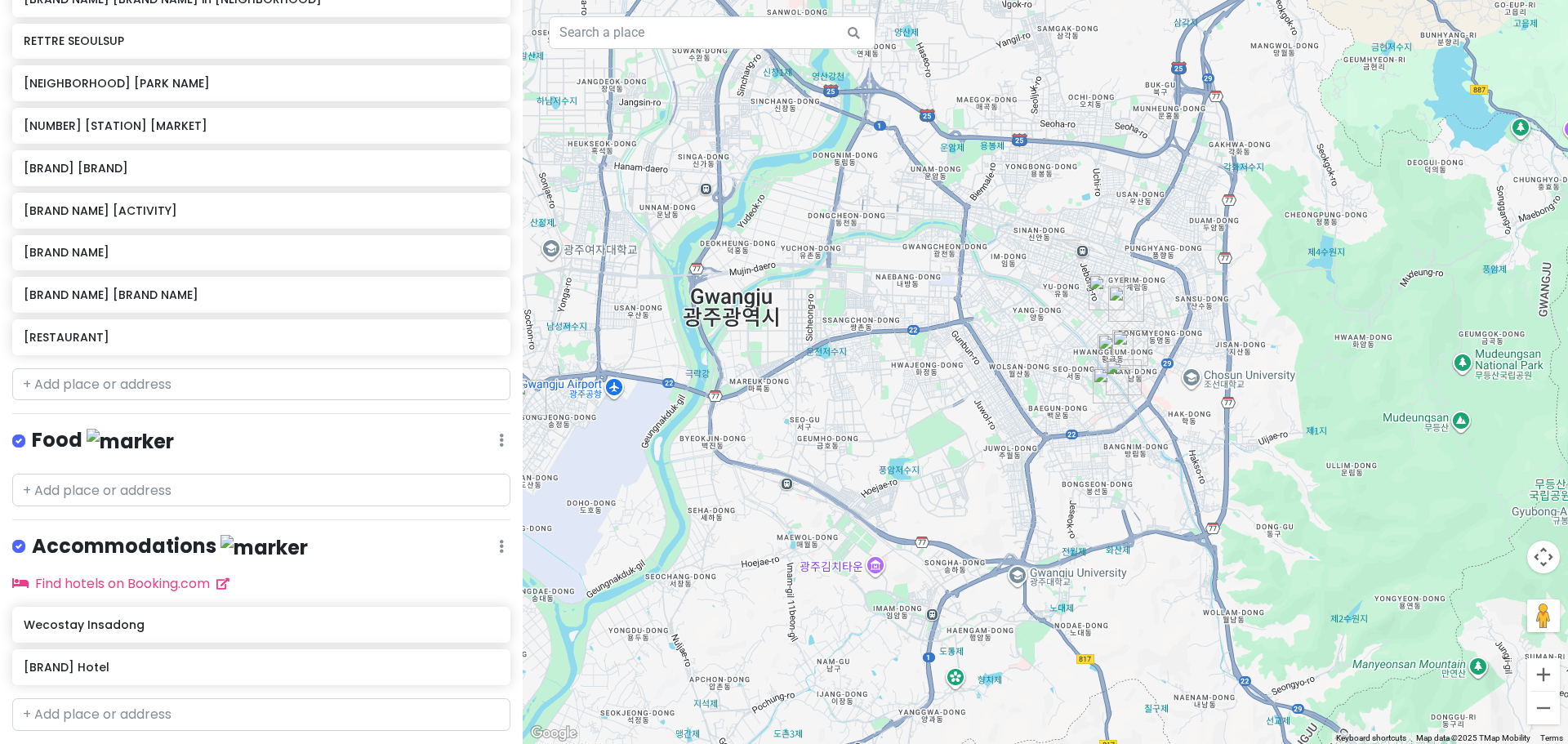 drag, startPoint x: 1114, startPoint y: 420, endPoint x: 805, endPoint y: 450, distance: 310.45289 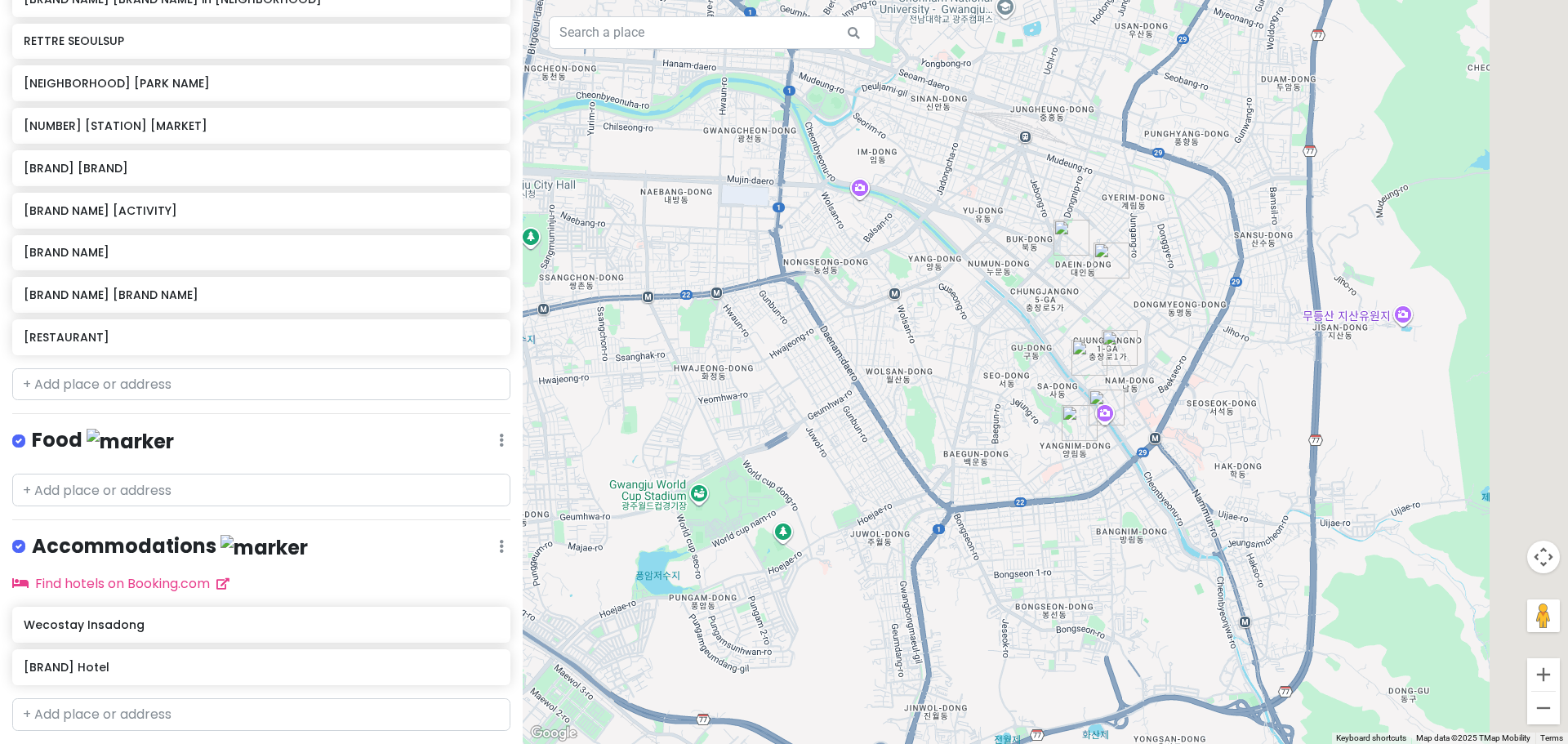 drag, startPoint x: 1039, startPoint y: 344, endPoint x: 703, endPoint y: 432, distance: 347.33269 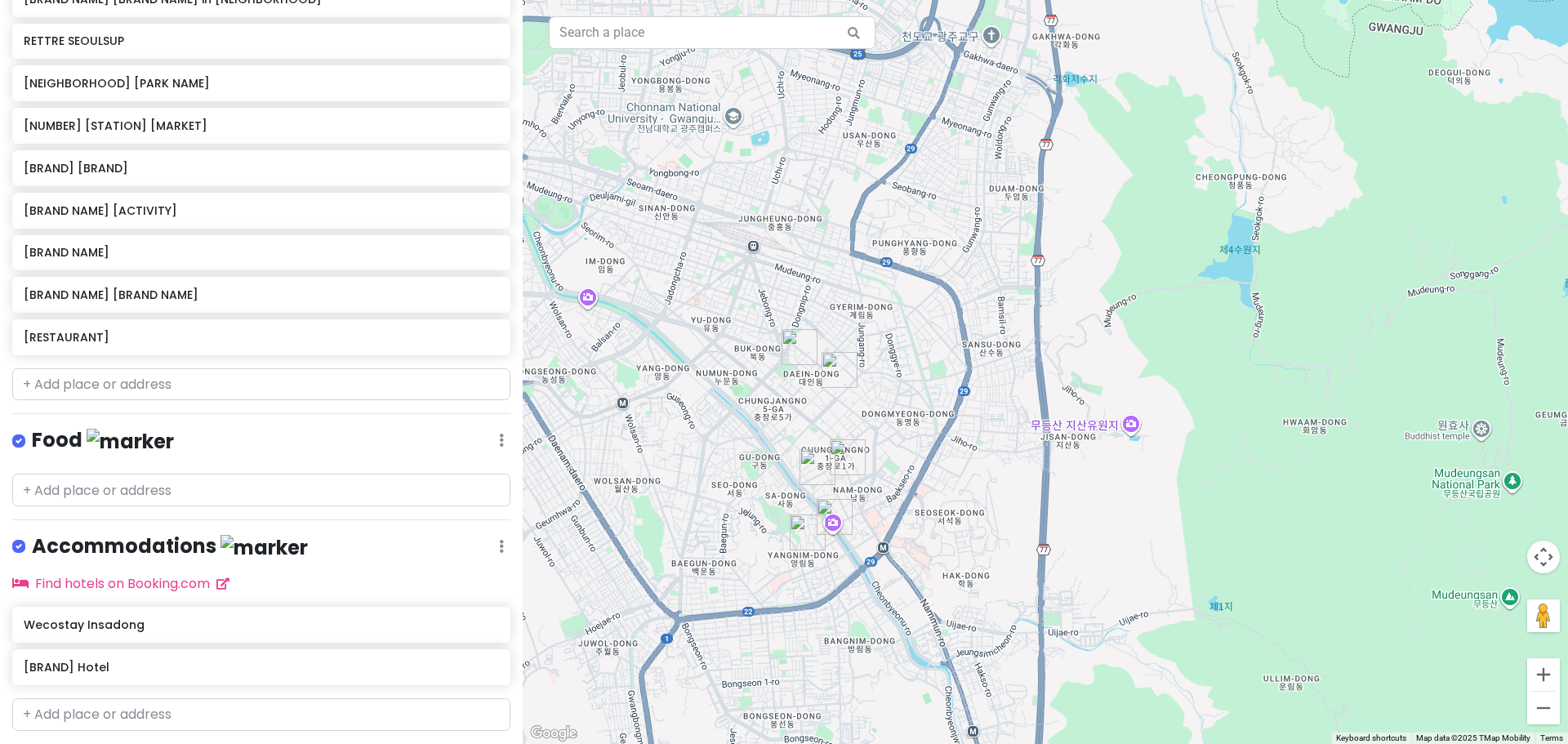 click at bounding box center [800, 347] 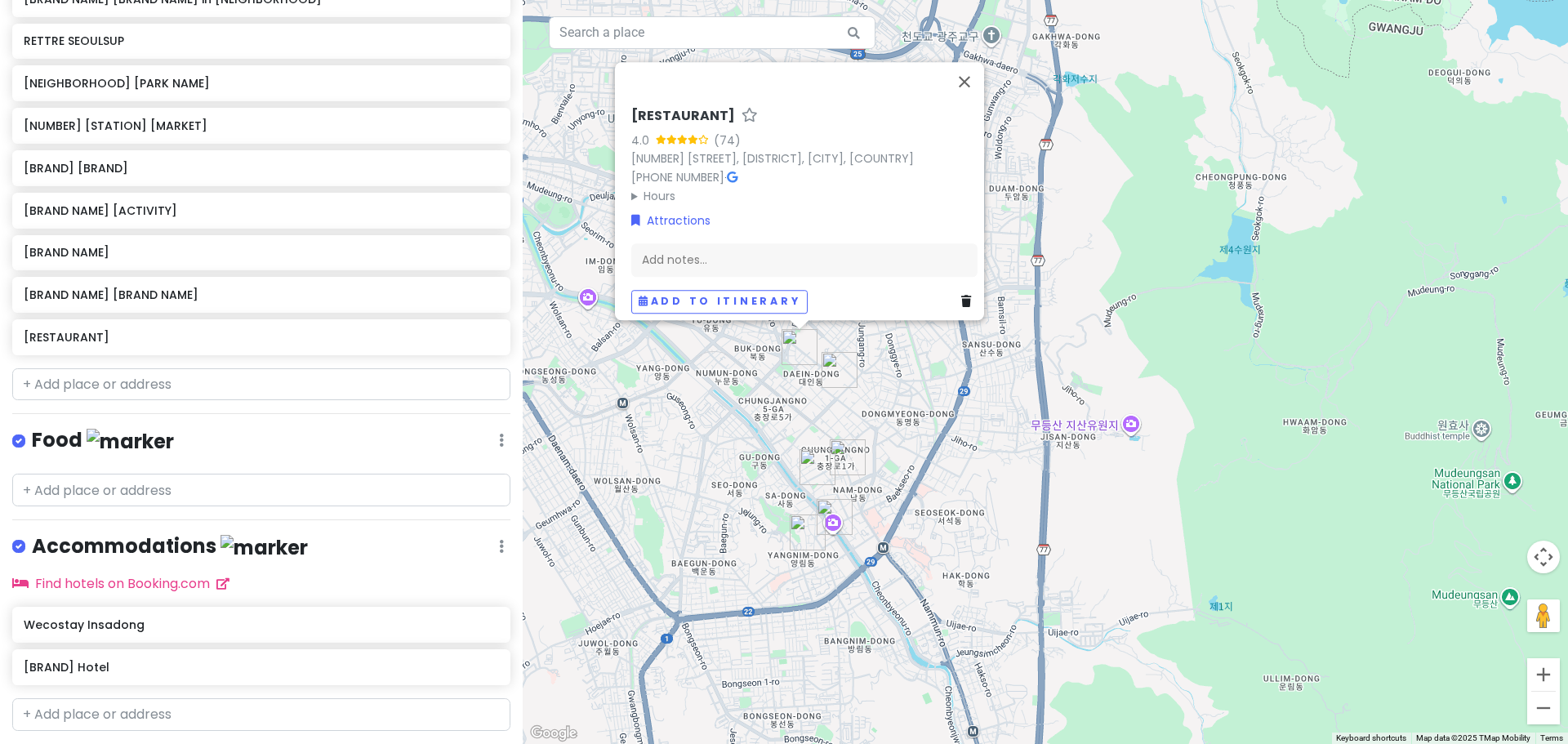 click at bounding box center (840, 370) 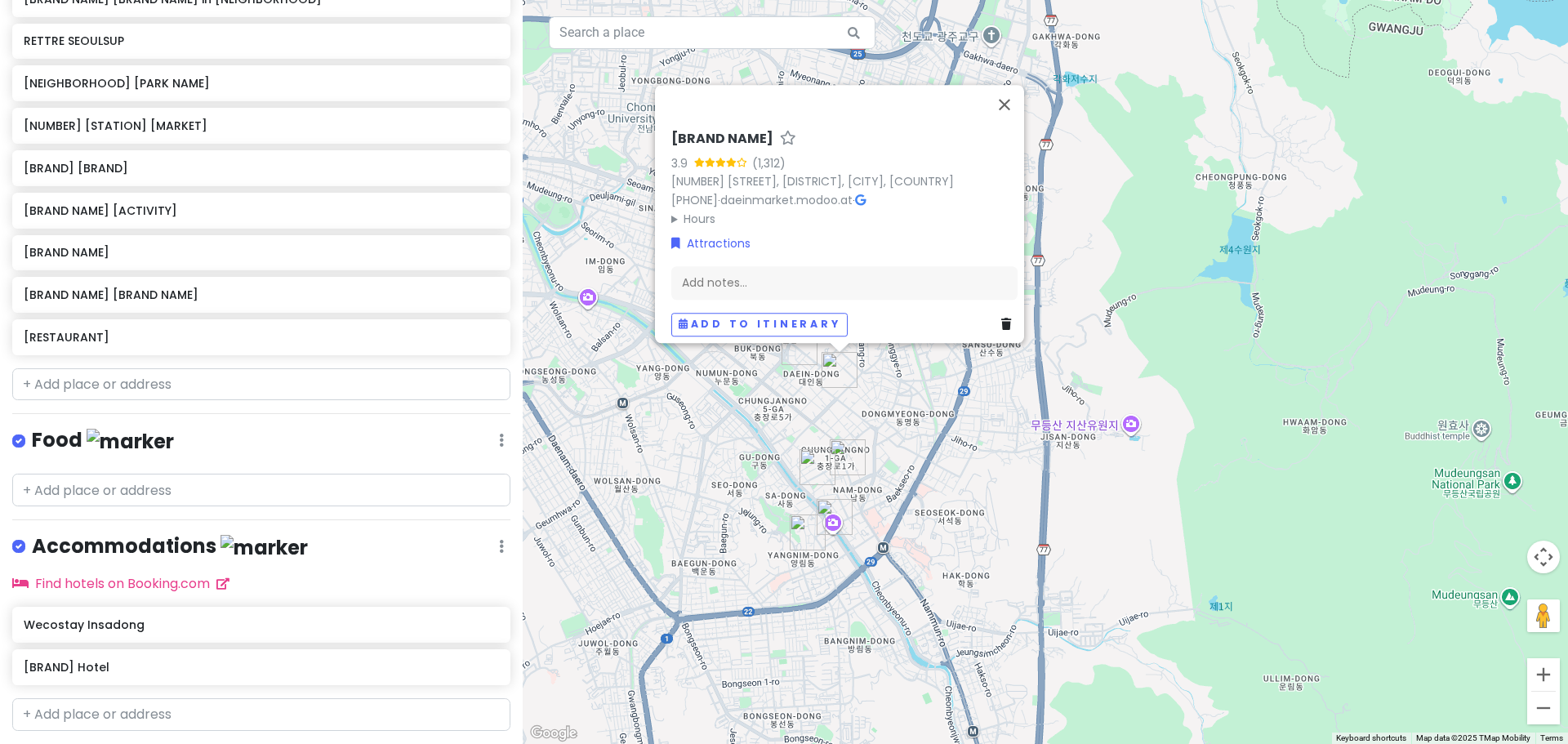 click at bounding box center [848, 457] 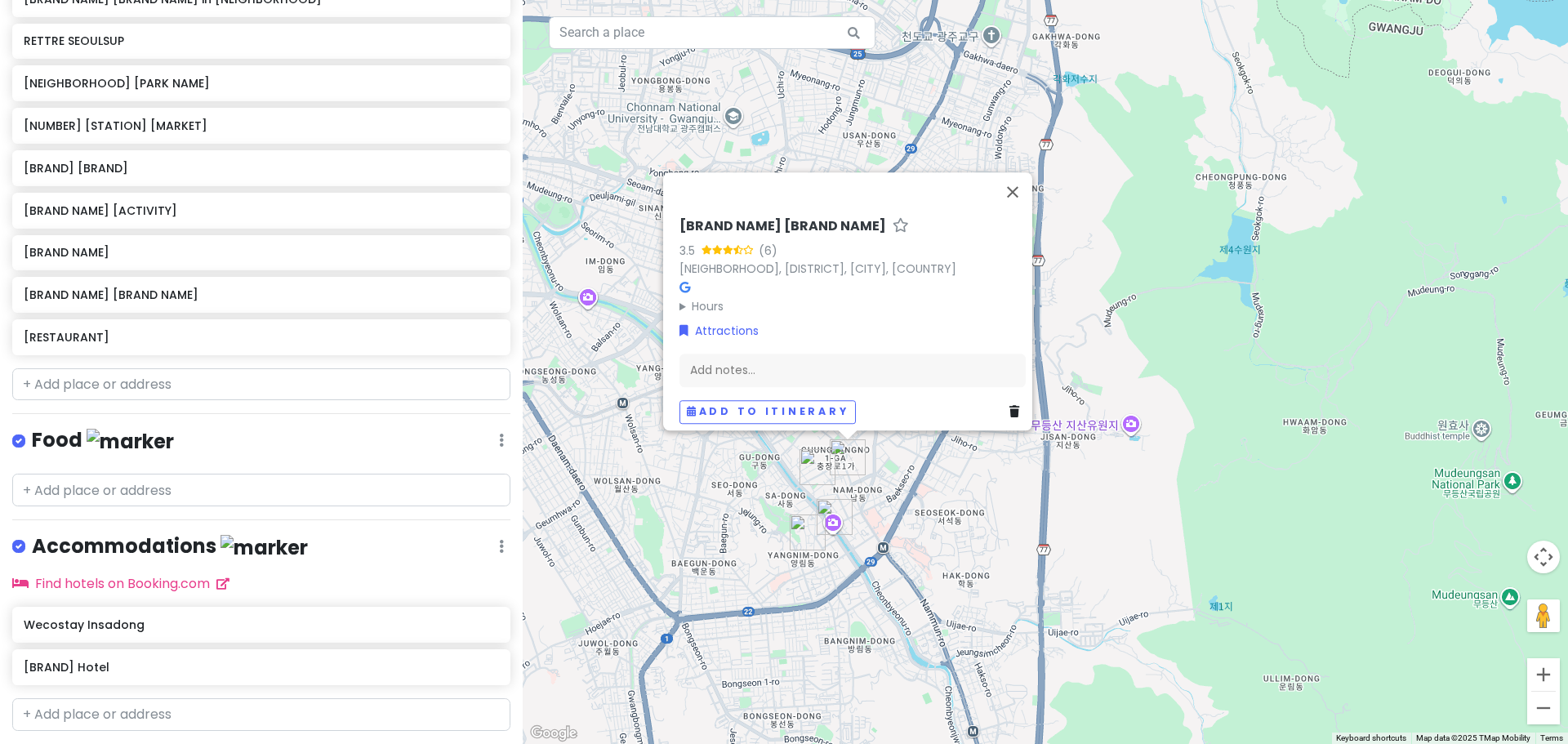 click at bounding box center [835, 517] 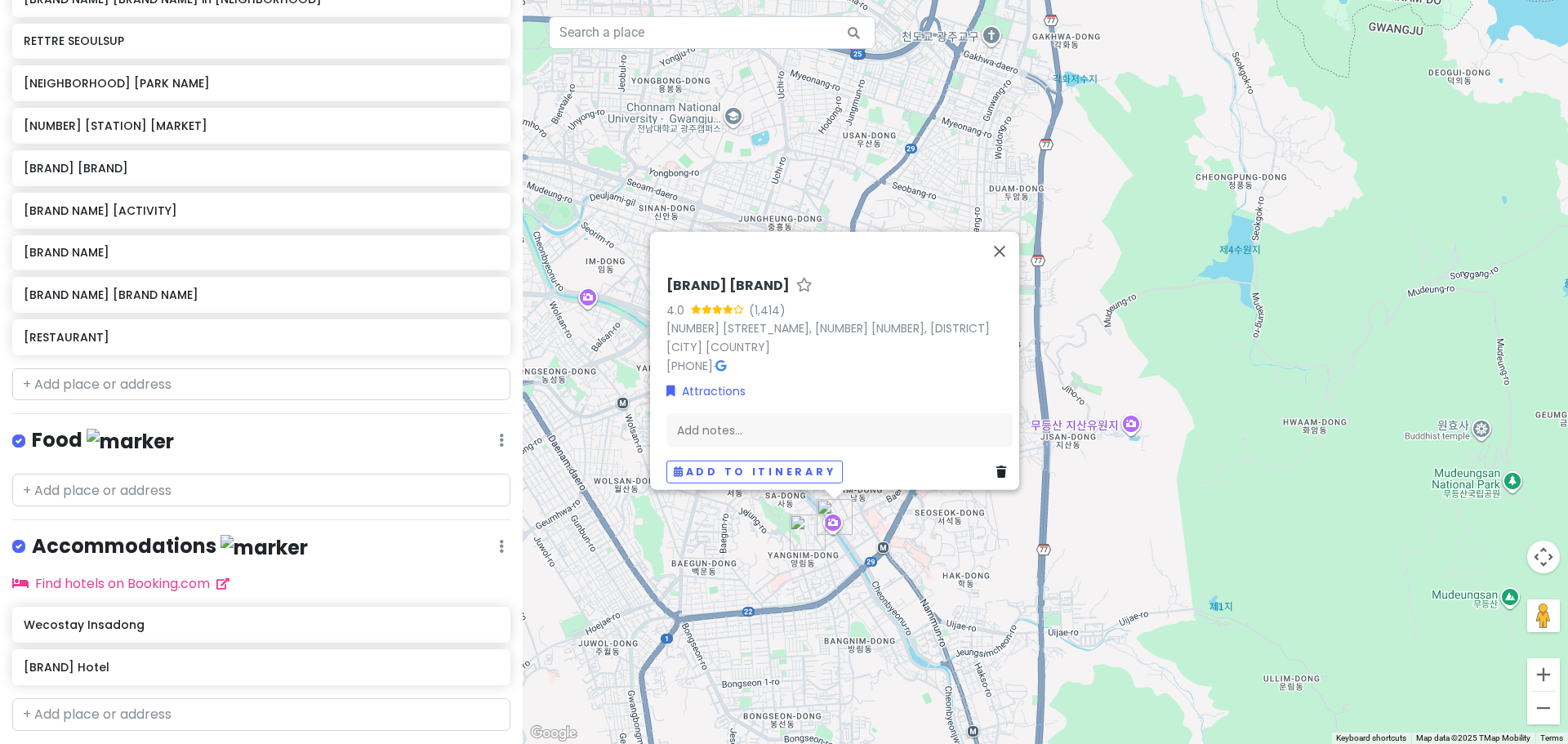 click at bounding box center (808, 532) 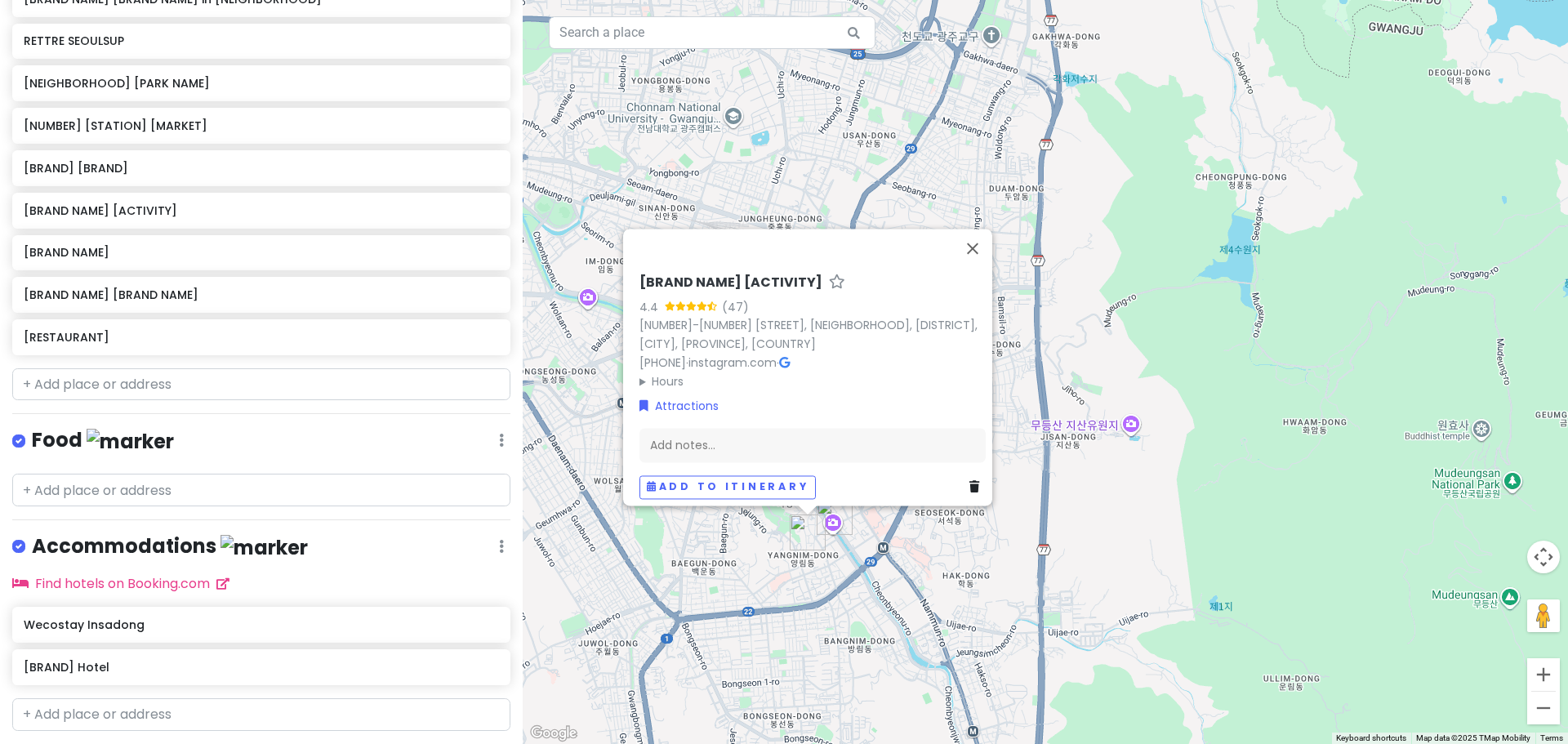 click on "[NAME] [NUMBER] [STREET], [DISTRICT], [CITY], [COUNTRY] [URL] Hours [DAY] [TIME] [DAY] [TIME] [DAY] [TIME] [DAY] [TIME] [DAY] [TIME] [DAY] [TIME] [DAY] [TIME] Attractions Add notes... Add to itinerary" at bounding box center [1045, 372] 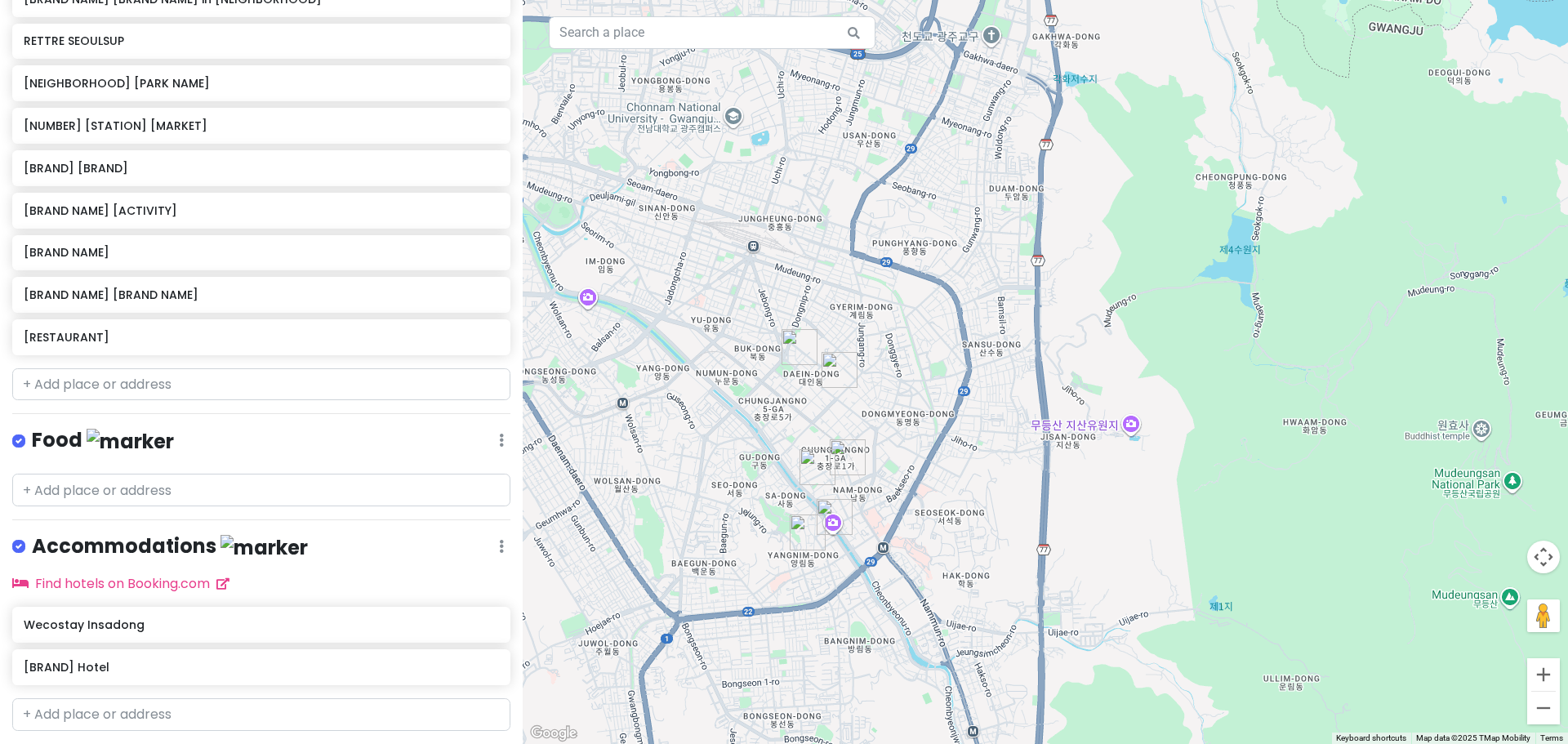 click at bounding box center (848, 457) 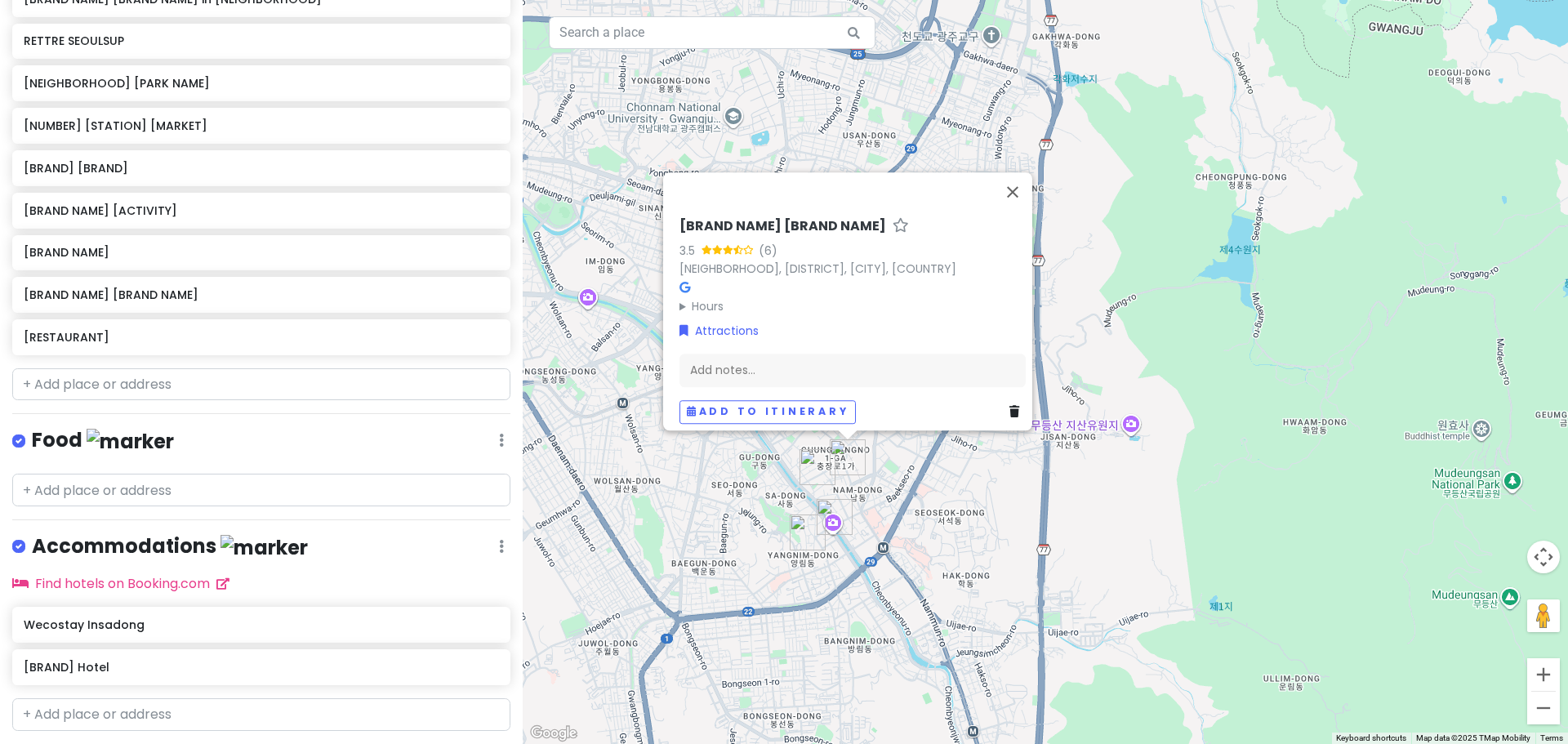 click on "아시아음식문화거리 3.5        ([NUMBER]) [NEIGHBORHOOD], [DISTRICT], [CITY], [COUNTRY] Hours Monday  11:00 AM – 10:00 PM Tuesday  11:00 AM – 10:00 PM Wednesday  11:00 AM – 10:00 PM Thursday  11:00 AM – 10:00 PM Friday  11:00 AM – 10:00 PM Saturday  11:00 AM – 10:00 PM Sunday  11:00 AM – 10:00 PM Attractions Add notes...  Add to itinerary" at bounding box center (1045, 372) 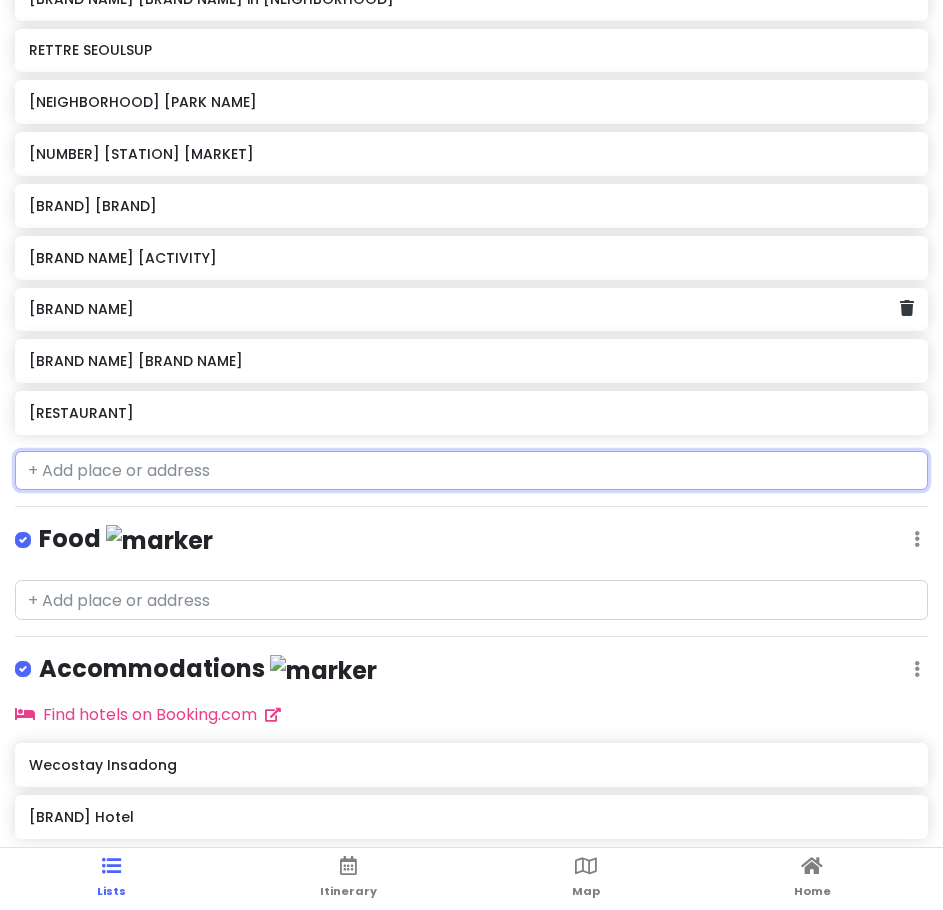 click at bounding box center [471, 471] 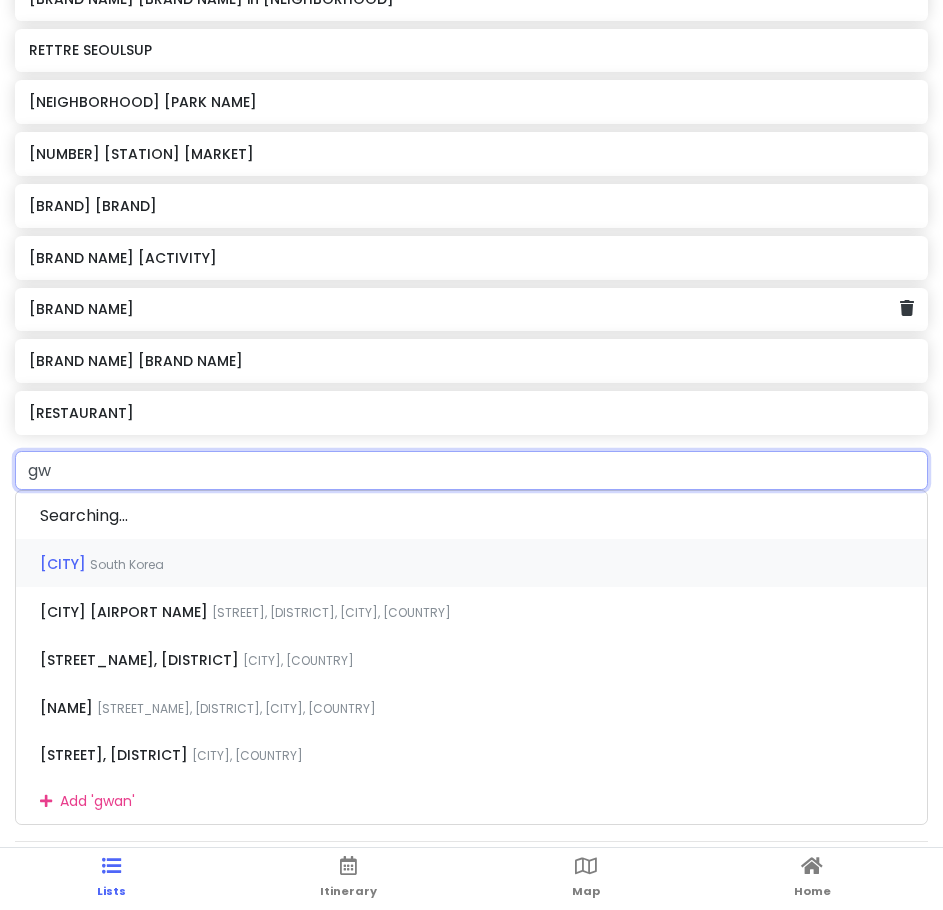 type on "g" 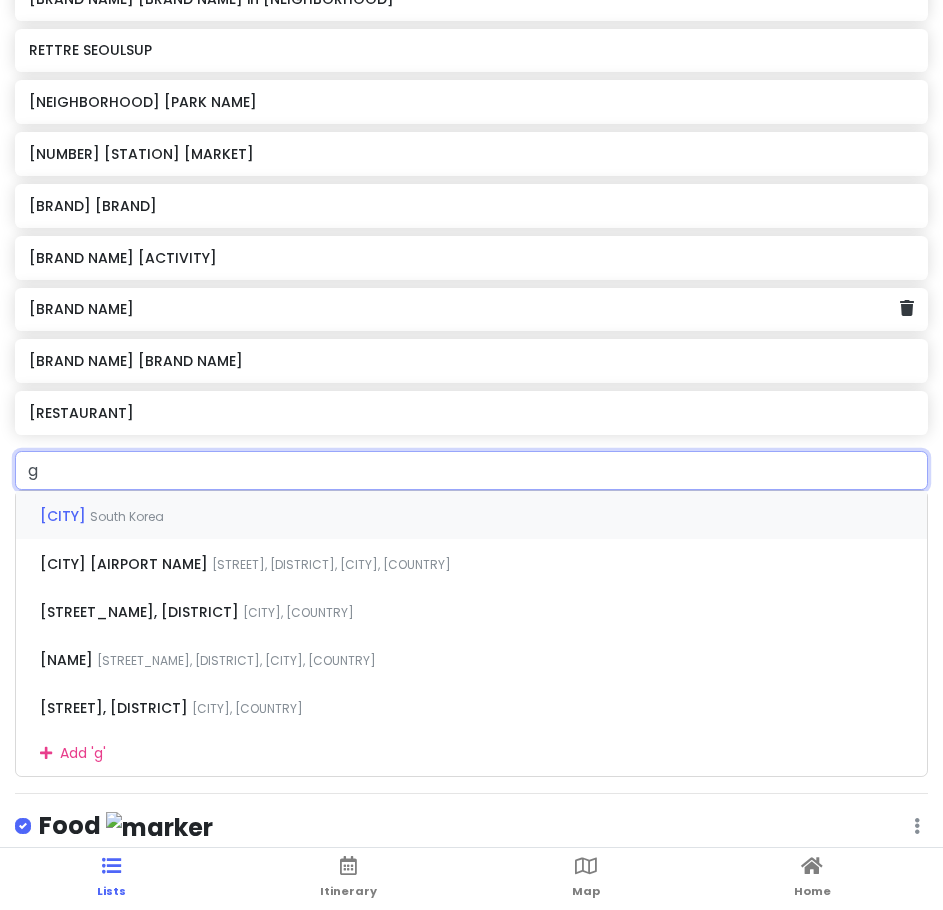 type 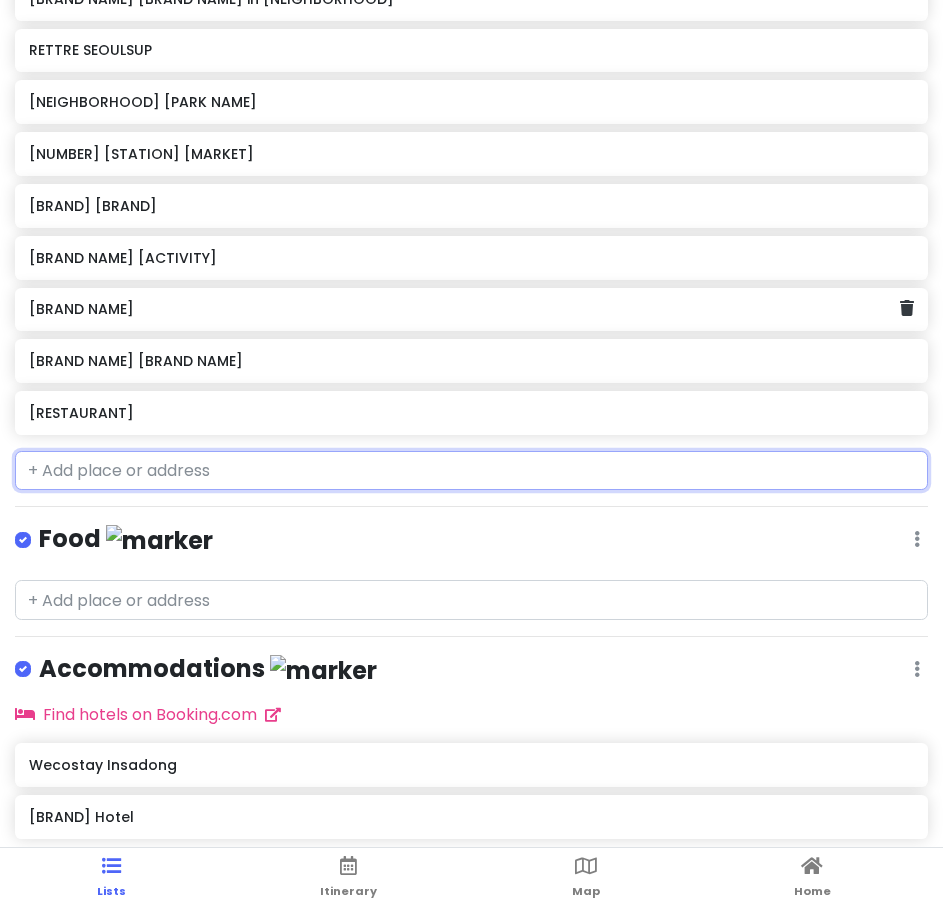 scroll, scrollTop: 529, scrollLeft: 0, axis: vertical 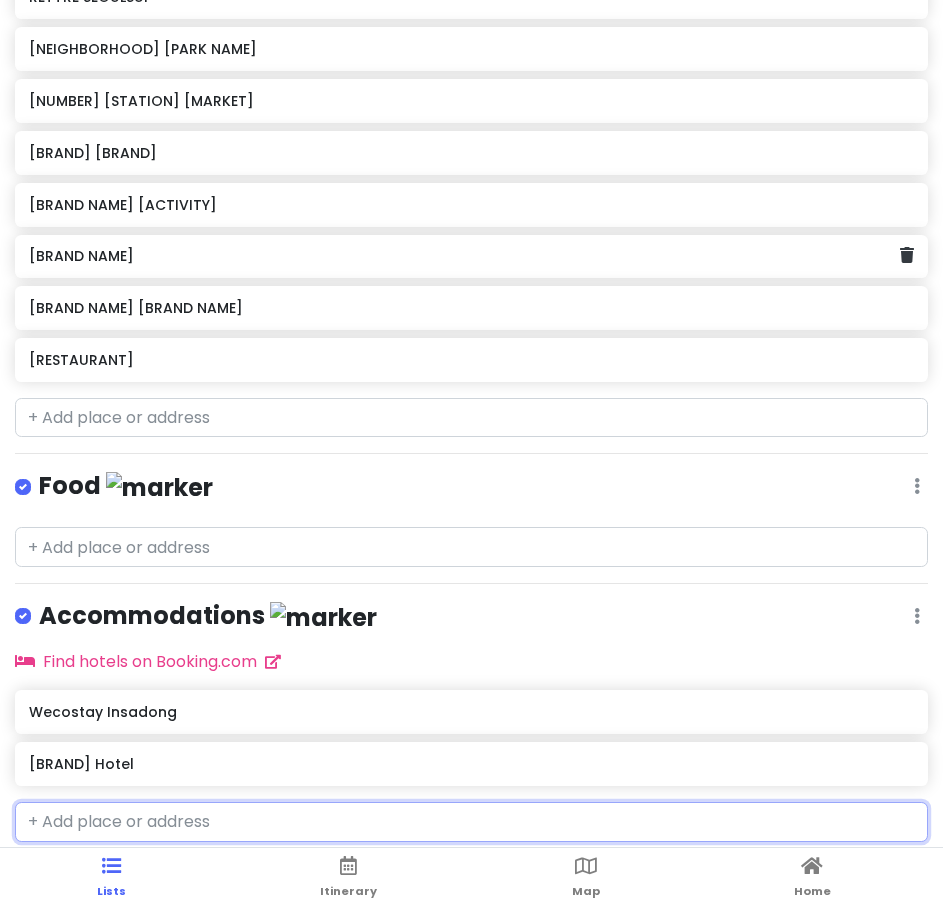 click at bounding box center [471, 822] 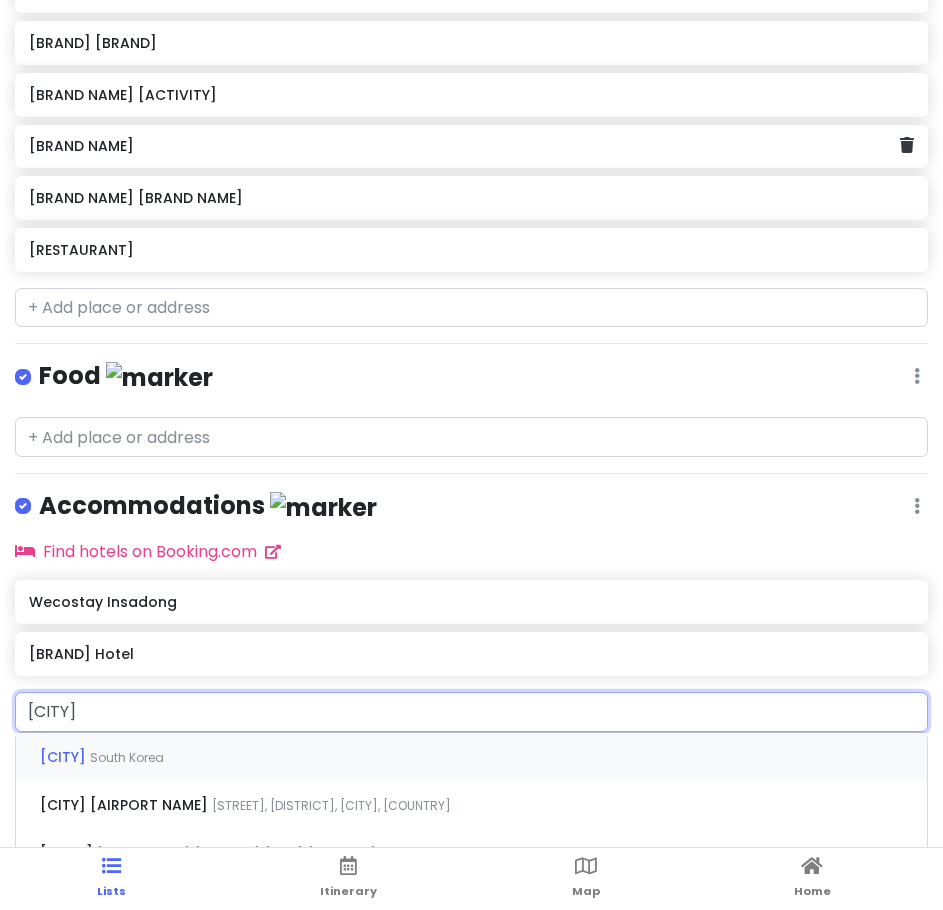 scroll, scrollTop: 729, scrollLeft: 0, axis: vertical 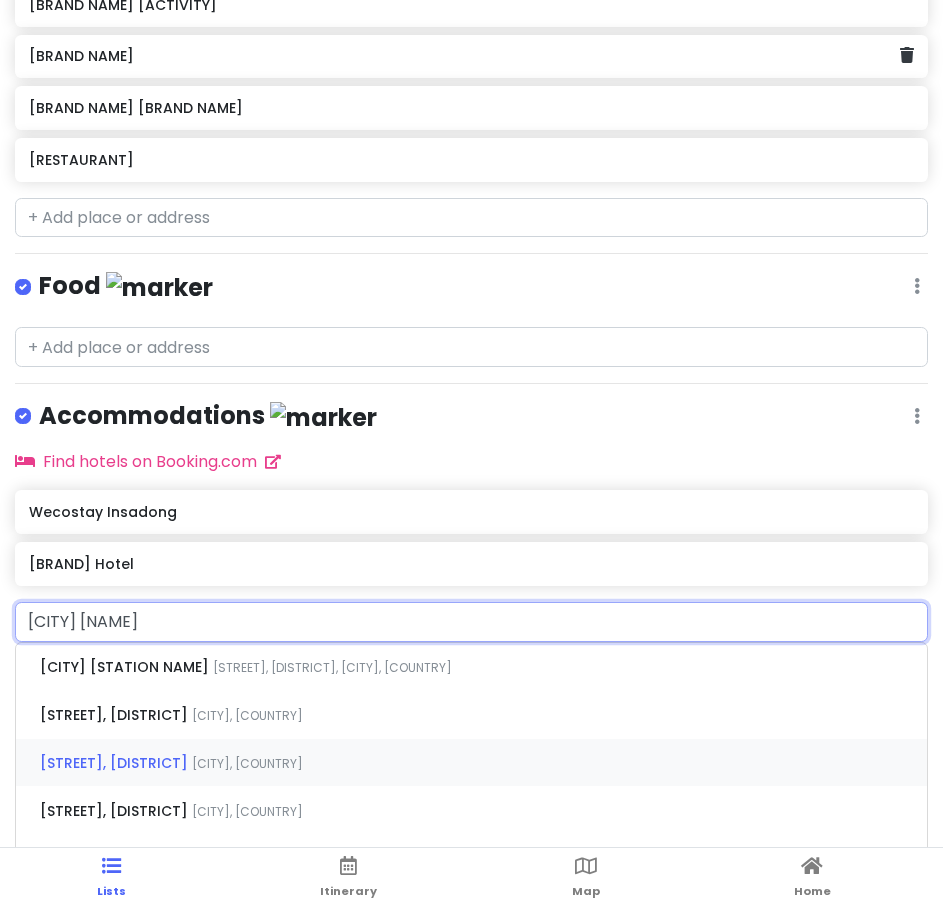 type on "[CITY] [BRAND]" 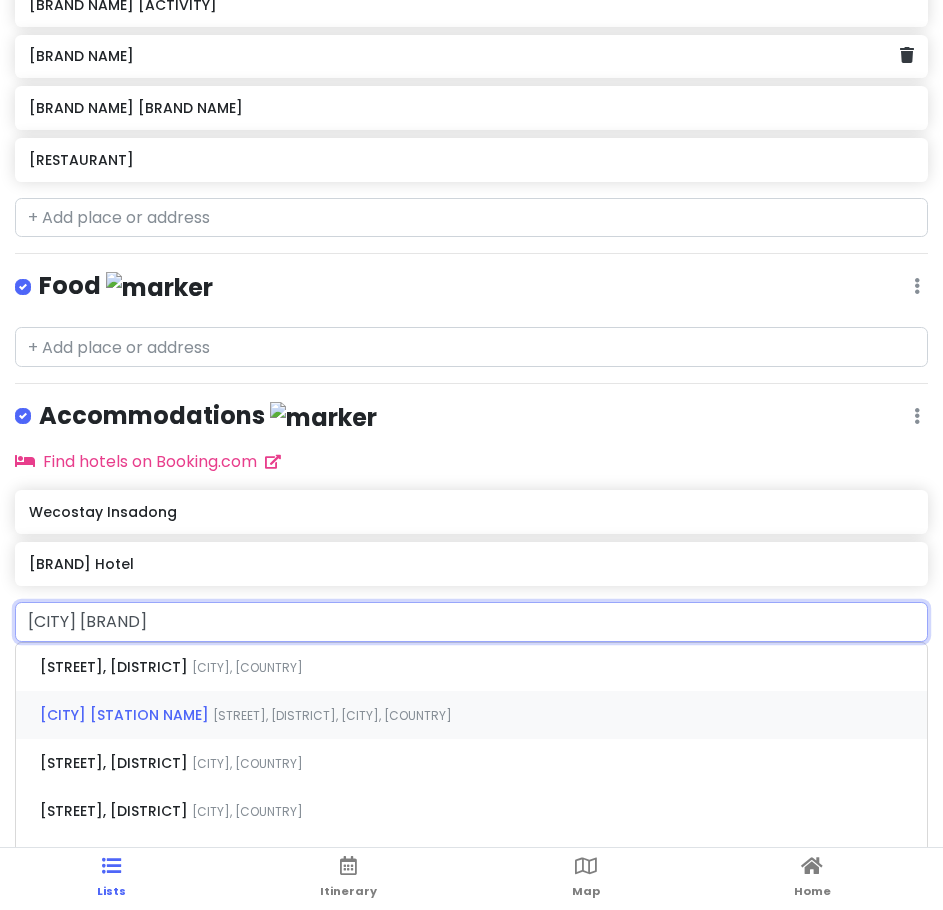 click on "Gwangju Songjeong Station   [STREET_NAME], [DISTRICT], [CITY], [COUNTRY]" at bounding box center (471, 715) 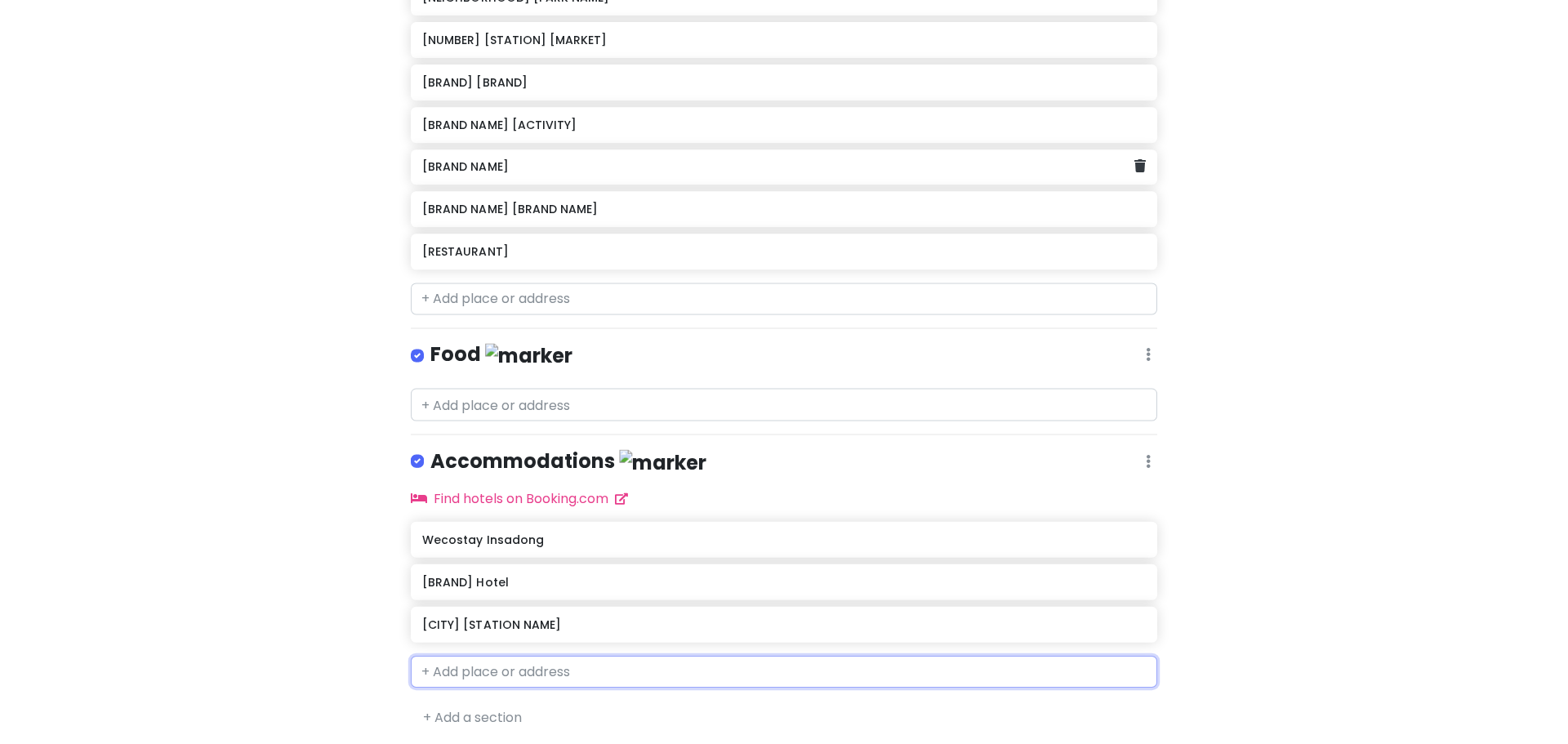 scroll, scrollTop: 474, scrollLeft: 0, axis: vertical 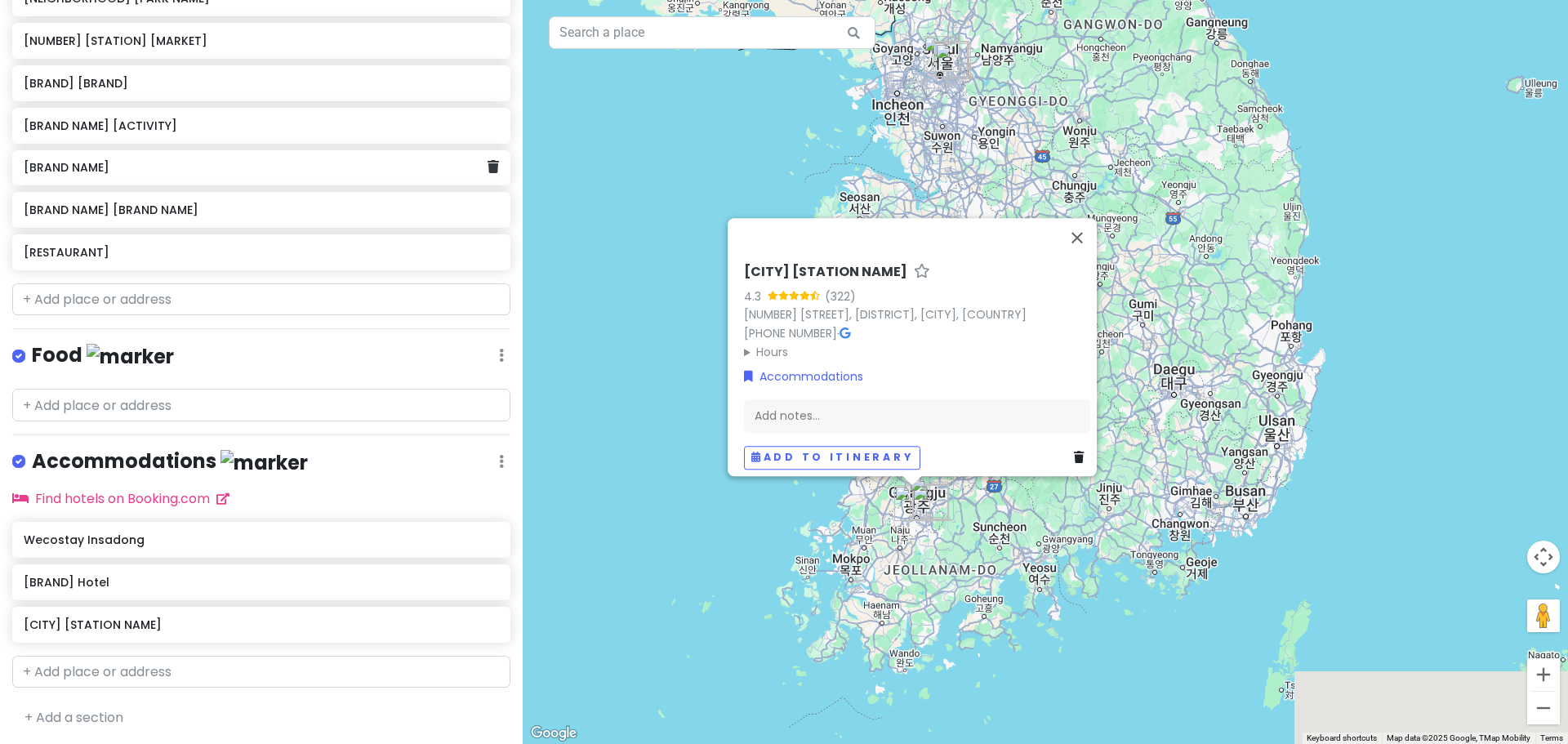 drag, startPoint x: 970, startPoint y: 671, endPoint x: 844, endPoint y: 586, distance: 151.99013 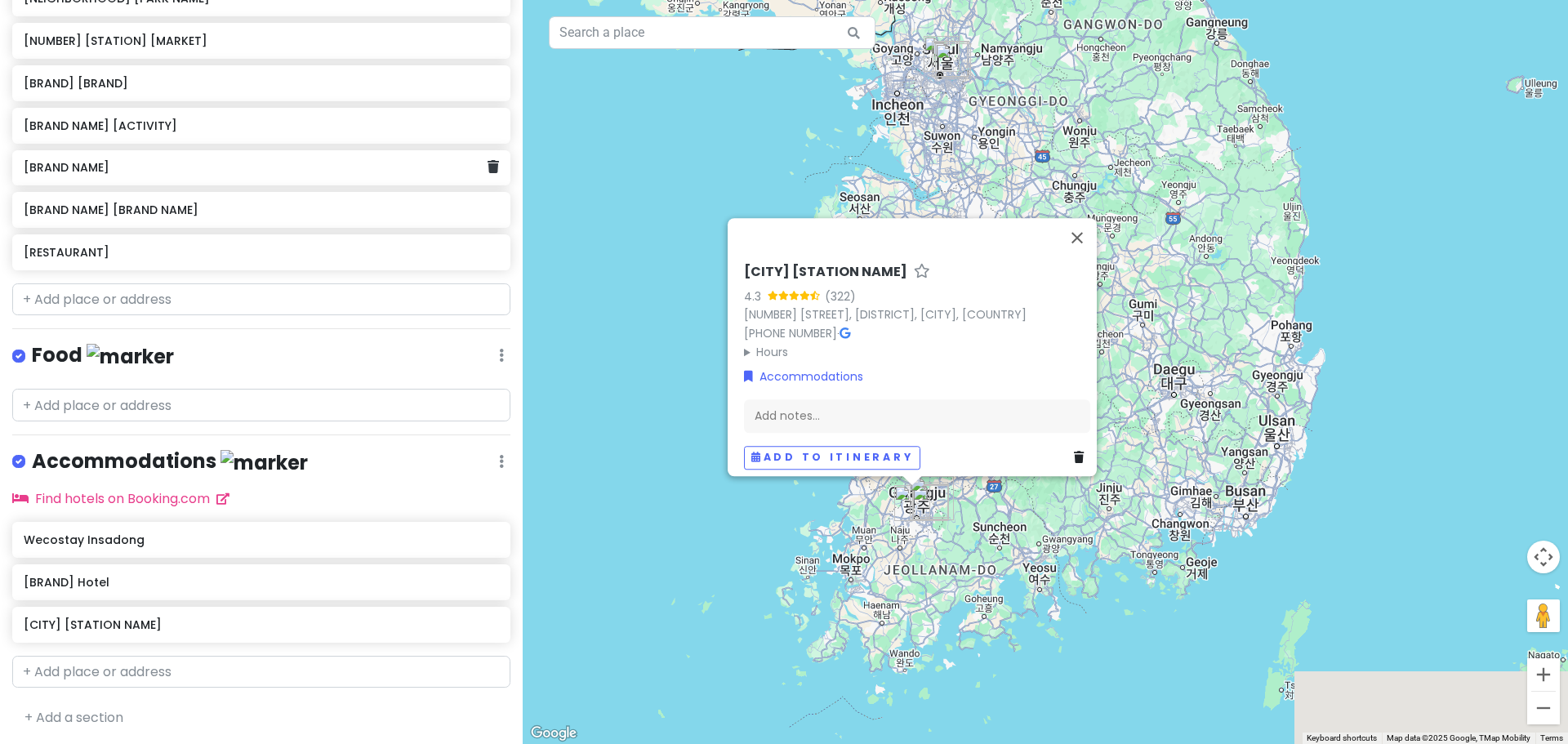 click on "[STATION] [NUMBER] [NUMBER] [STREET], [DISTRICT], [CITY], [COUNTRY] [PHONE] · Hours [DAY] [TIME] AM – [TIME] AM [DAY] [TIME] AM – [TIME] AM [DAY] [TIME] AM – [TIME] AM [DAY] [TIME] AM – [TIME] AM [DAY] [TIME] AM – [TIME] AM [DAY] [TIME] AM – [TIME] AM [DAY] [TIME] AM – [TIME] AM Attractions Add notes... Add to itinerary" at bounding box center (1045, 372) 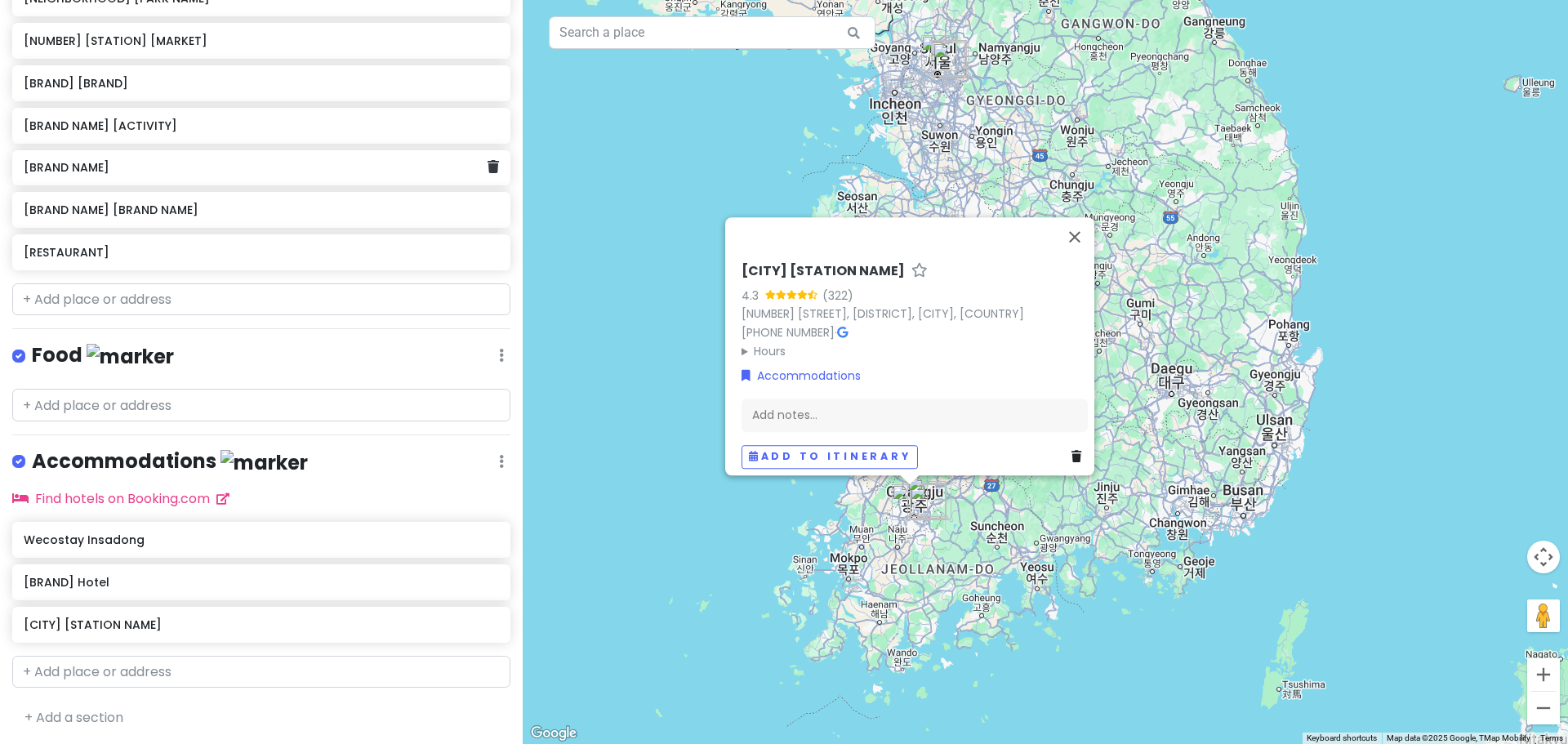 click on "[STATION] [NUMBER] [NUMBER] [STREET], [DISTRICT], [CITY], [COUNTRY] [PHONE] · Hours [DAY] [TIME] AM – [TIME] AM [DAY] [TIME] AM – [TIME] AM [DAY] [TIME] AM – [TIME] AM [DAY] [TIME] AM – [TIME] AM [DAY] [TIME] AM – [TIME] AM [DAY] [TIME] AM – [TIME] AM [DAY] [TIME] AM – [TIME] AM Attractions Add notes... Add to itinerary" at bounding box center [1045, 372] 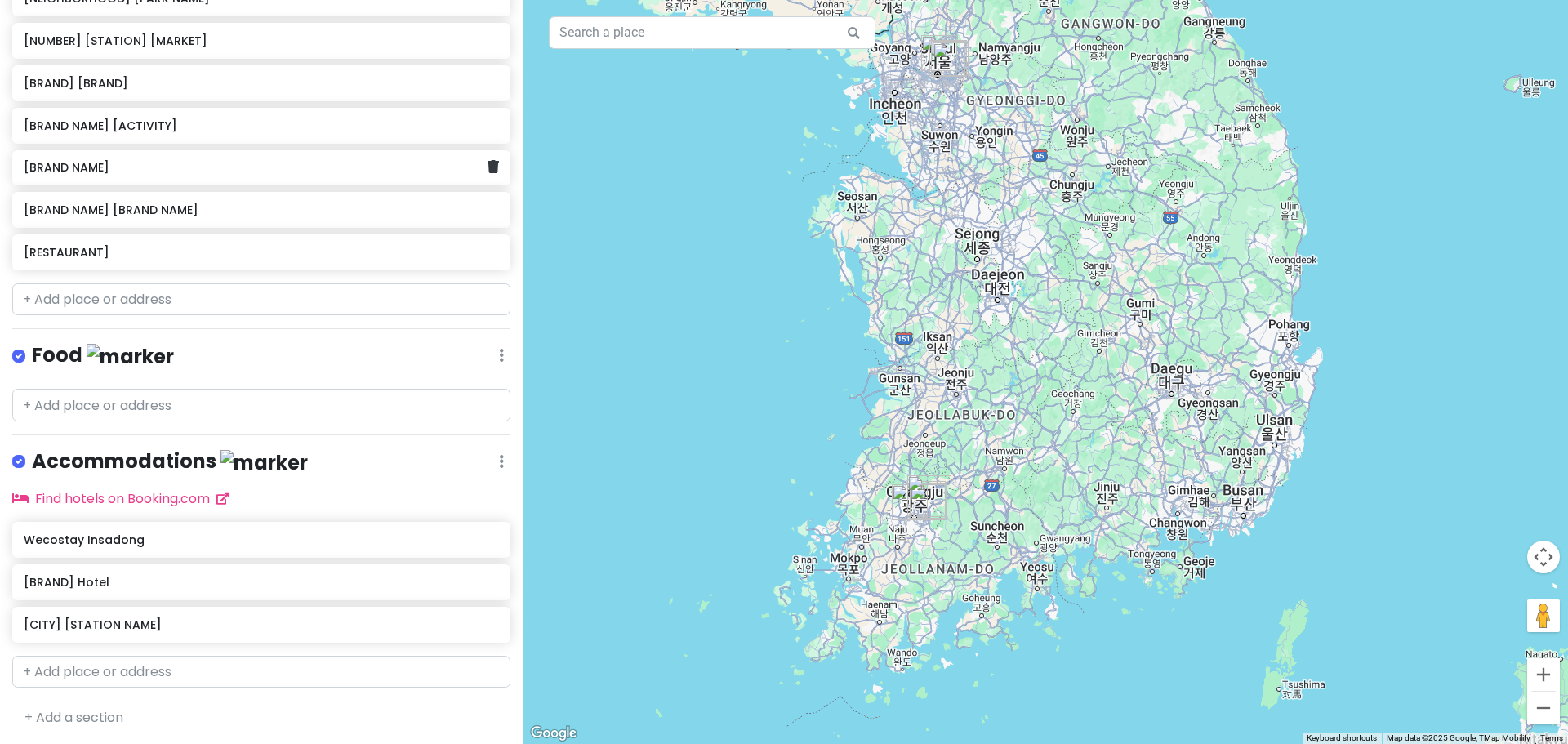 click at bounding box center [929, 497] 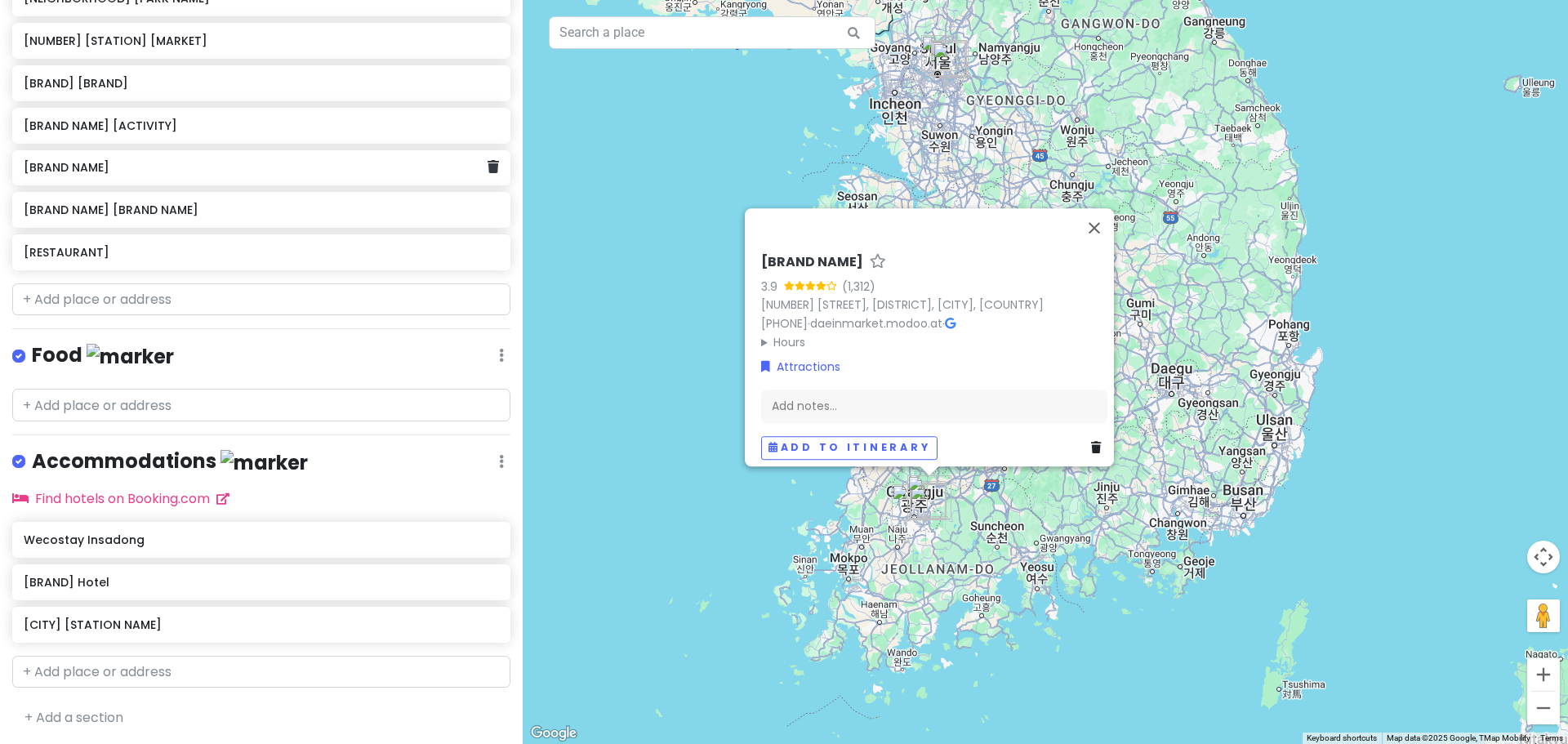 click at bounding box center (910, 502) 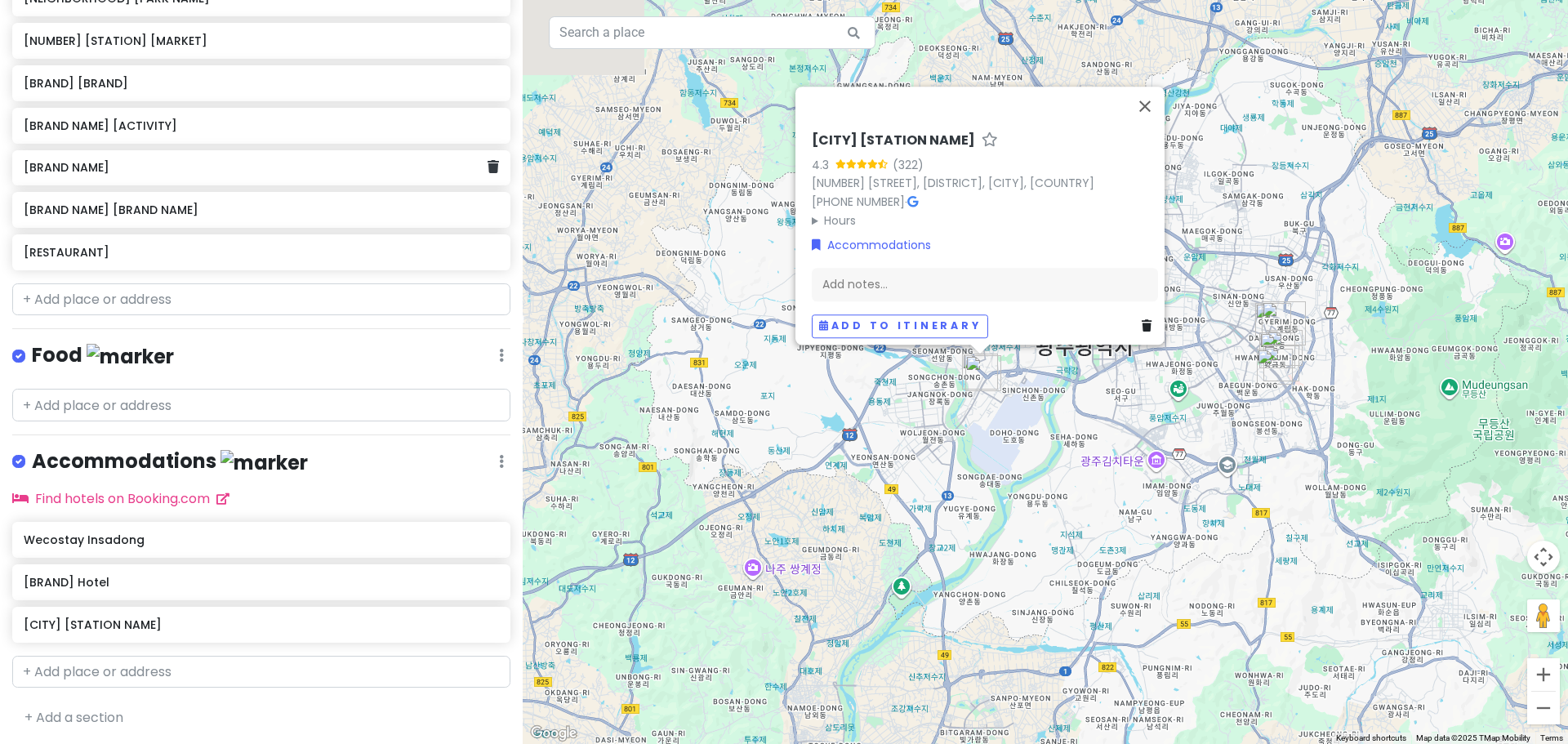 drag, startPoint x: 938, startPoint y: 328, endPoint x: 878, endPoint y: 619, distance: 297.12119 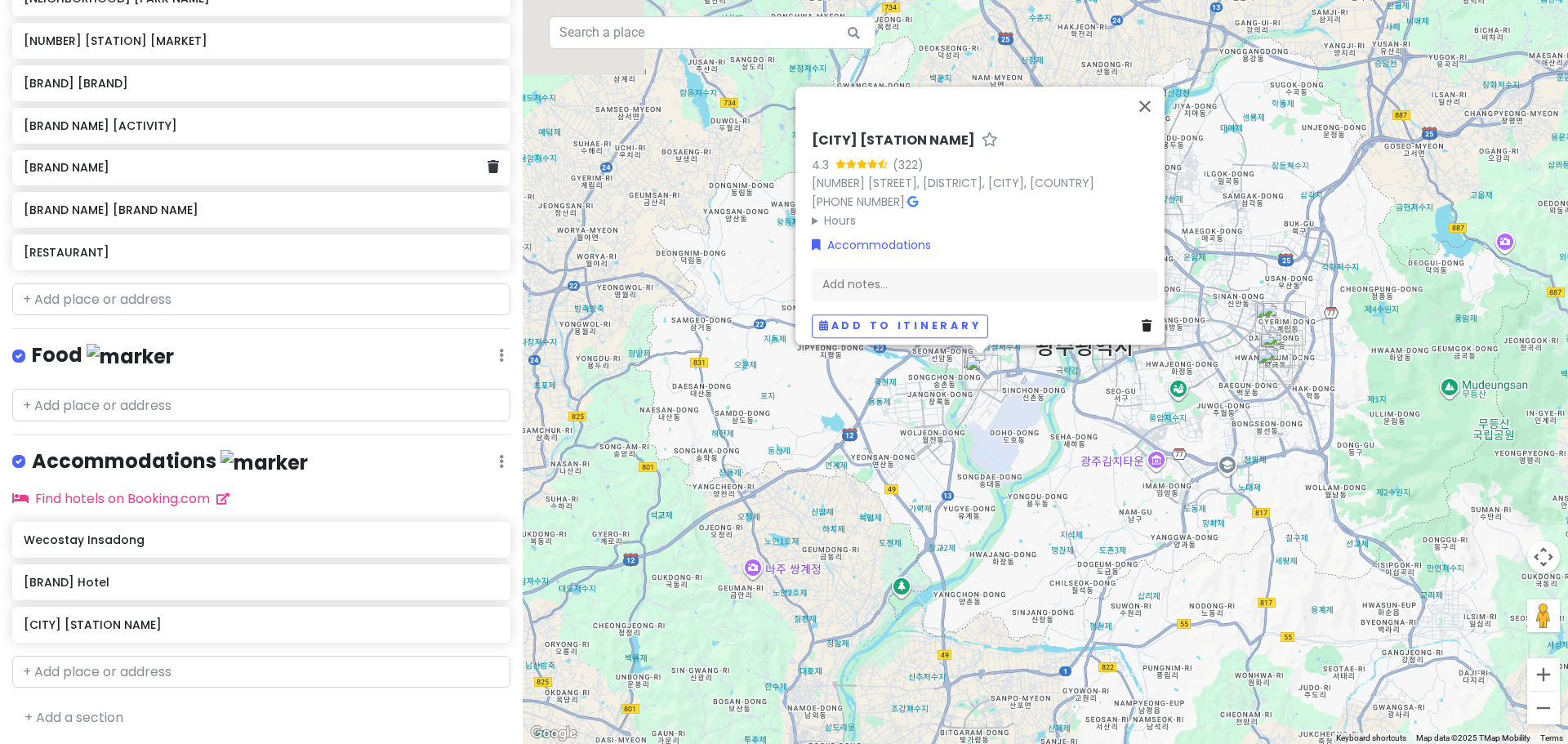click on "[STATION] [NUMBER] [NUMBER] [STREET], [DISTRICT], [CITY], [COUNTRY] [PHONE] · Hours [DAY] [TIME] AM – [TIME] AM [DAY] [TIME] AM – [TIME] AM [DAY] [TIME] AM – [TIME] AM [DAY] [TIME] AM – [TIME] AM [DAY] [TIME] AM – [TIME] AM [DAY] [TIME] AM – [TIME] AM [DAY] [TIME] AM – [TIME] AM Attractions Add notes... Add to itinerary" at bounding box center (1045, 372) 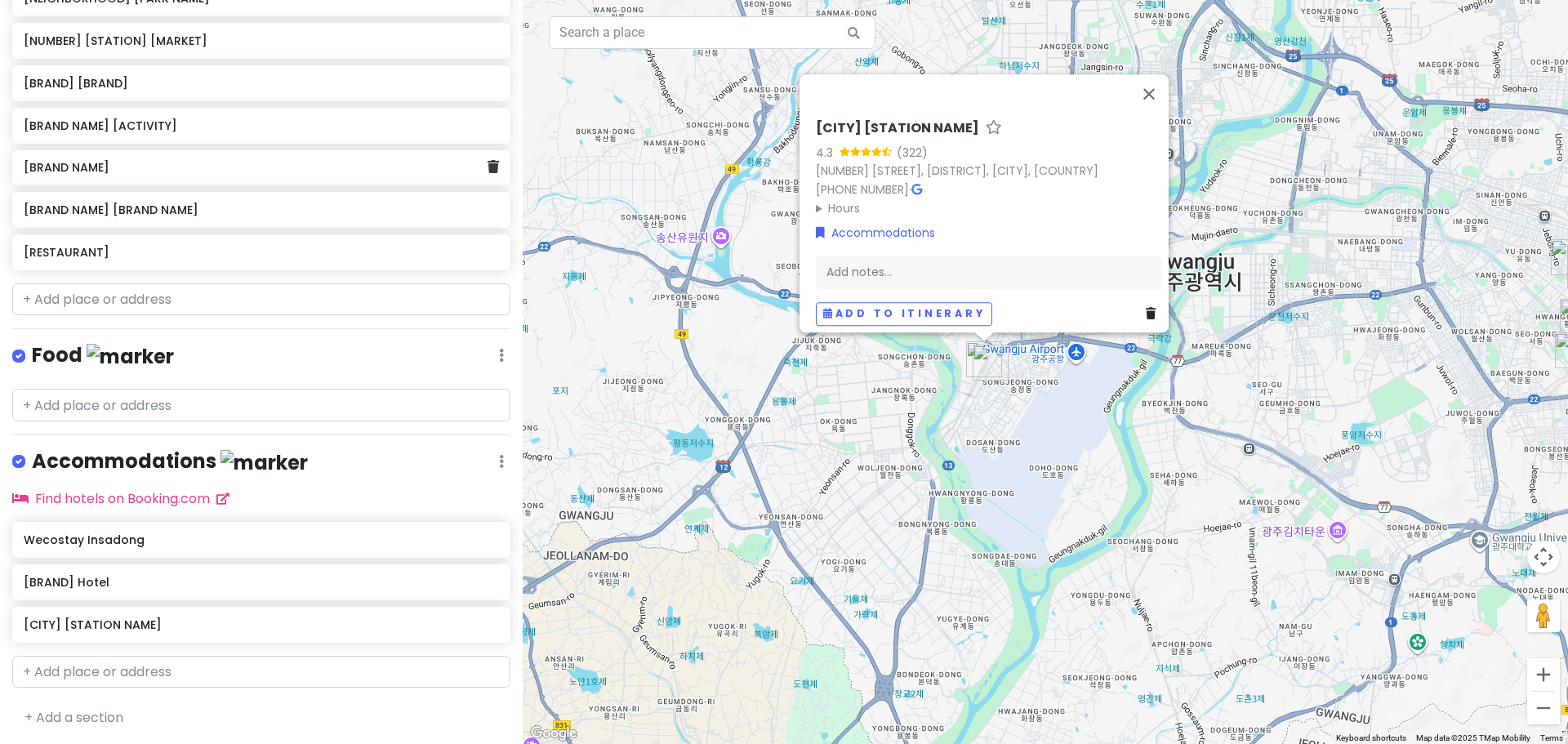 drag, startPoint x: 936, startPoint y: 400, endPoint x: 869, endPoint y: 504, distance: 123.71338 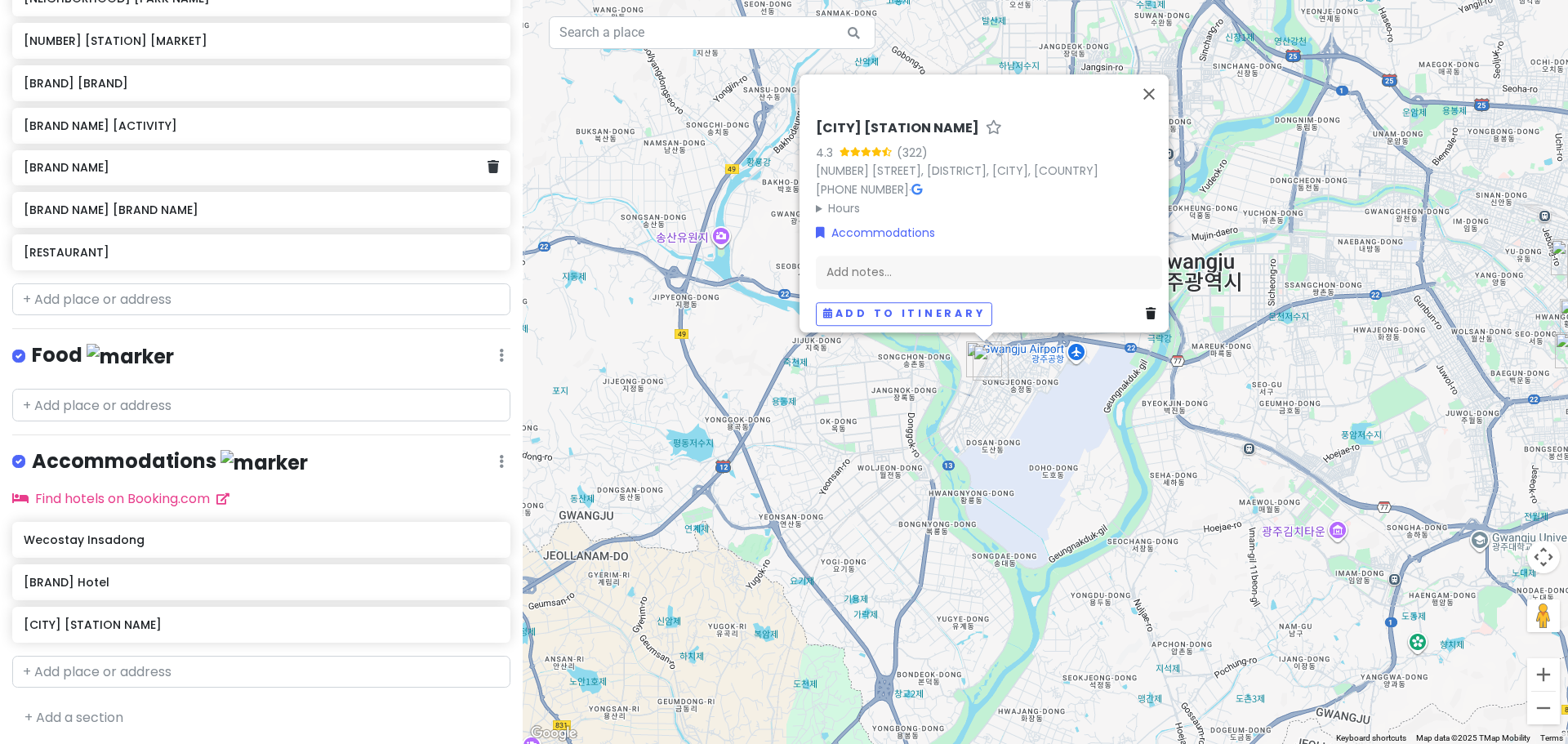 click on "[STATION] [NUMBER] [NUMBER] [STREET], [DISTRICT], [CITY], [COUNTRY] [PHONE] · Hours [DAY] [TIME] AM – [TIME] AM [DAY] [TIME] AM – [TIME] AM [DAY] [TIME] AM – [TIME] AM [DAY] [TIME] AM – [TIME] AM [DAY] [TIME] AM – [TIME] AM [DAY] [TIME] AM – [TIME] AM [DAY] [TIME] AM – [TIME] AM Attractions Add notes... Add to itinerary" at bounding box center (1045, 372) 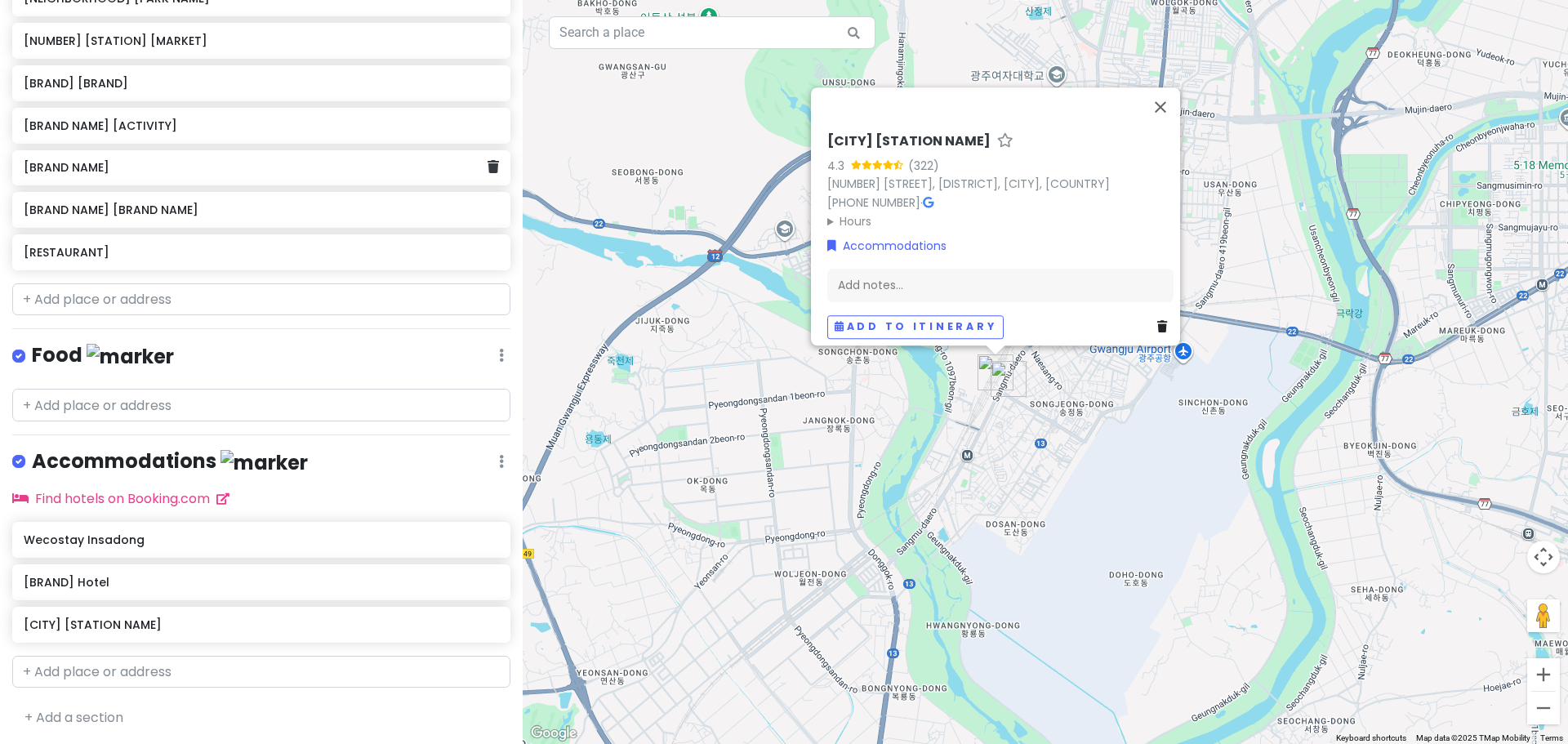 click at bounding box center [1009, 379] 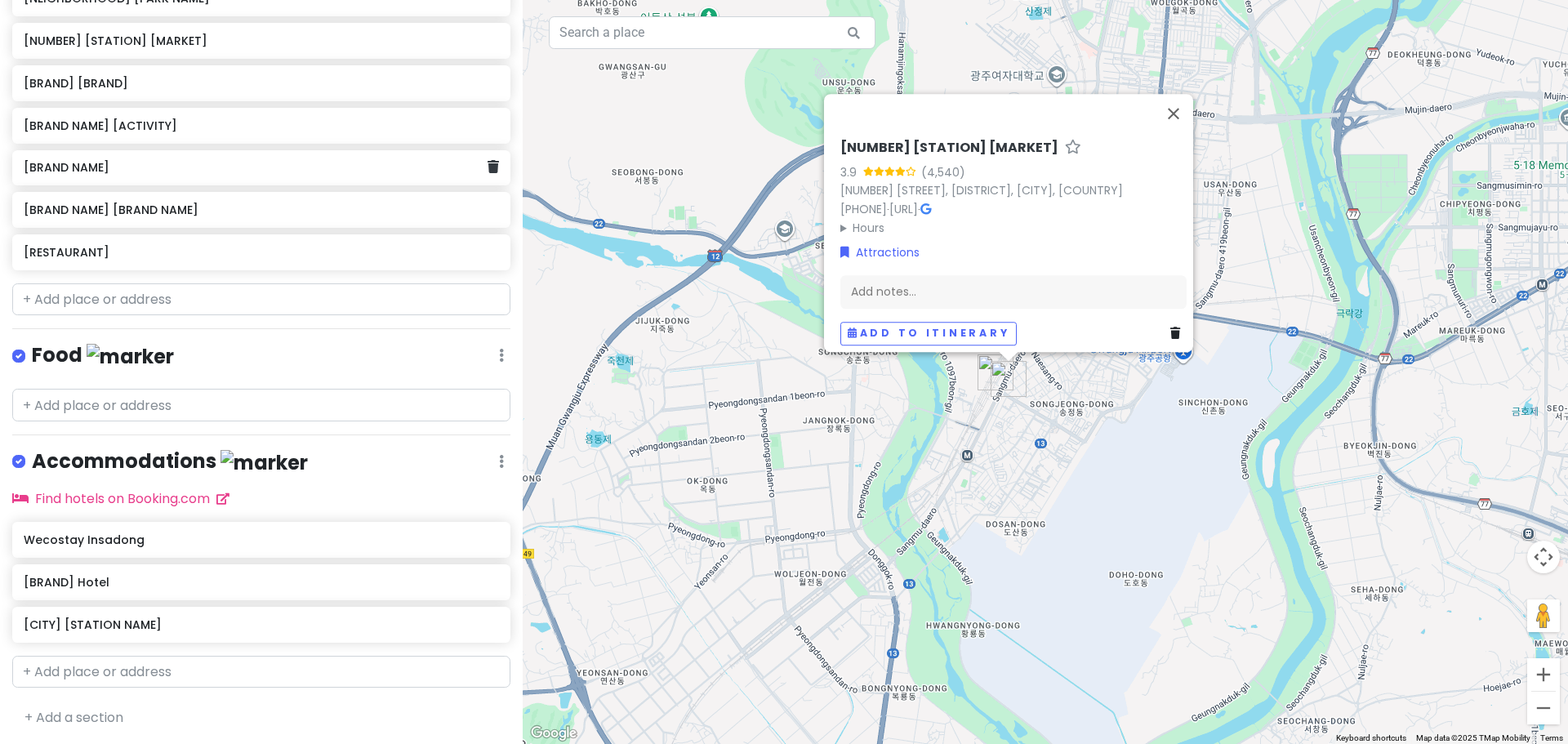 drag, startPoint x: 826, startPoint y: 115, endPoint x: 1033, endPoint y: 116, distance: 207.00242 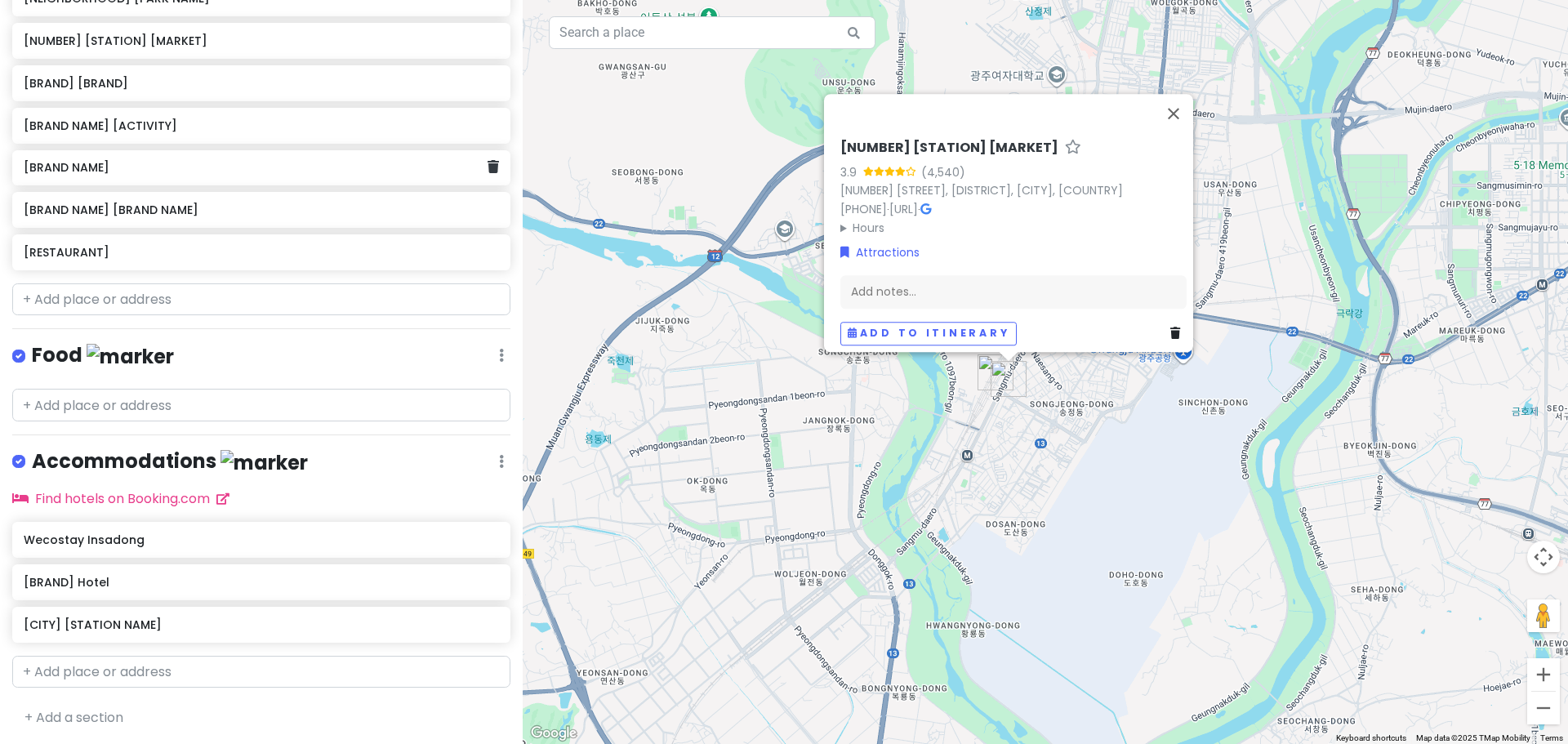 copy on "[NUMBER] [STATION] [MARKET]" 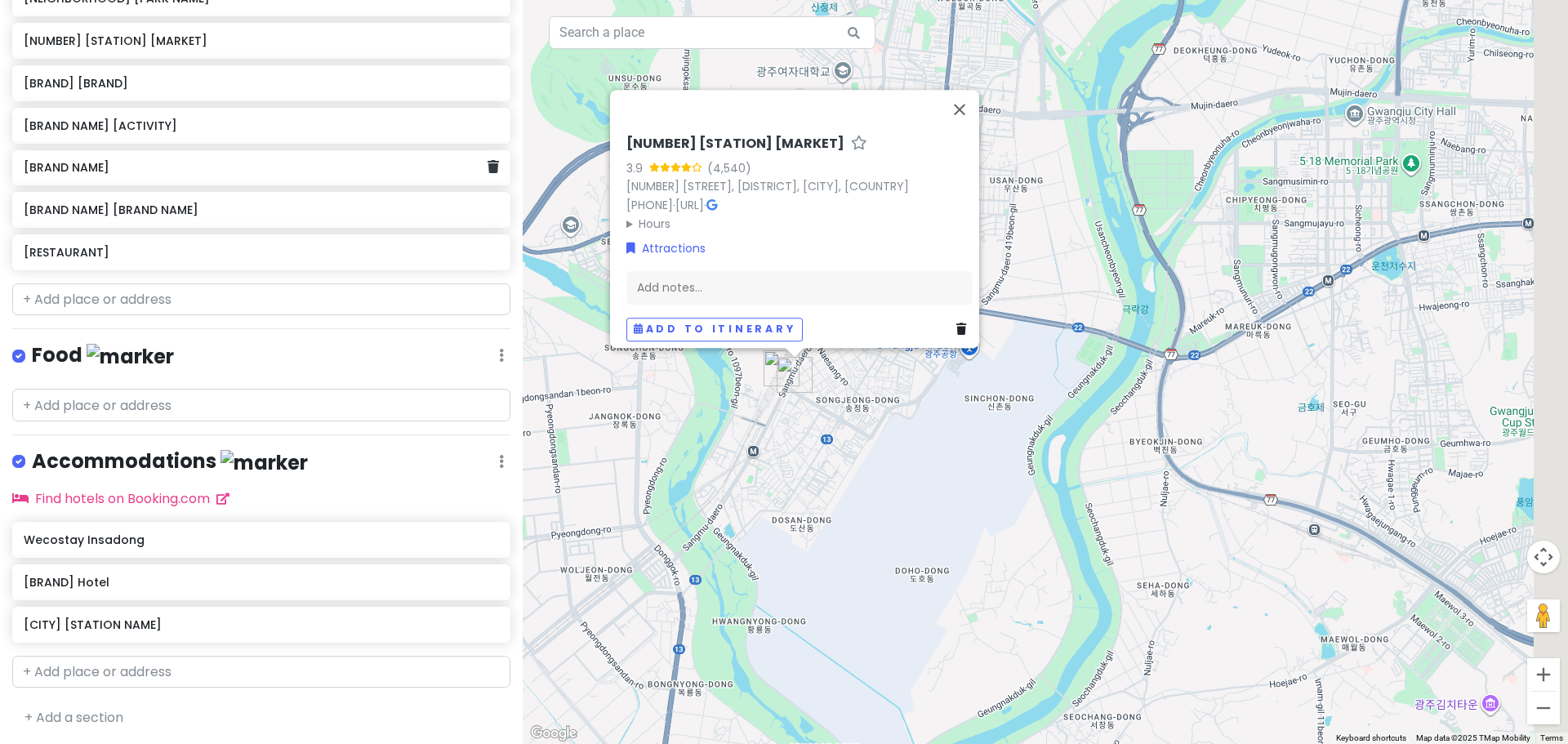 drag, startPoint x: 1125, startPoint y: 423, endPoint x: 713, endPoint y: 430, distance: 412.05946 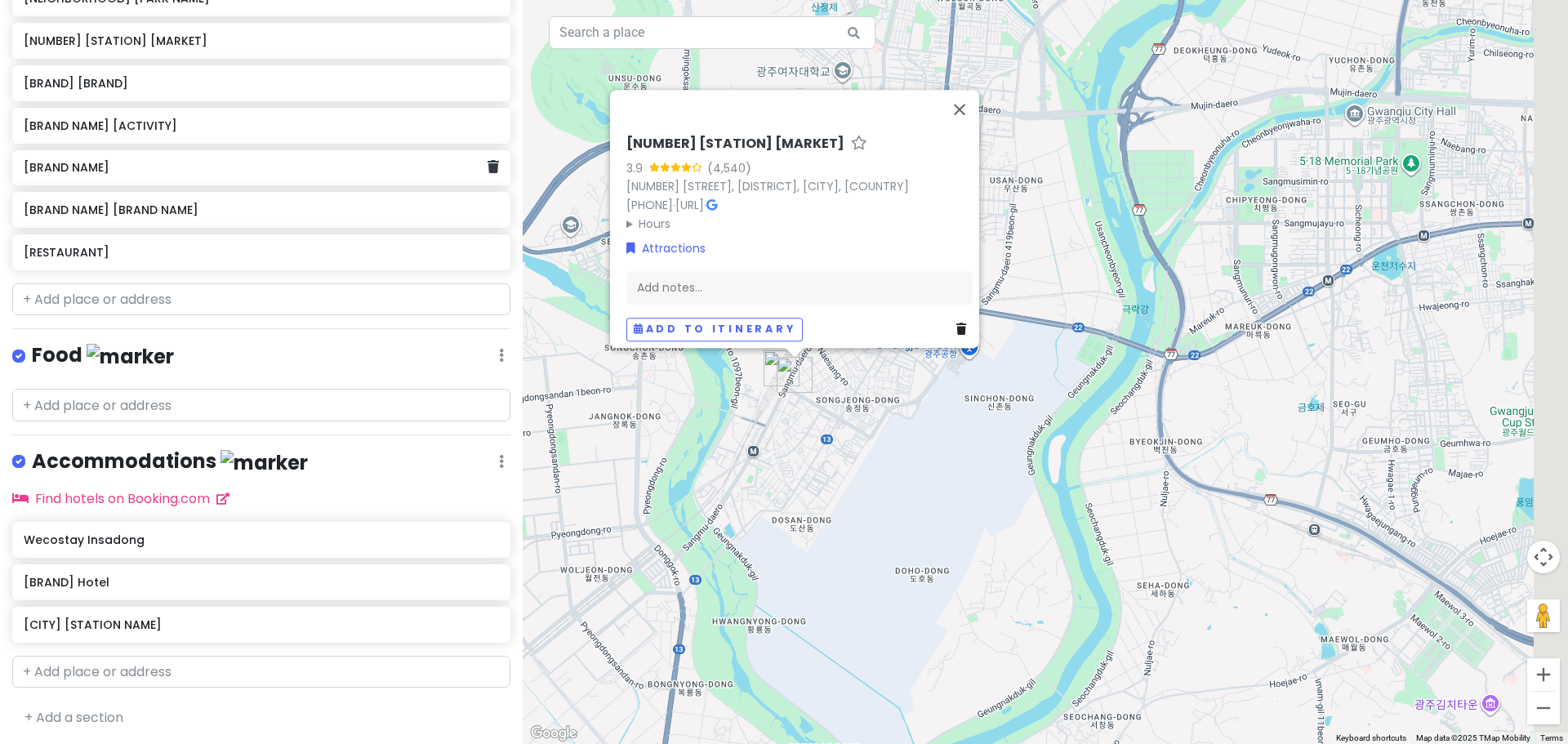 click on "[NUMBER] [NAME] [NUMBER] ([NUMBER]) [NUMBER] [STREET], [DISTRICT], [CITY], [COUNTRY] [URL] Hours [DAY] [TIME] [DAY] [TIME] [DAY] [TIME] [DAY] [TIME] [DAY] [TIME] [DAY] [TIME] [DAY] [TIME] Attractions Add notes... Add to itinerary" at bounding box center [1045, 372] 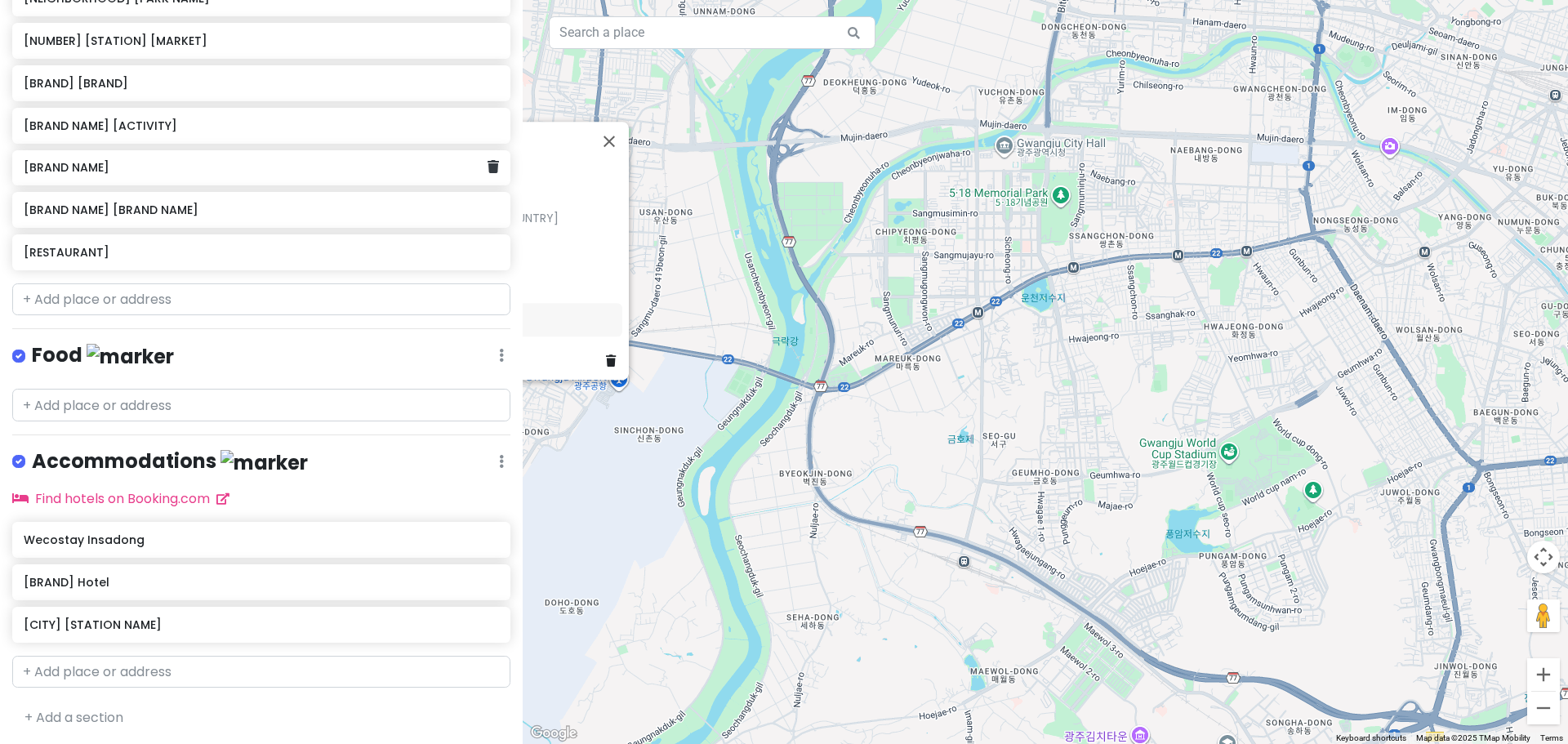 drag, startPoint x: 1221, startPoint y: 456, endPoint x: 911, endPoint y: 433, distance: 310.8521 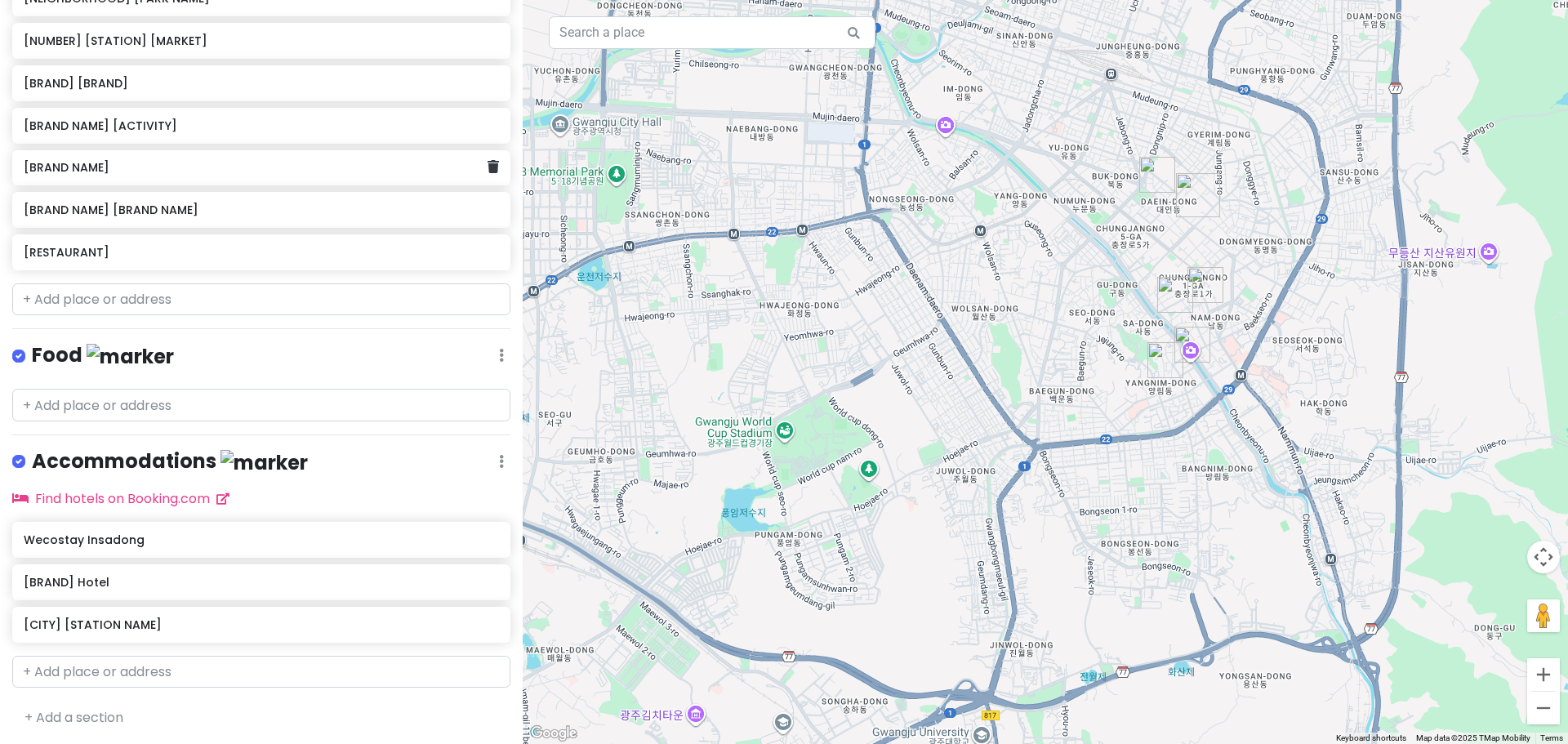 click at bounding box center (1175, 295) 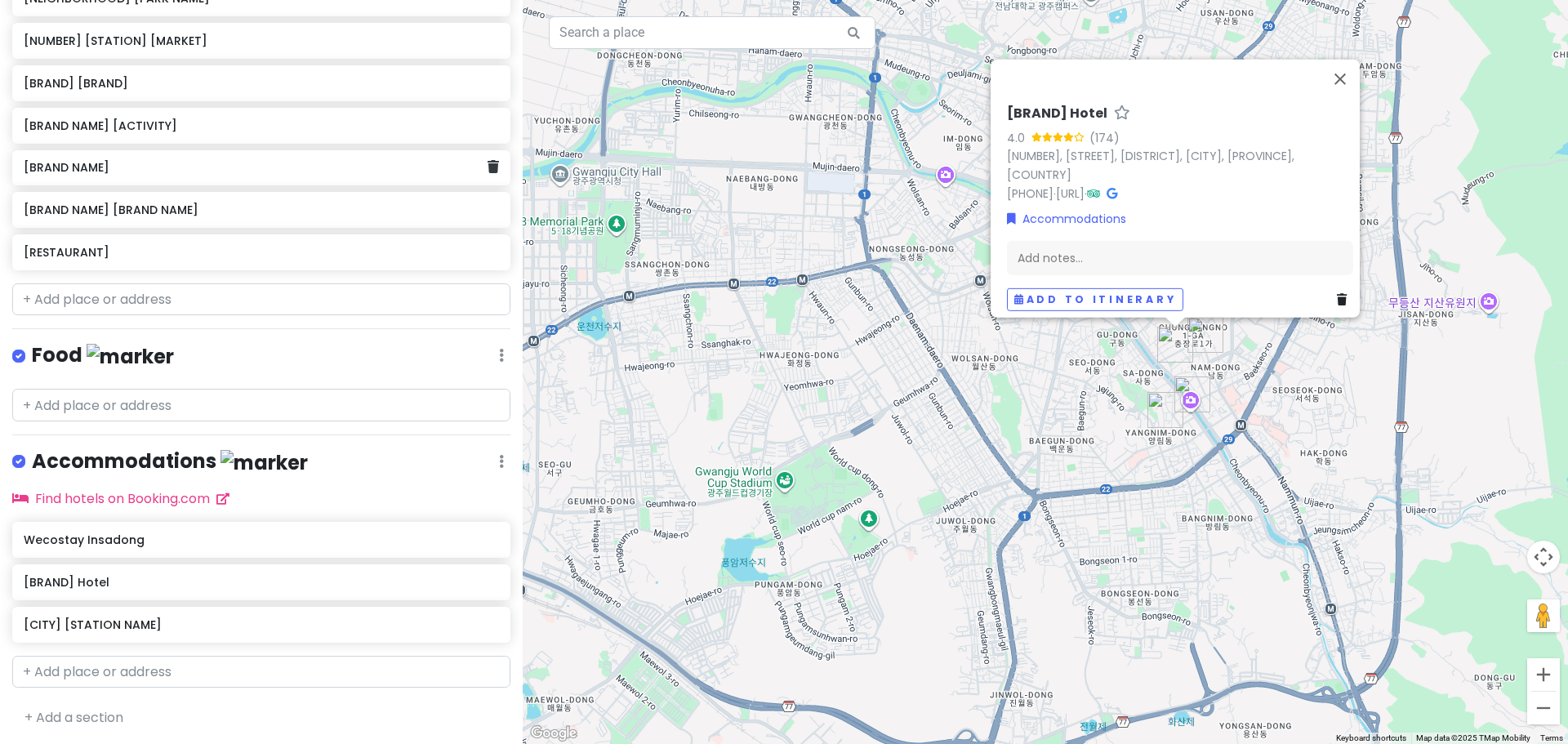 click on "Add to itinerary" at bounding box center [1180, 299] 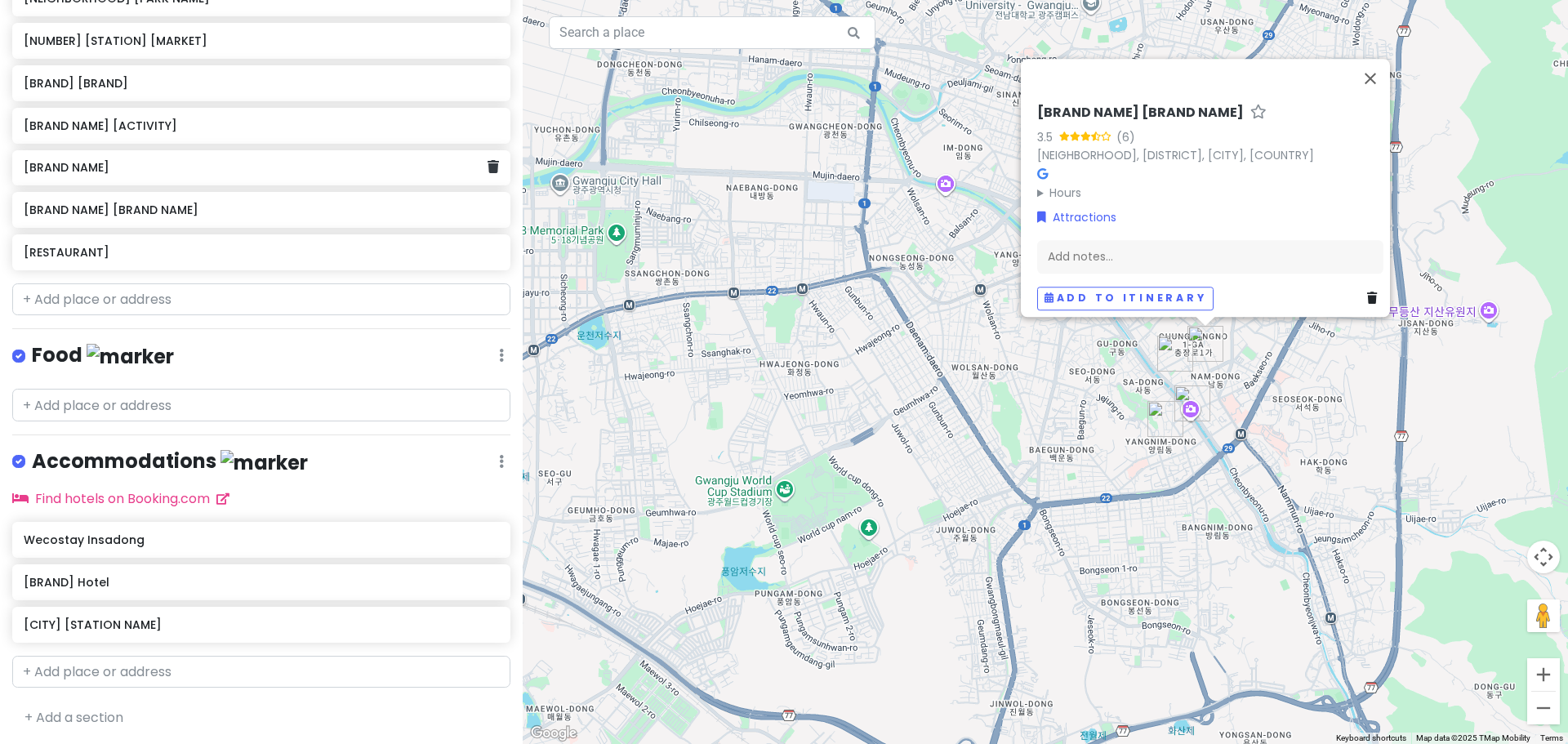 click at bounding box center (1165, 419) 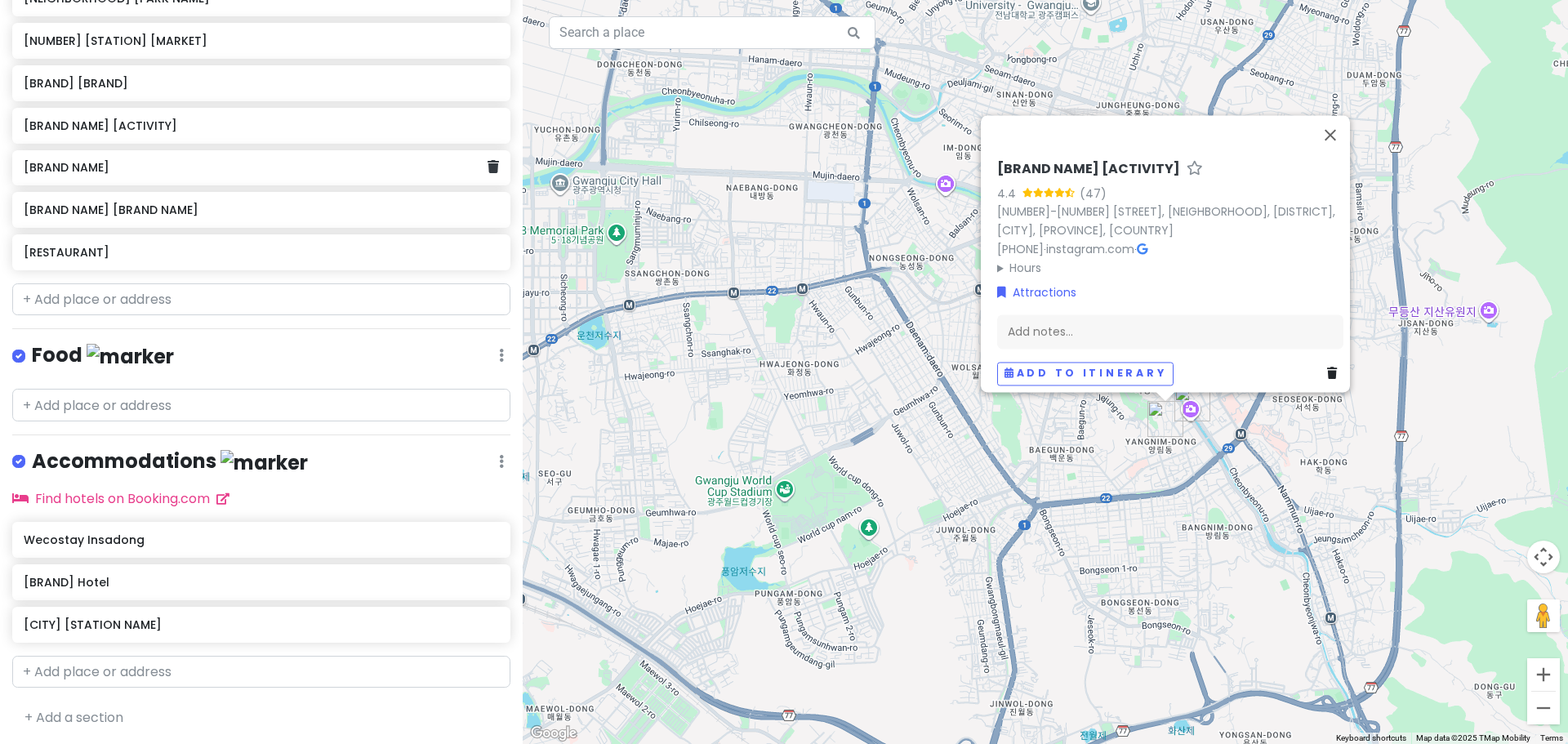 click on "[NAME] [NUMBER] [STREET], [DISTRICT], [CITY], [COUNTRY] [URL] Hours [DAY] [TIME] [DAY] [TIME] [DAY] [TIME] [DAY] [TIME] [DAY] [TIME] [DAY] [TIME] [DAY] [TIME] Attractions Add notes... Add to itinerary" at bounding box center (1045, 372) 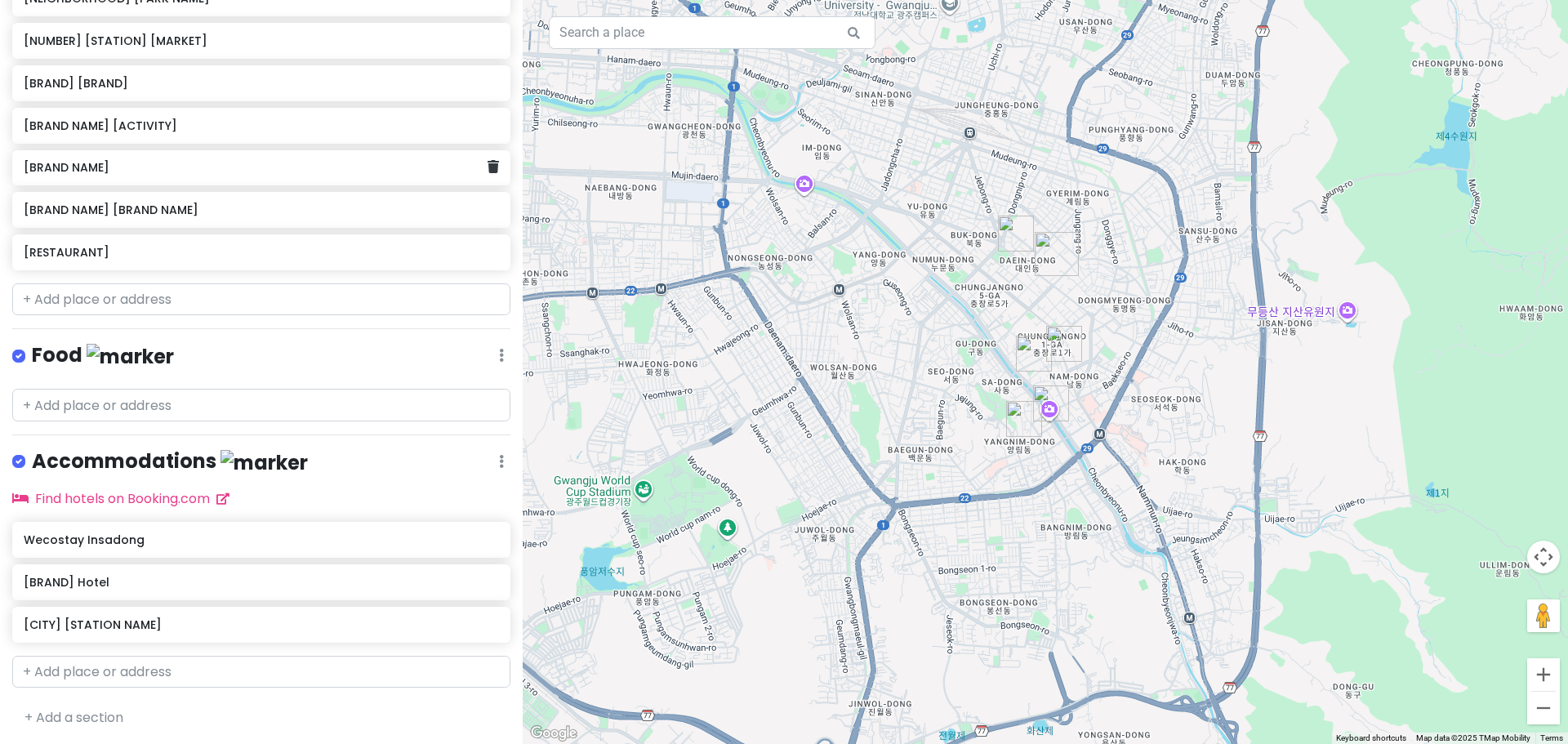 drag, startPoint x: 1143, startPoint y: 396, endPoint x: 999, endPoint y: 396, distance: 144 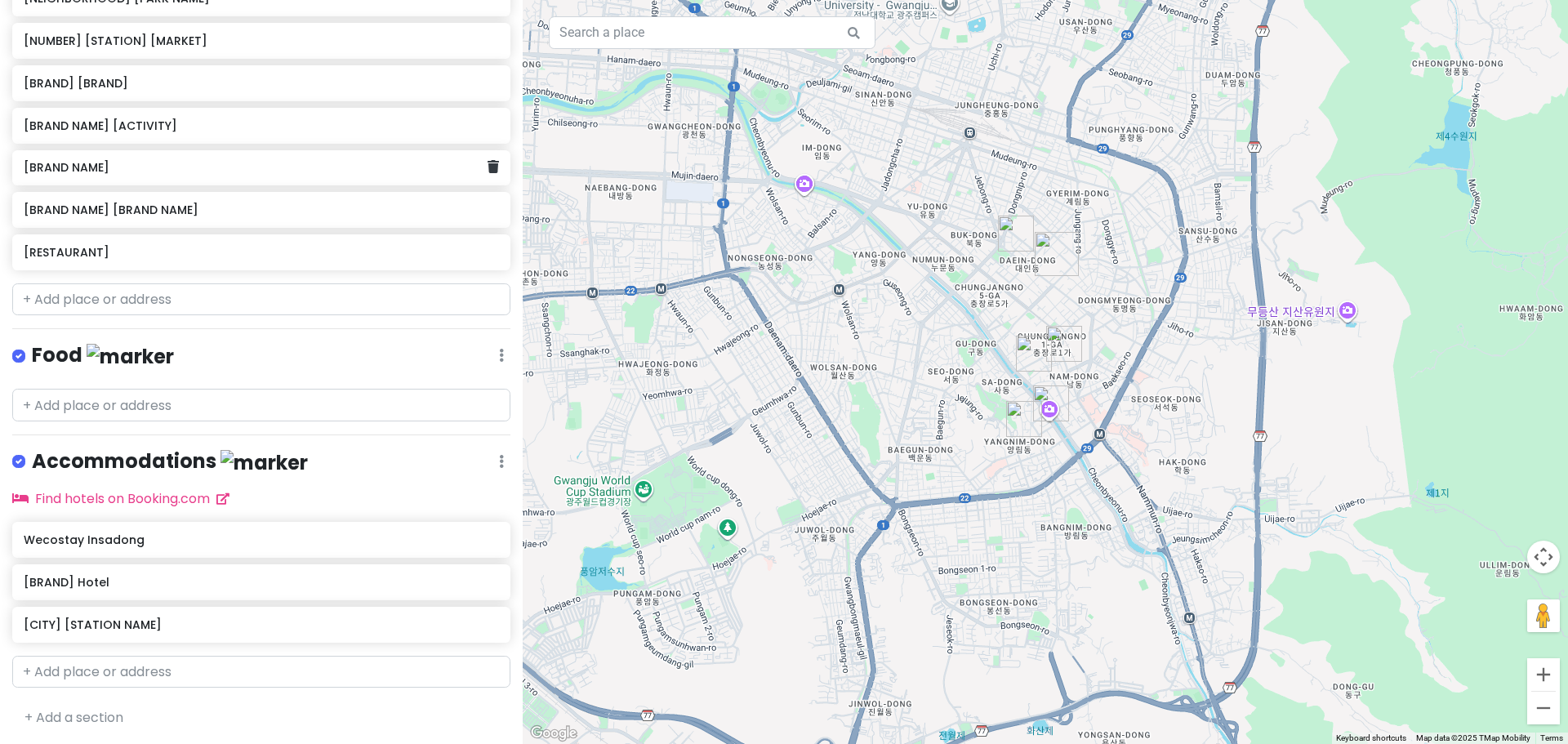 click at bounding box center [1045, 372] 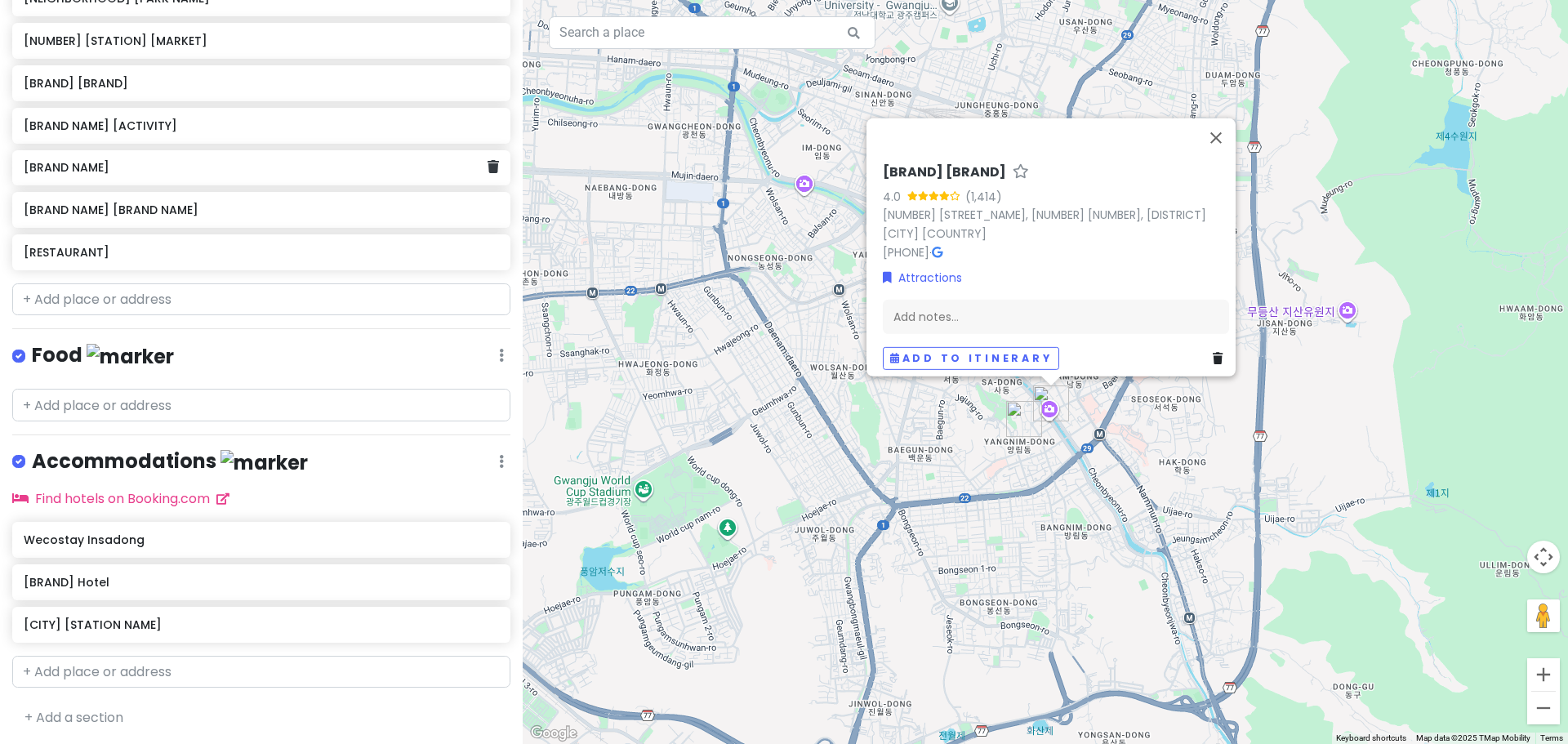 click on "[BRAND NAME] [RATING] [NUMBER] [STREET], [NUMBER] [STREET], [DISTRICT] [CITY], [PROVINCE], [COUNTRY] [PHONE] [ACTIVITY] [ACTIVITY]" at bounding box center (1045, 372) 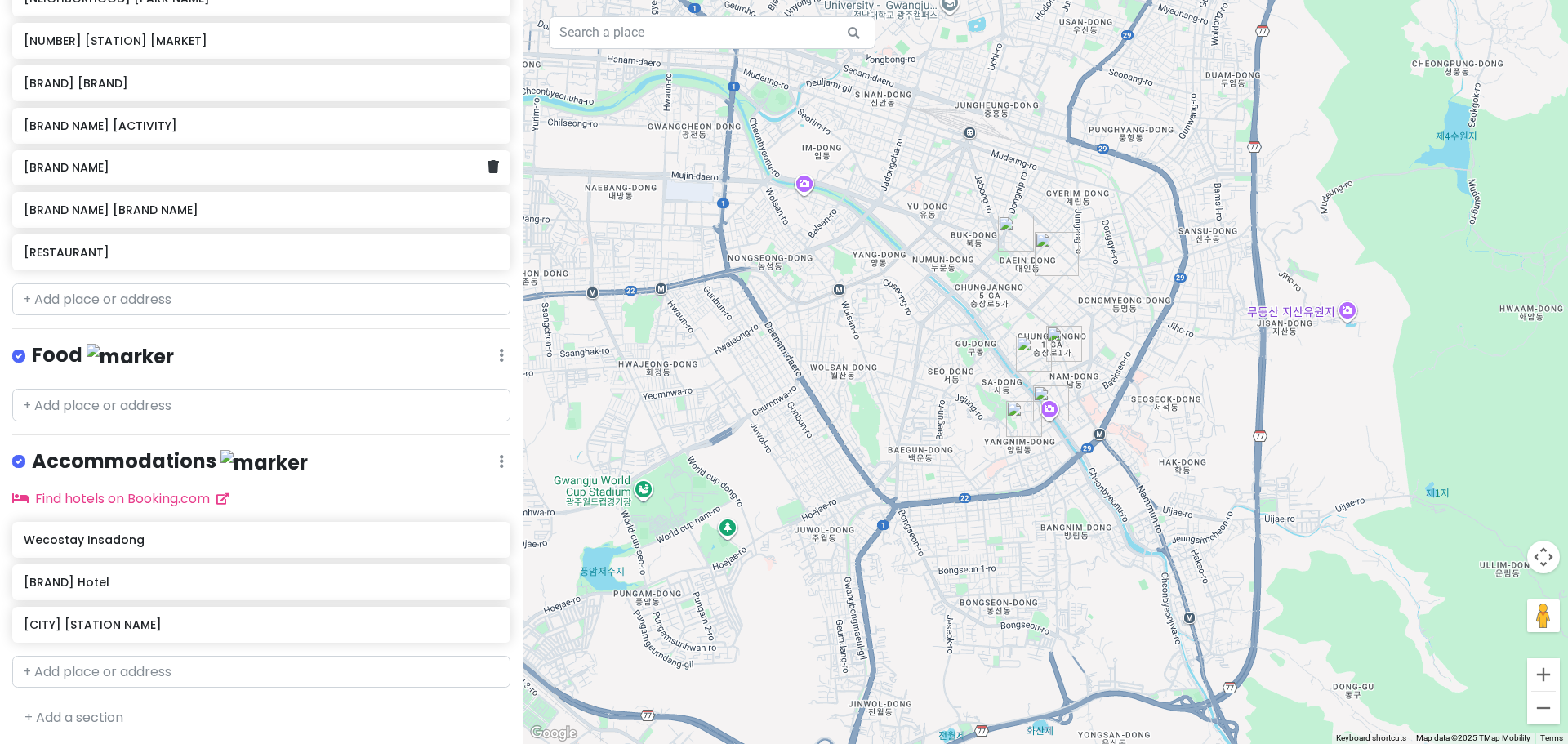 click at bounding box center [1057, 254] 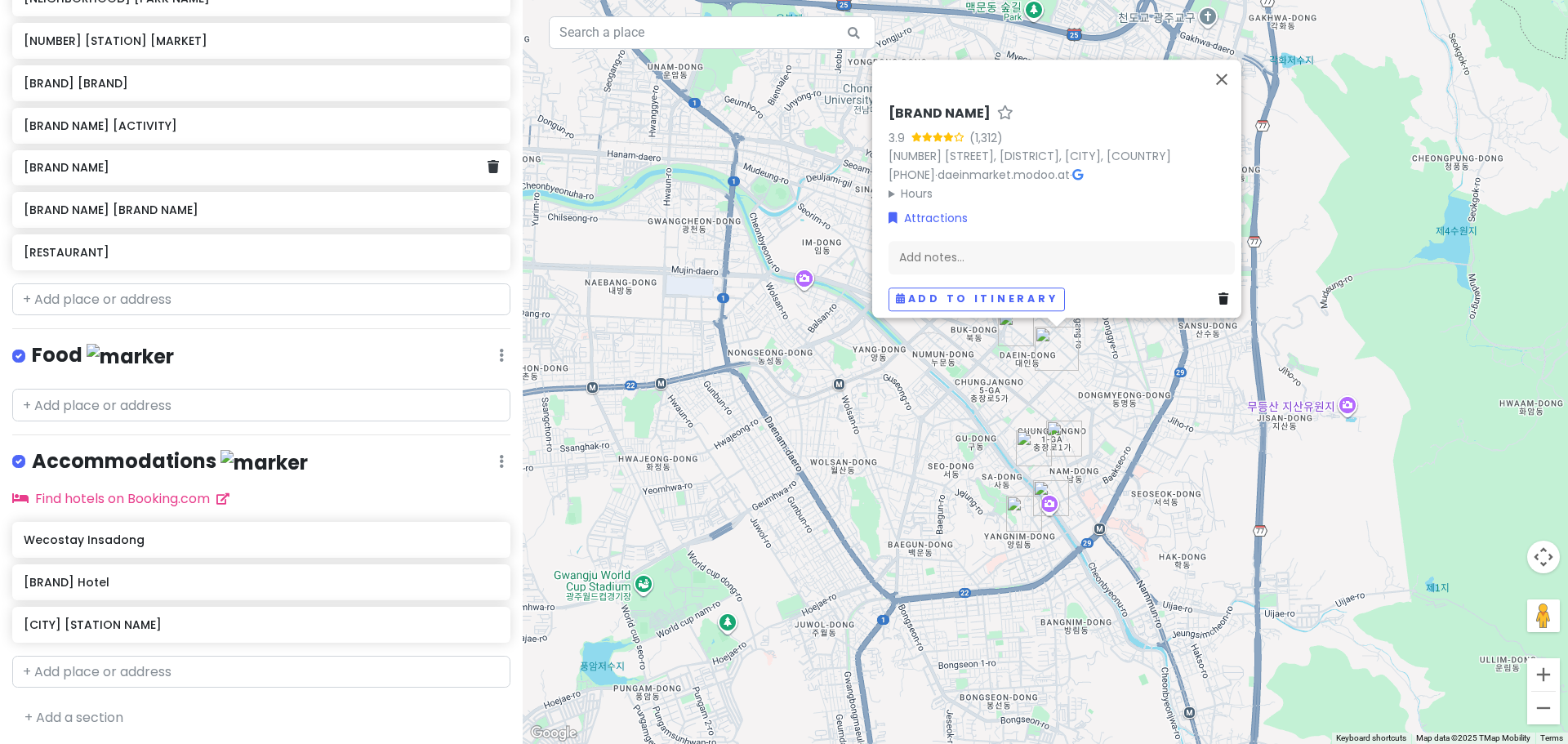 click on "Daein Market 3.9        ([NUMBER]) [NUMBER]-[NUMBER] [STREET_NAME], [DISTRICT], [CITY], [COUNTRY] [PHONE]   ·   [URL]   ·   Hours Monday  6:00 AM – 8:00 PM Tuesday  6:00 AM – 8:00 PM Wednesday  6:00 AM – 8:00 PM Thursday  6:00 AM – 8:00 PM Friday  6:00 AM – 8:00 PM Saturday  6:00 AM – 8:00 PM Sunday  6:00 AM – 8:00 PM Attractions Add notes...  Add to itinerary" at bounding box center [1045, 372] 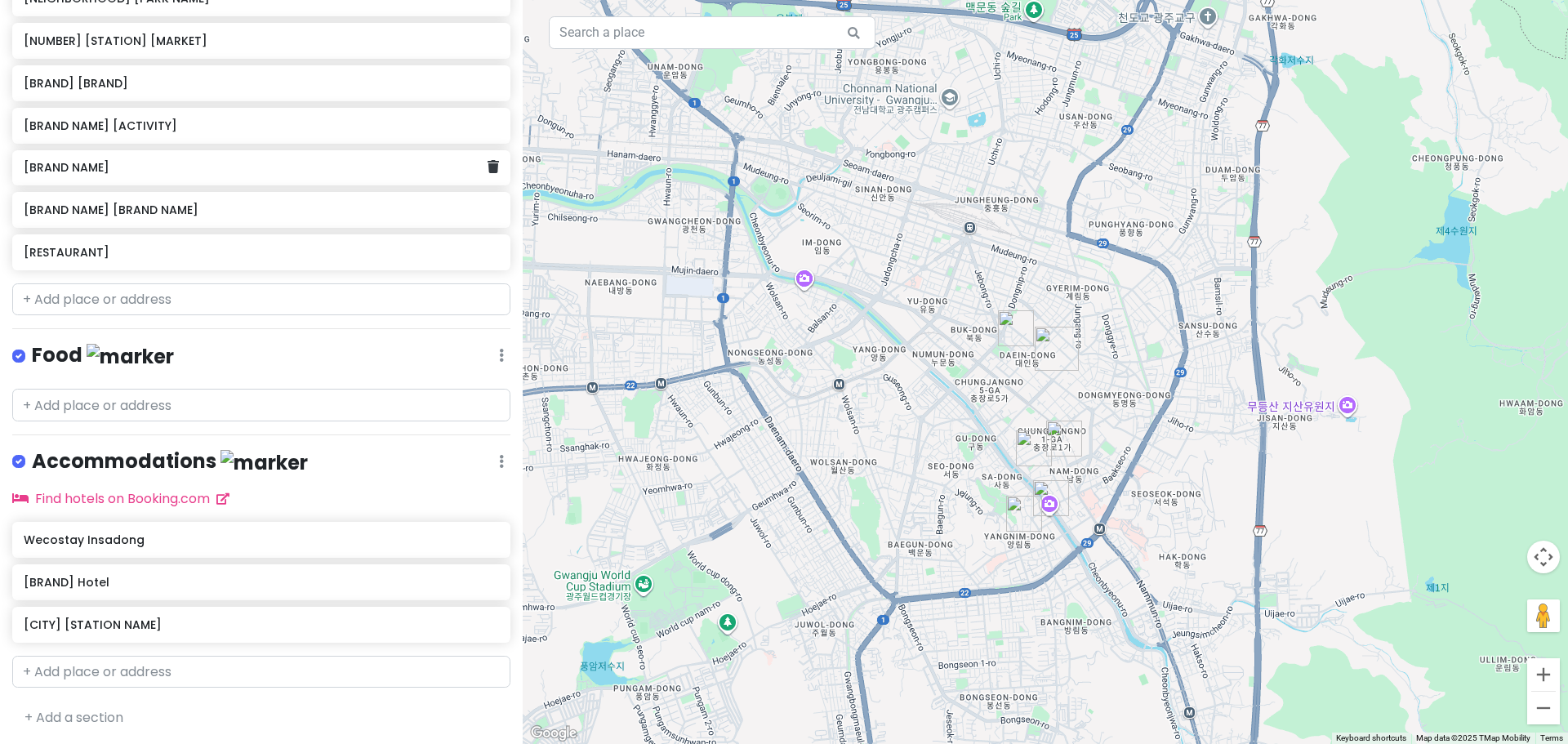 click at bounding box center [1016, 328] 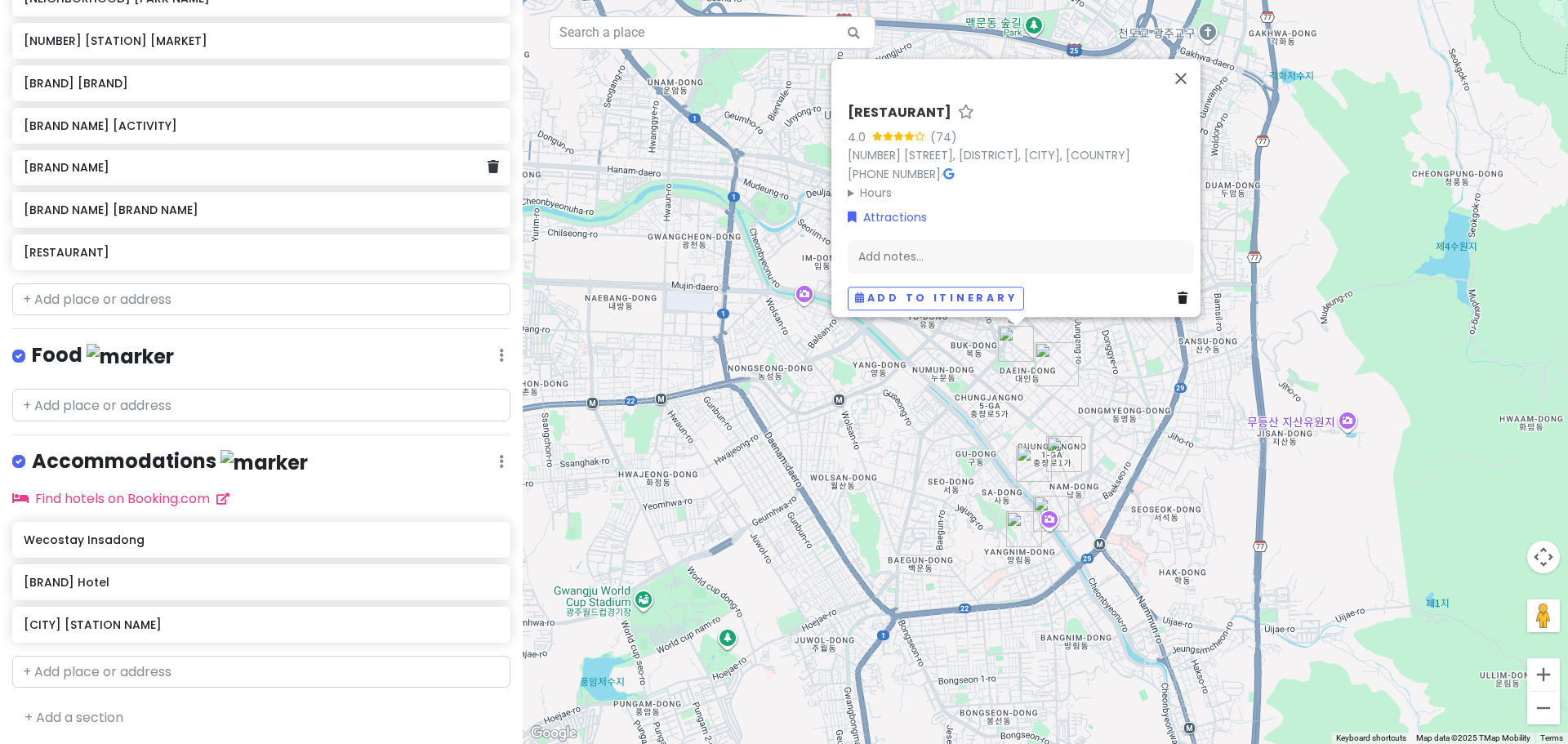 click at bounding box center [1051, 514] 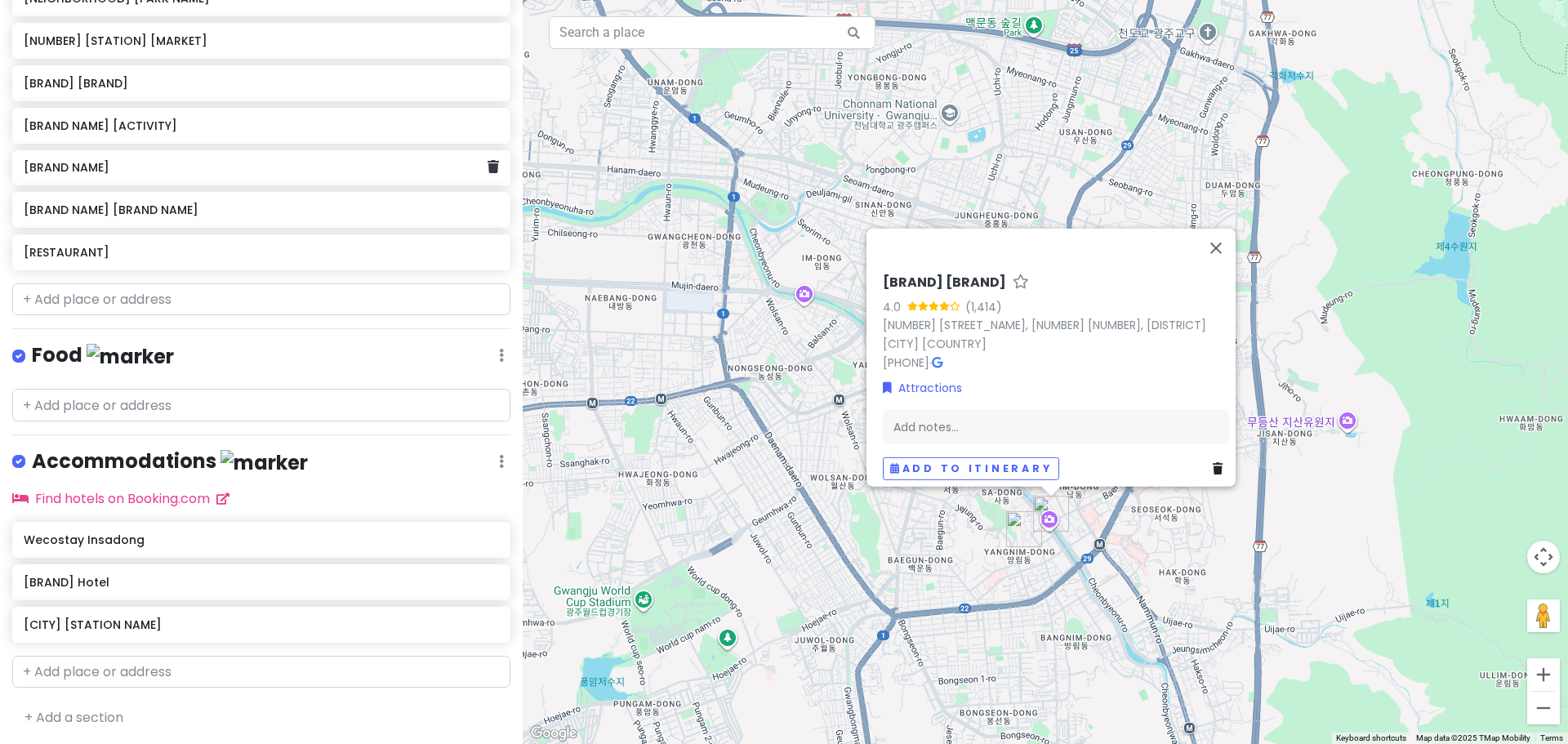 click at bounding box center (1024, 529) 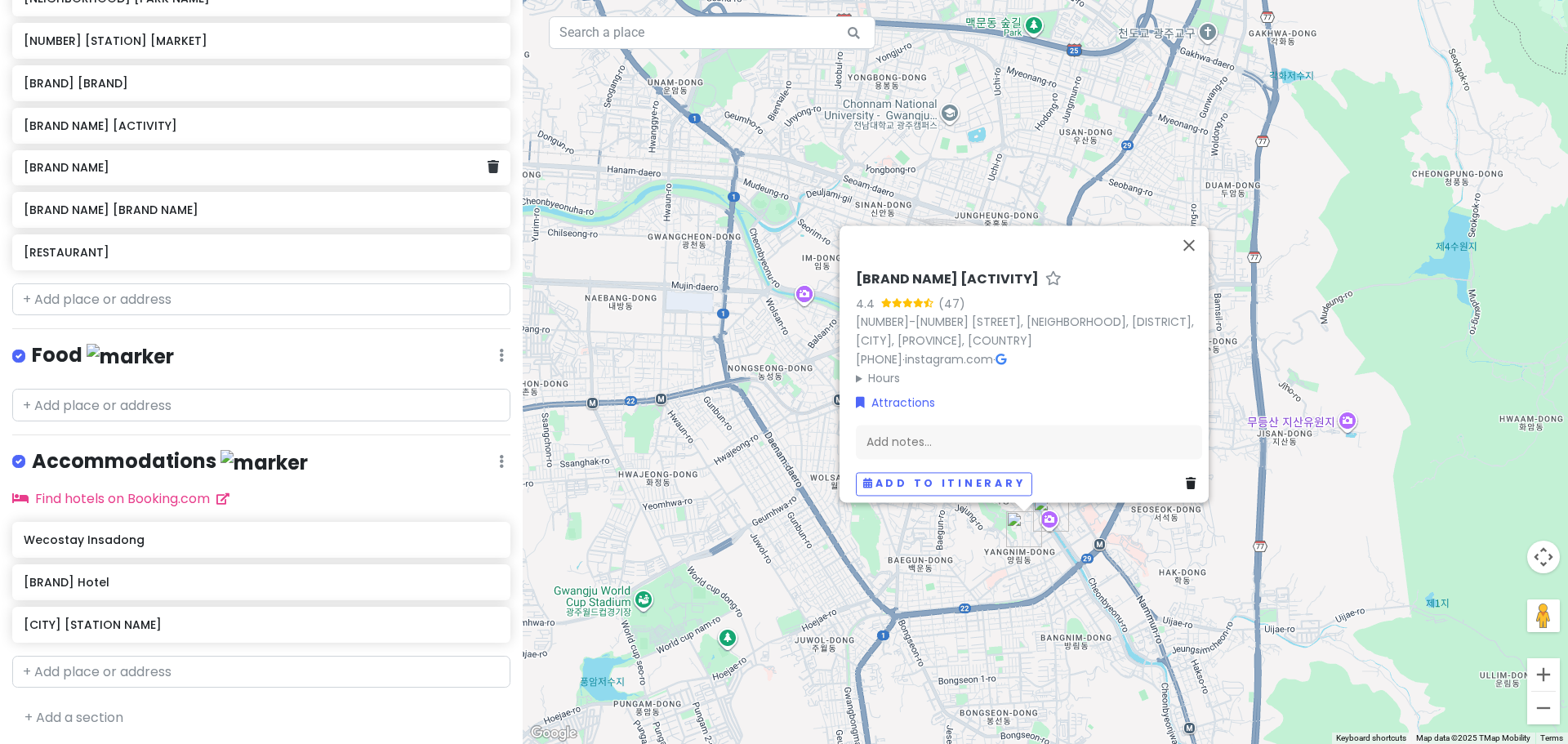 click on "[NAME] [NUMBER] [STREET], [DISTRICT], [CITY], [COUNTRY] [URL] Hours [DAY] [TIME] [DAY] [TIME] [DAY] [TIME] [DAY] [TIME] [DAY] [TIME] [DAY] [TIME] [DAY] [TIME] Attractions Add notes... Add to itinerary" at bounding box center (1045, 372) 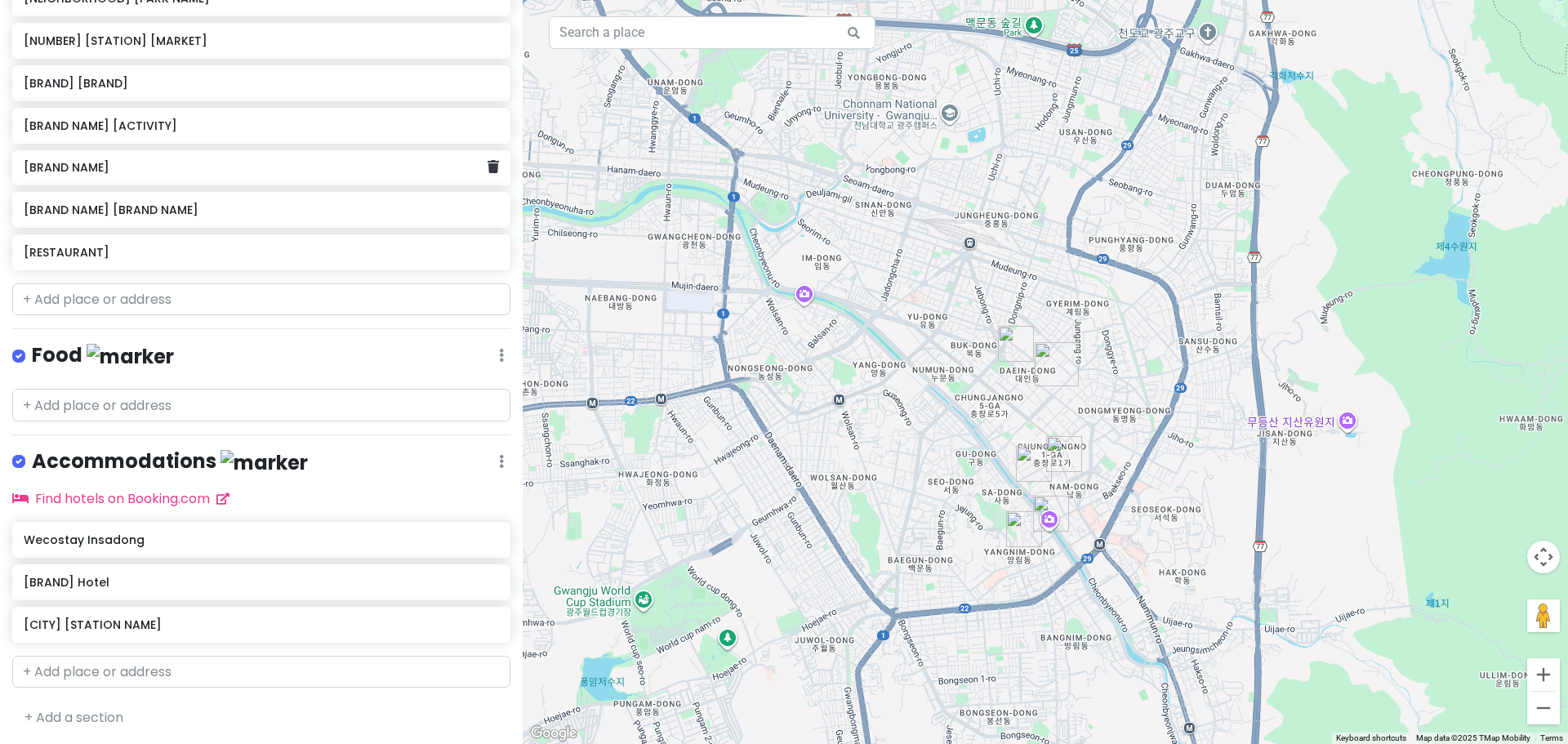 click at bounding box center (1064, 454) 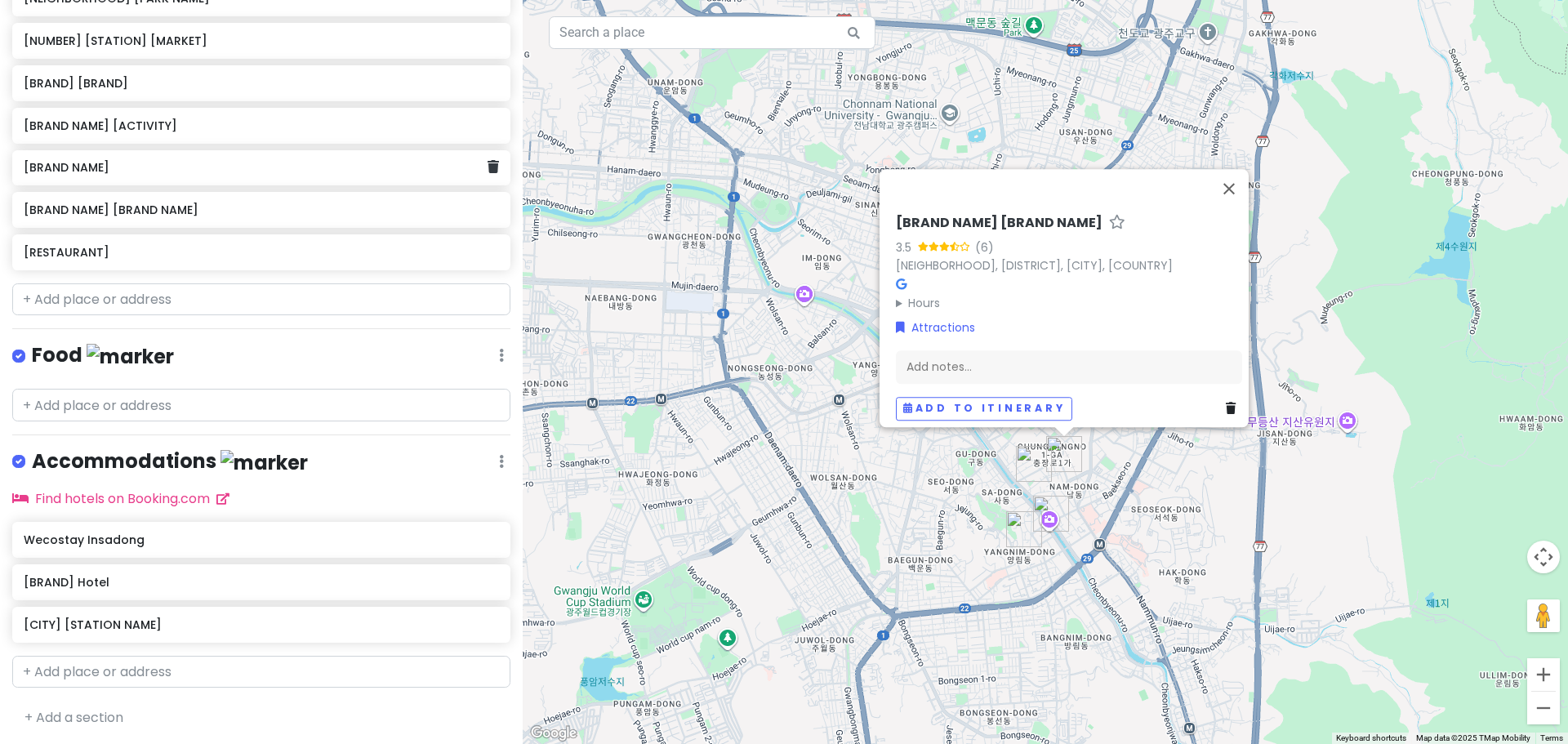 click on "아시아음식문화거리 3.5        ([NUMBER]) [NEIGHBORHOOD], [DISTRICT], [CITY], [COUNTRY] Hours Monday  11:00 AM – 10:00 PM Tuesday  11:00 AM – 10:00 PM Wednesday  11:00 AM – 10:00 PM Thursday  11:00 AM – 10:00 PM Friday  11:00 AM – 10:00 PM Saturday  11:00 AM – 10:00 PM Sunday  11:00 AM – 10:00 PM Attractions Add notes...  Add to itinerary" at bounding box center (1045, 372) 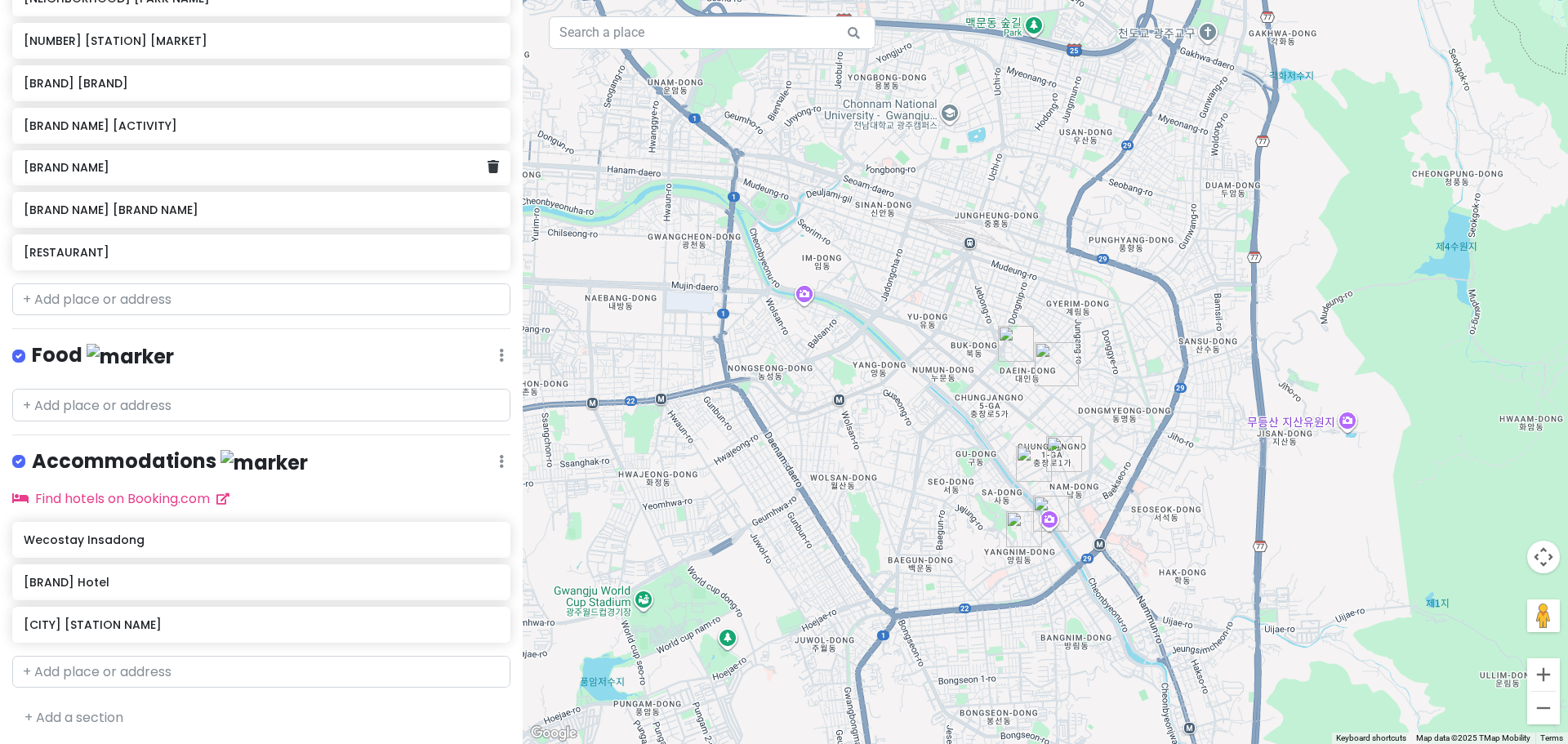 click at bounding box center (1024, 529) 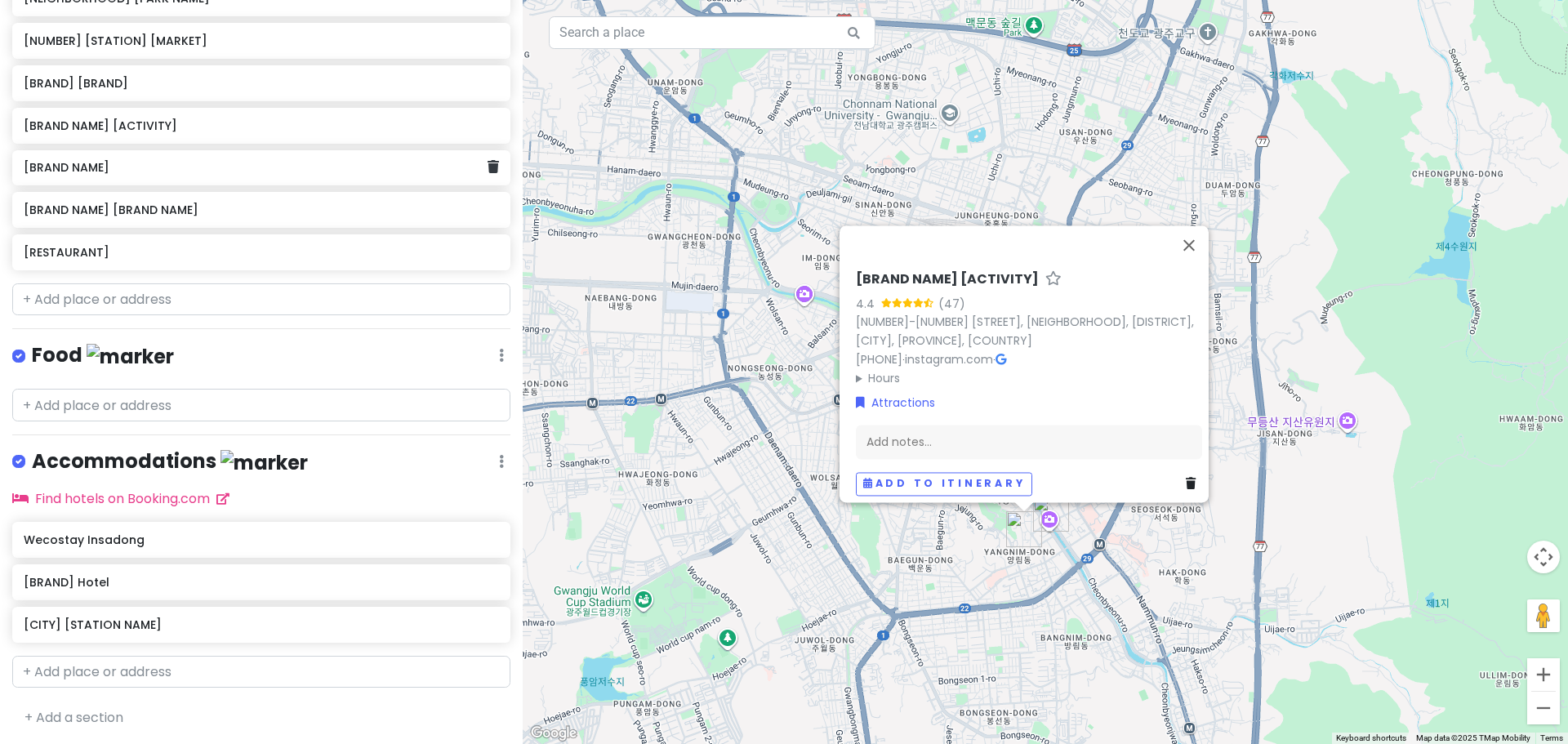 click at bounding box center (1051, 514) 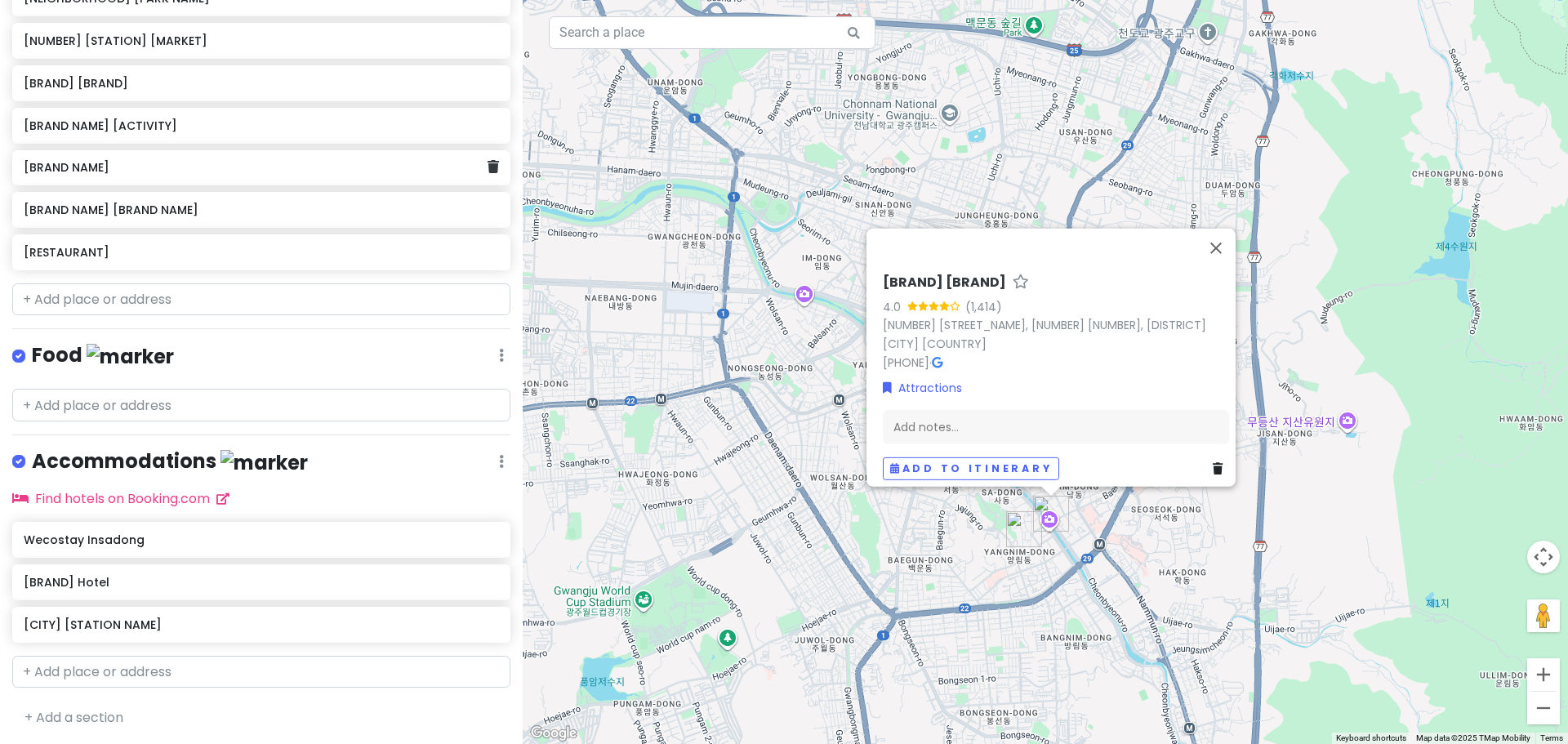 click on "[BRAND NAME] [RATING] [NUMBER] [STREET], [NUMBER] [STREET], [DISTRICT] [CITY], [PROVINCE], [COUNTRY] [PHONE] [ACTIVITY] [ACTIVITY]" at bounding box center [1045, 372] 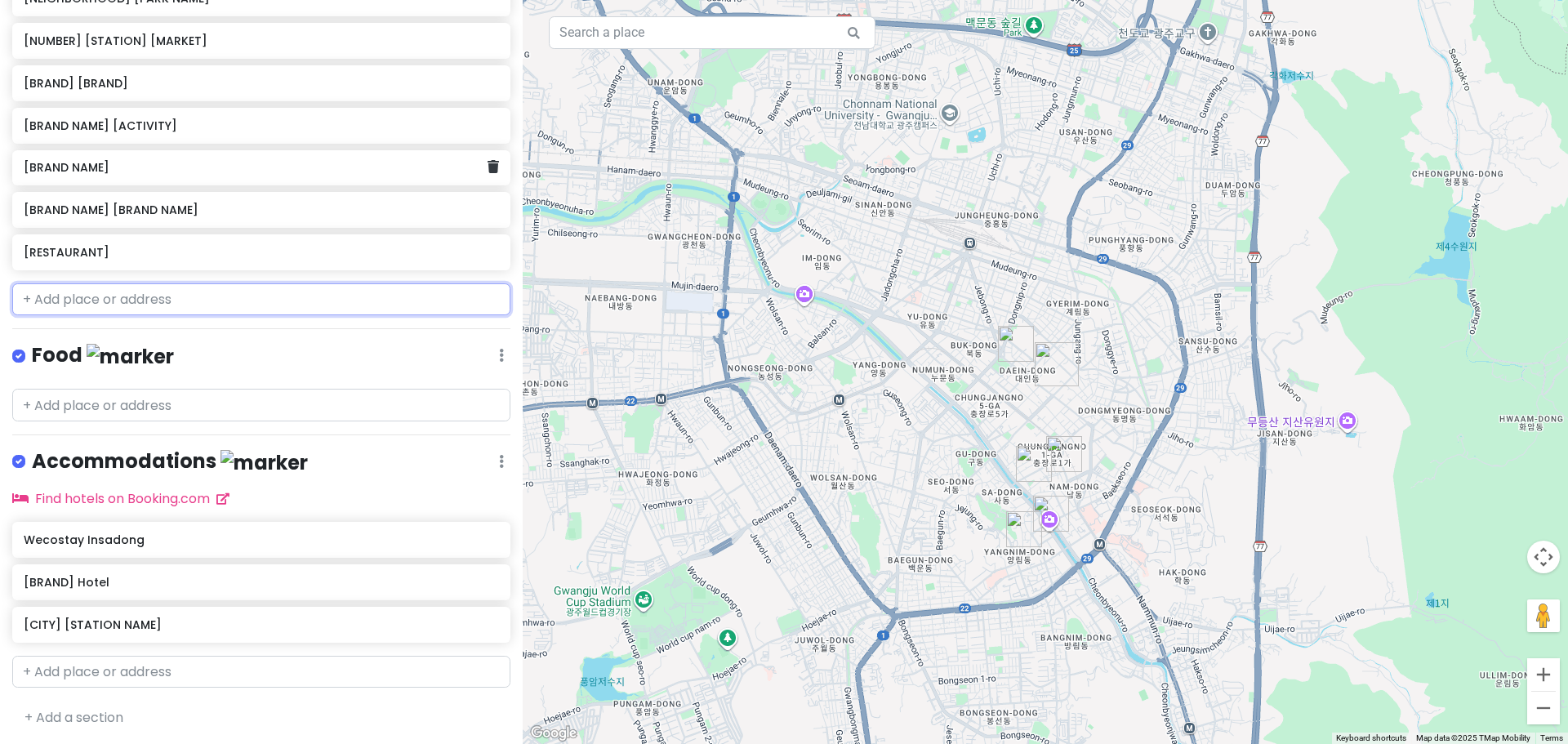 click at bounding box center [261, 300] 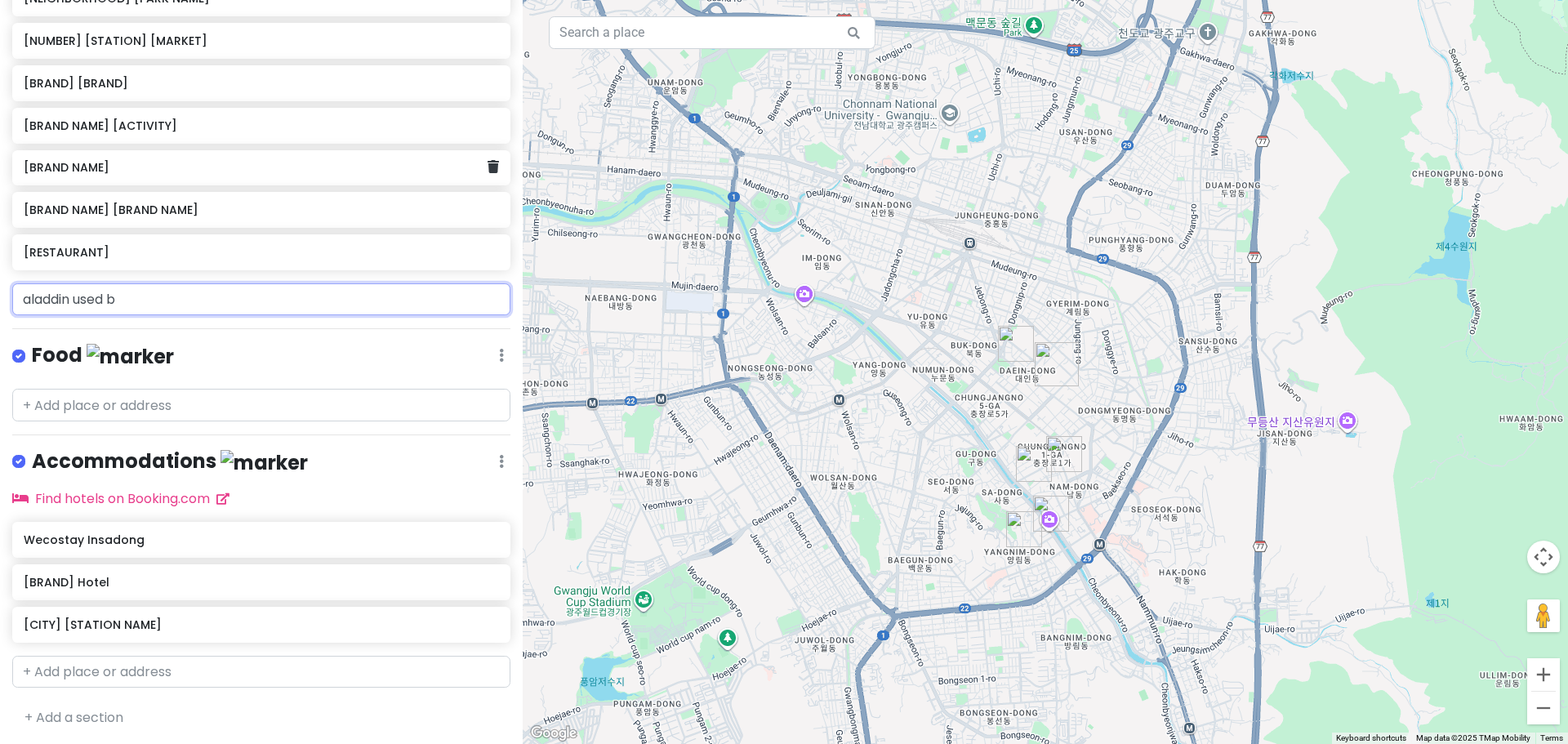 click on "aladdin used b" at bounding box center (261, 300) 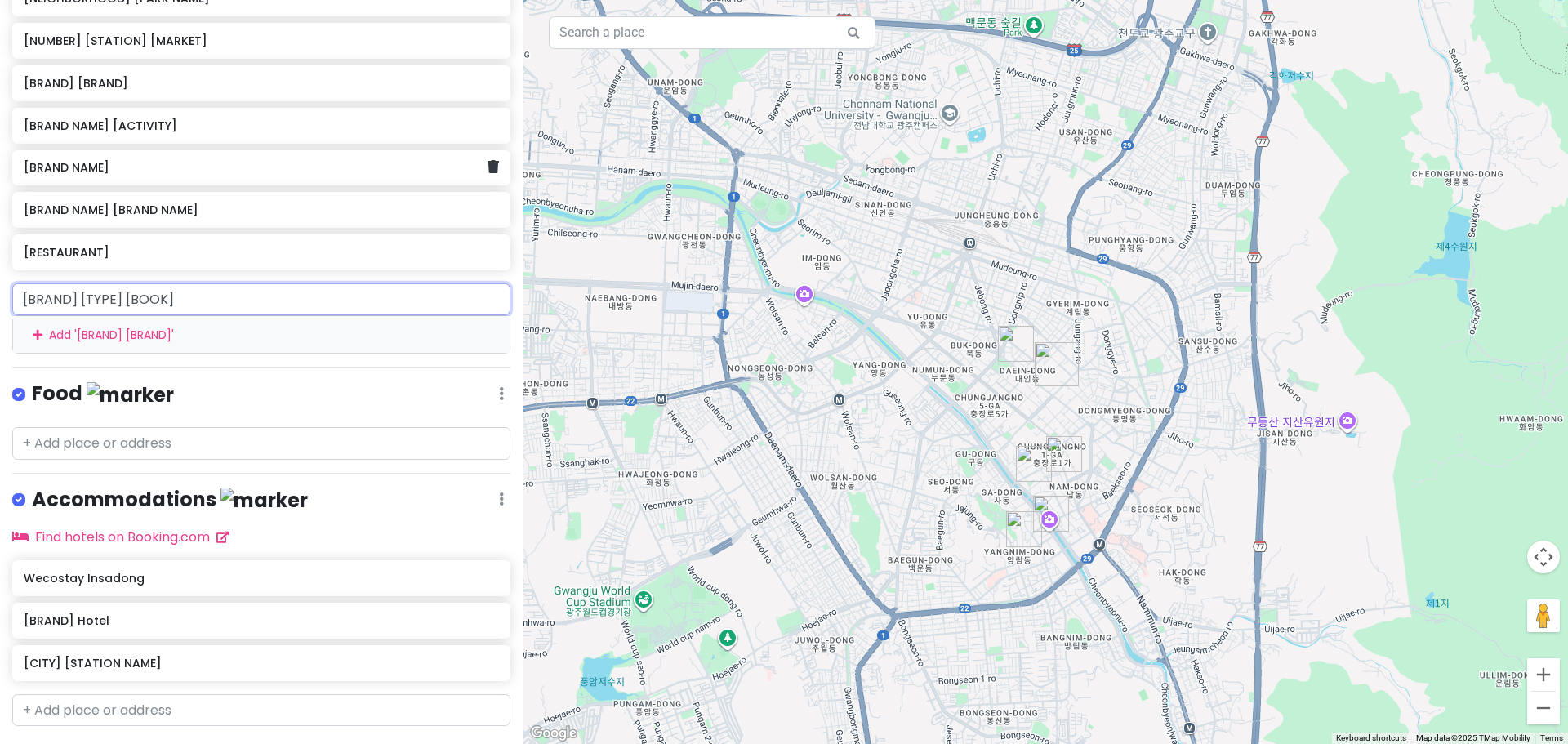 type on "[NAME] [NAME] [NAME]" 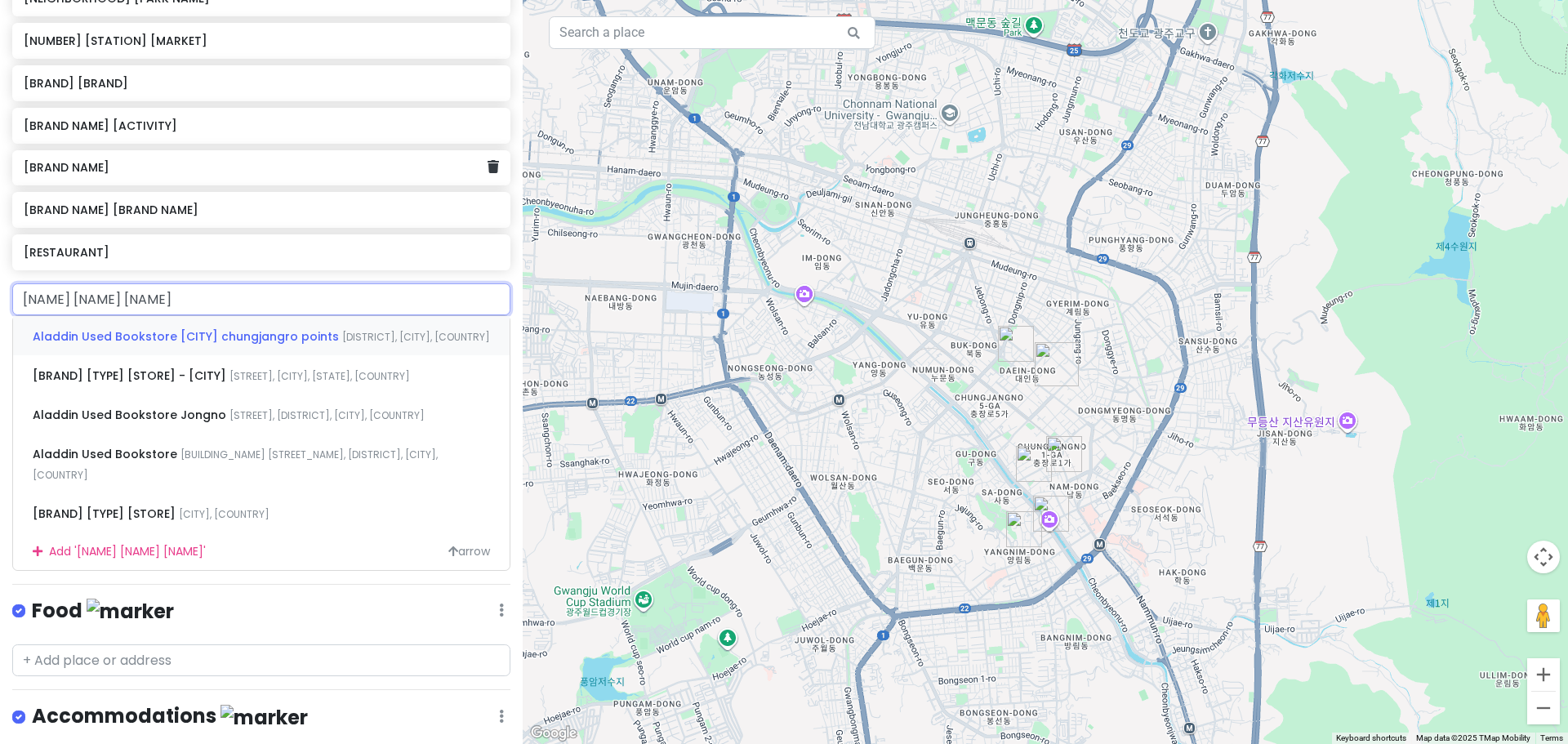 click on "Aladdin Used Bookstore [CITY] chungjangro points" at bounding box center [187, 336] 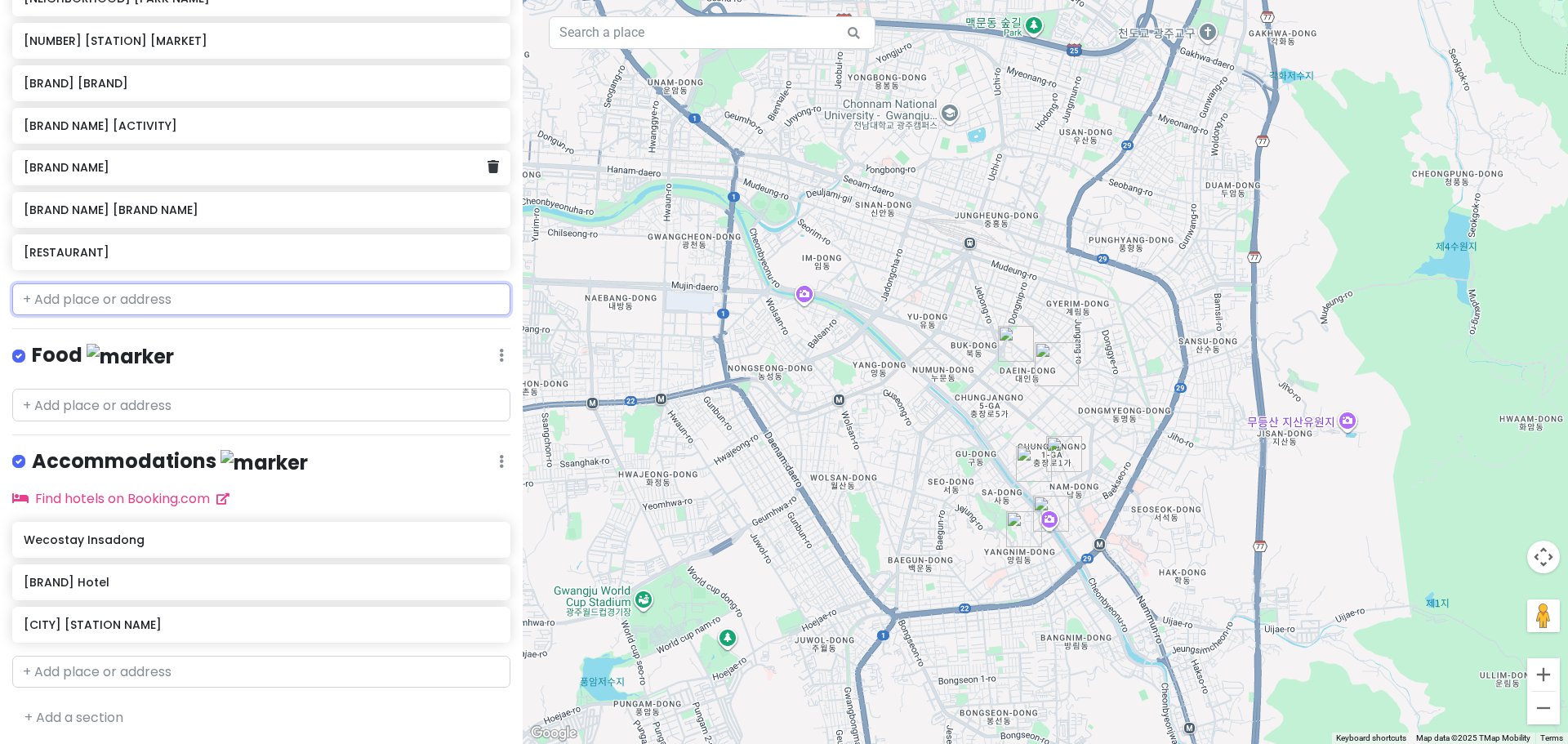 scroll, scrollTop: 516, scrollLeft: 0, axis: vertical 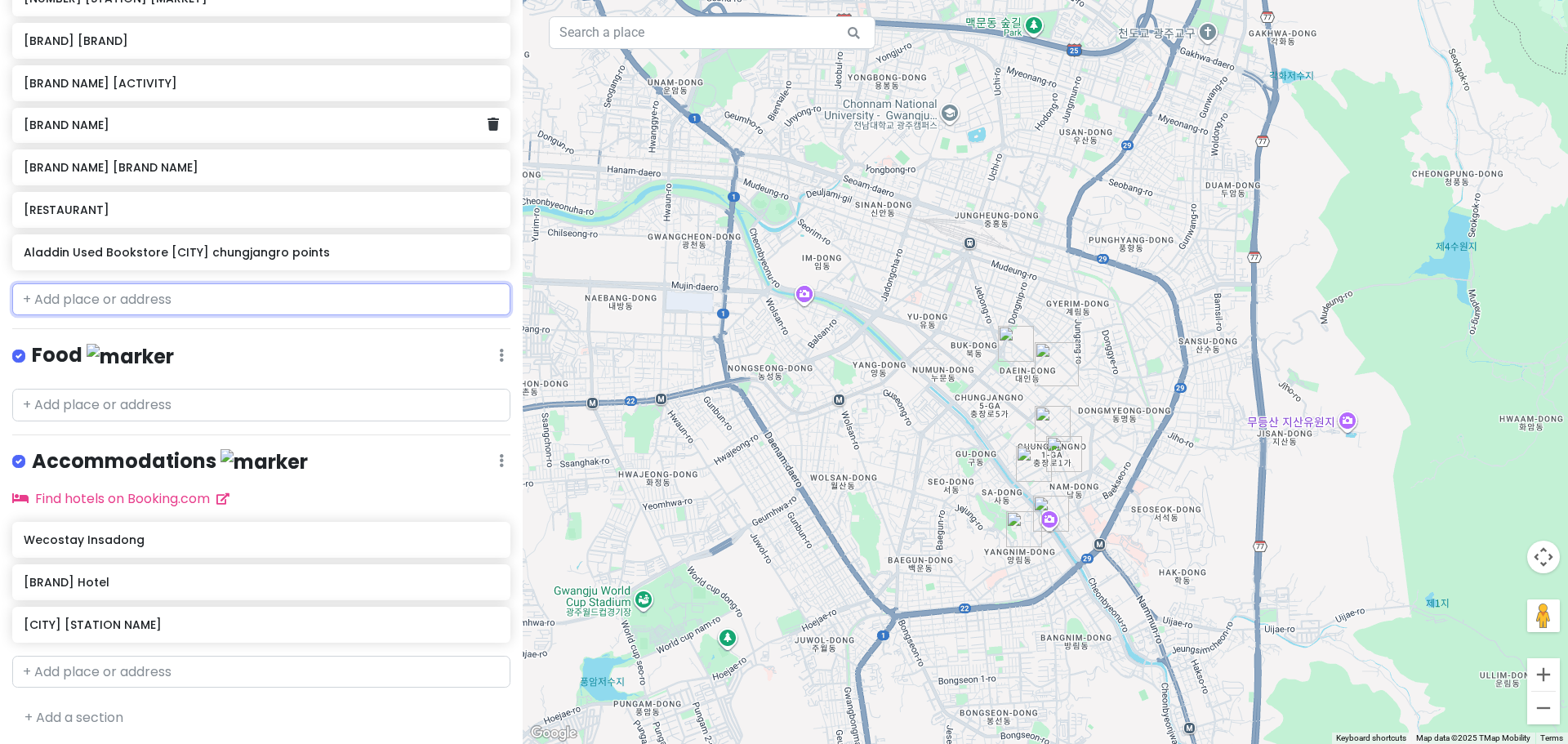 type 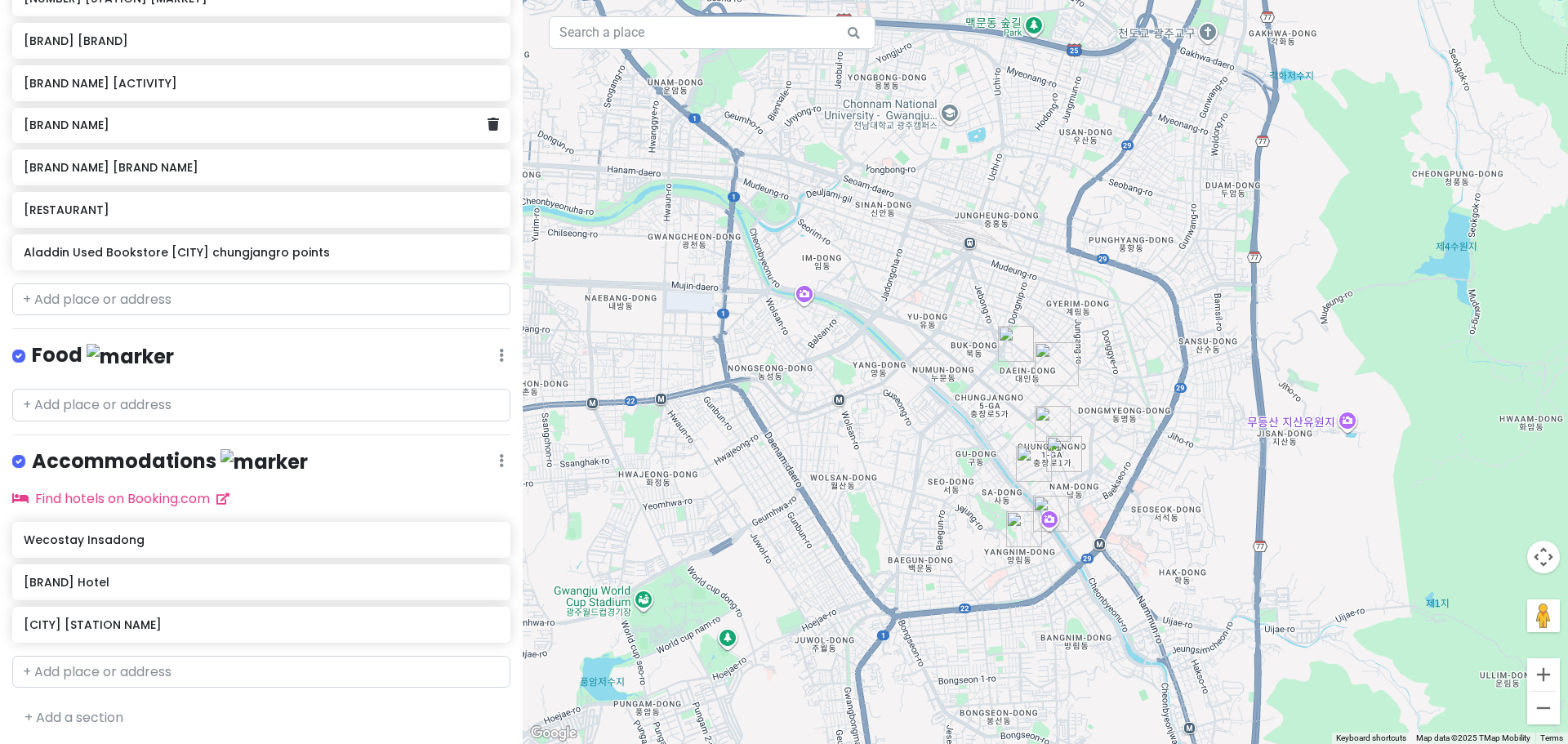 click at bounding box center (1045, 372) 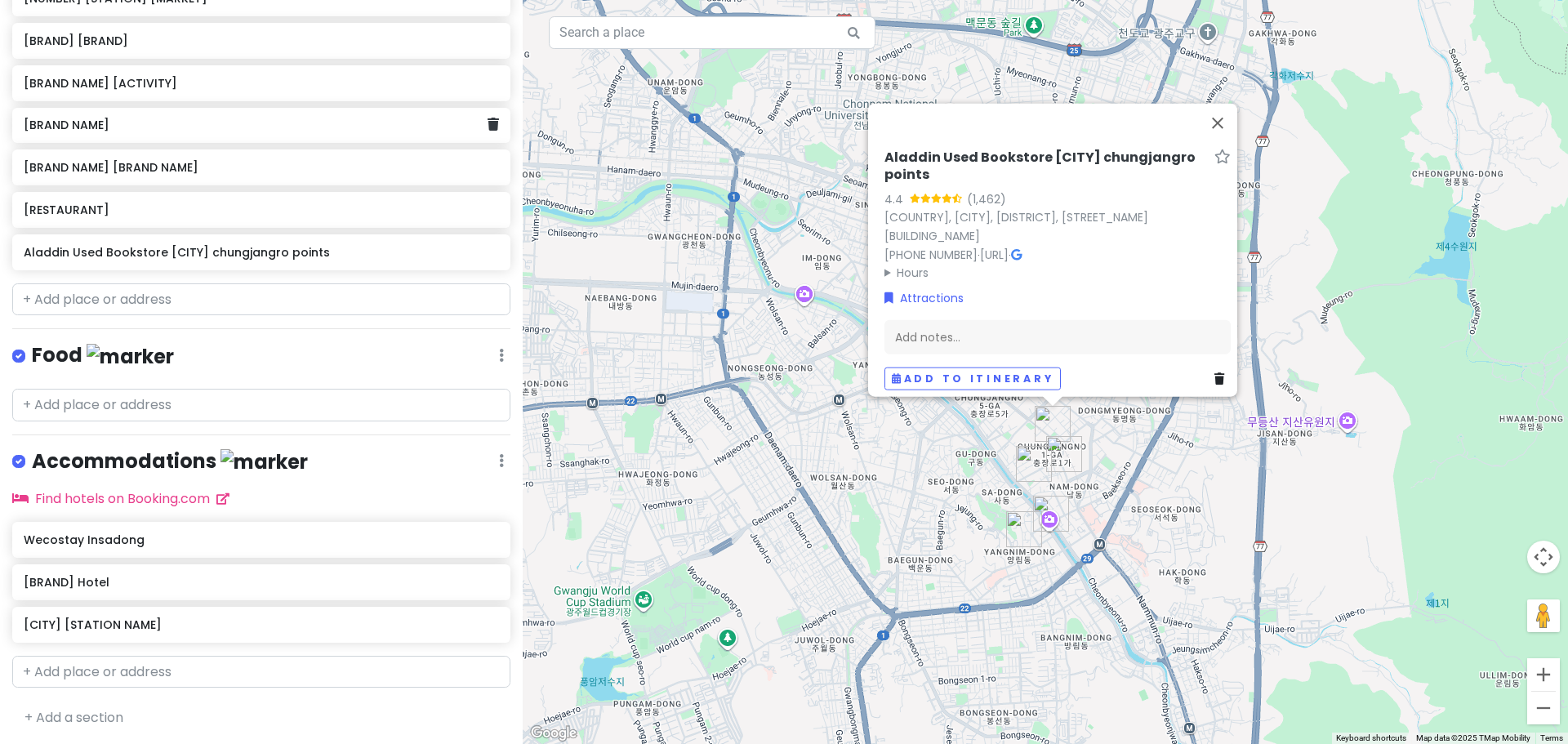 click on "Aladdin Used Bookstore [CITY] chungjangro points 4.4        ([NUMBER]) [COUNTRY], [CITY], [DISTRICT], [STREET_NAME] [BUILDING_NAME] [PHONE]   ·   [URL]   ·   Hours Monday  9:30 AM – 10:00 PM Tuesday  9:30 AM – 10:00 PM Wednesday  9:30 AM – 10:00 PM Thursday  9:30 AM – 10:00 PM Friday  9:30 AM – 10:00 PM Saturday  9:30 AM – 10:00 PM Sunday  9:30 AM – 10:00 PM Attractions Add notes...  Add to itinerary" at bounding box center [1045, 372] 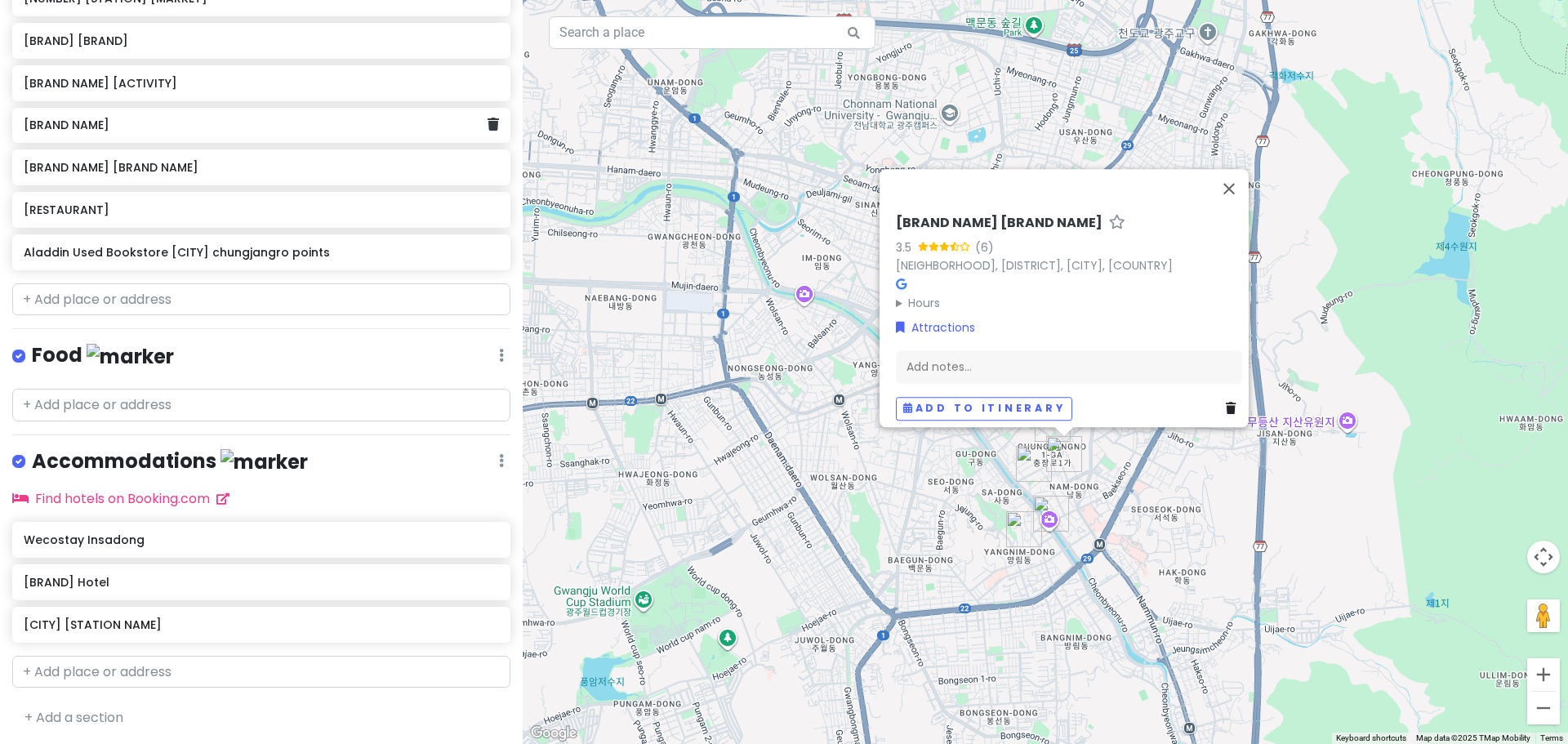 click on "아시아음식문화거리 3.5        ([NUMBER]) [NEIGHBORHOOD], [DISTRICT], [CITY], [COUNTRY] Hours Monday  11:00 AM – 10:00 PM Tuesday  11:00 AM – 10:00 PM Wednesday  11:00 AM – 10:00 PM Thursday  11:00 AM – 10:00 PM Friday  11:00 AM – 10:00 PM Saturday  11:00 AM – 10:00 PM Sunday  11:00 AM – 10:00 PM Attractions Add notes...  Add to itinerary" at bounding box center [1045, 372] 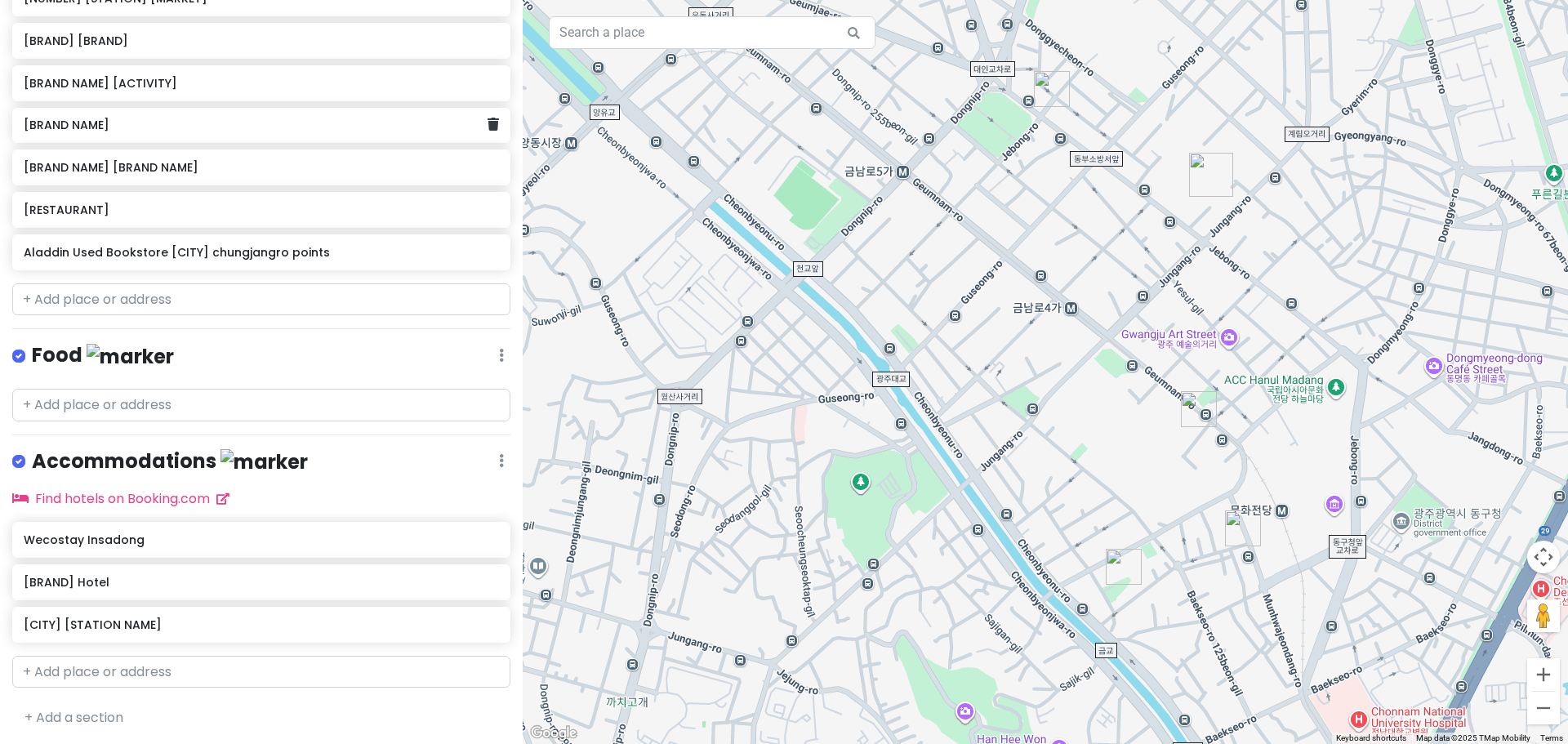 drag, startPoint x: 1119, startPoint y: 446, endPoint x: 1079, endPoint y: 505, distance: 71.2811 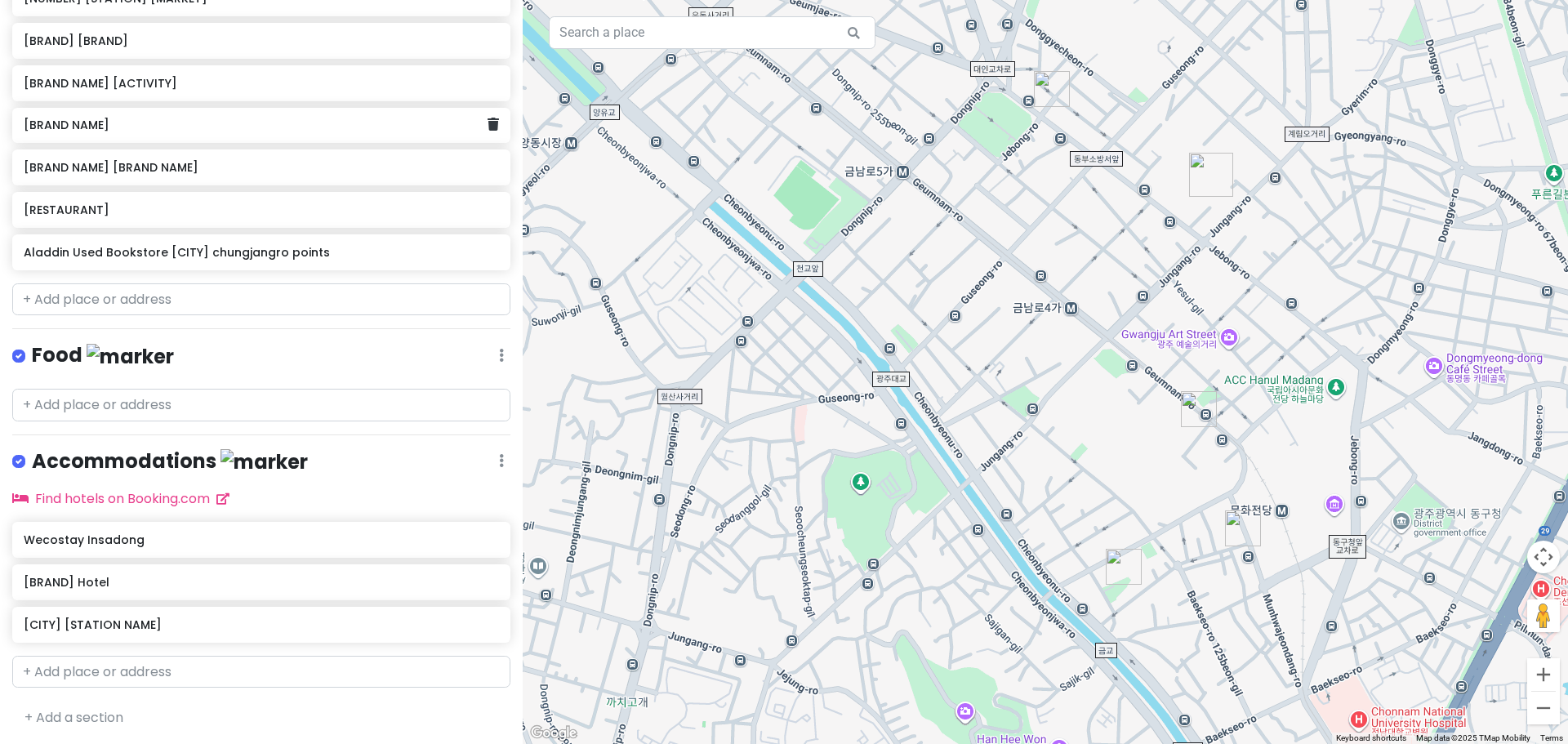 click at bounding box center [1045, 372] 